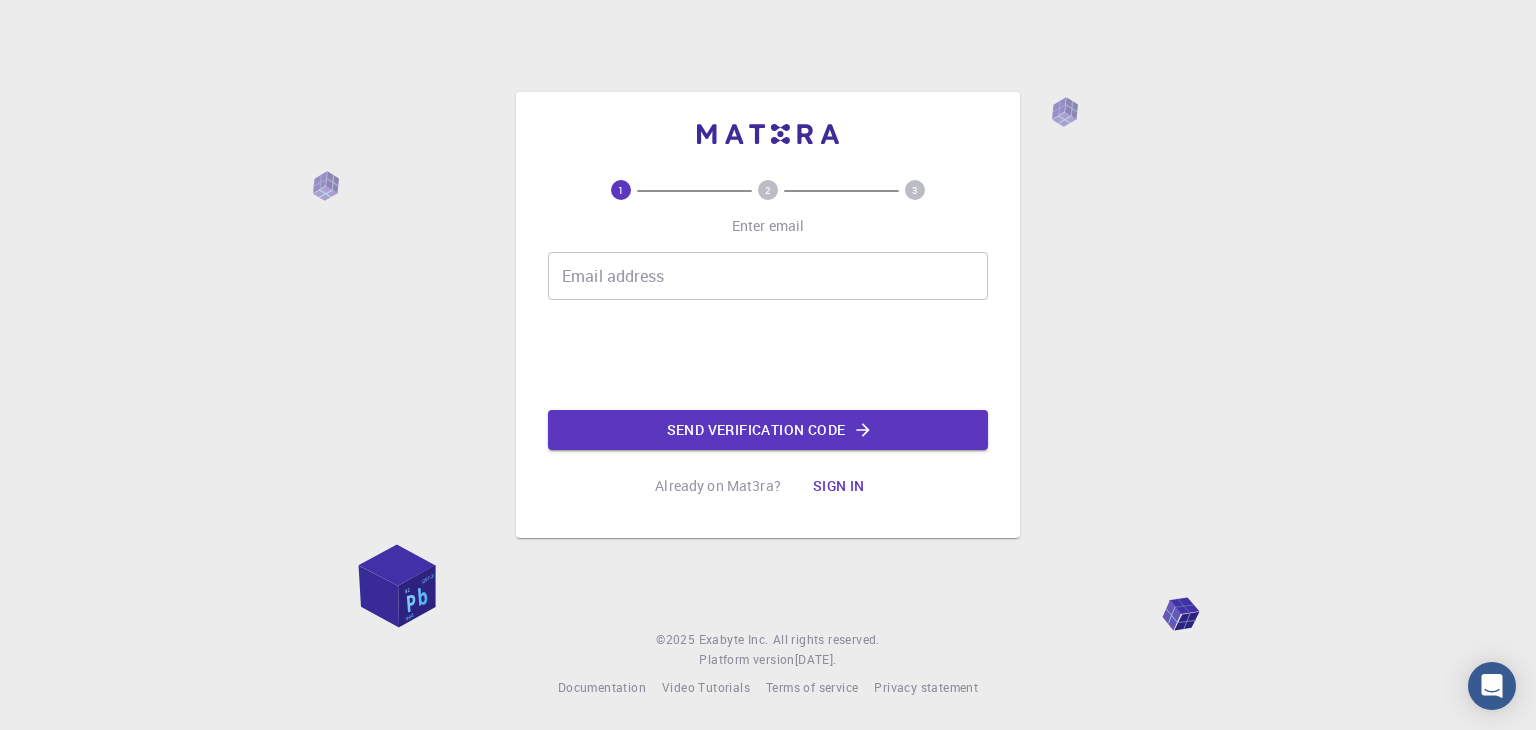 scroll, scrollTop: 0, scrollLeft: 0, axis: both 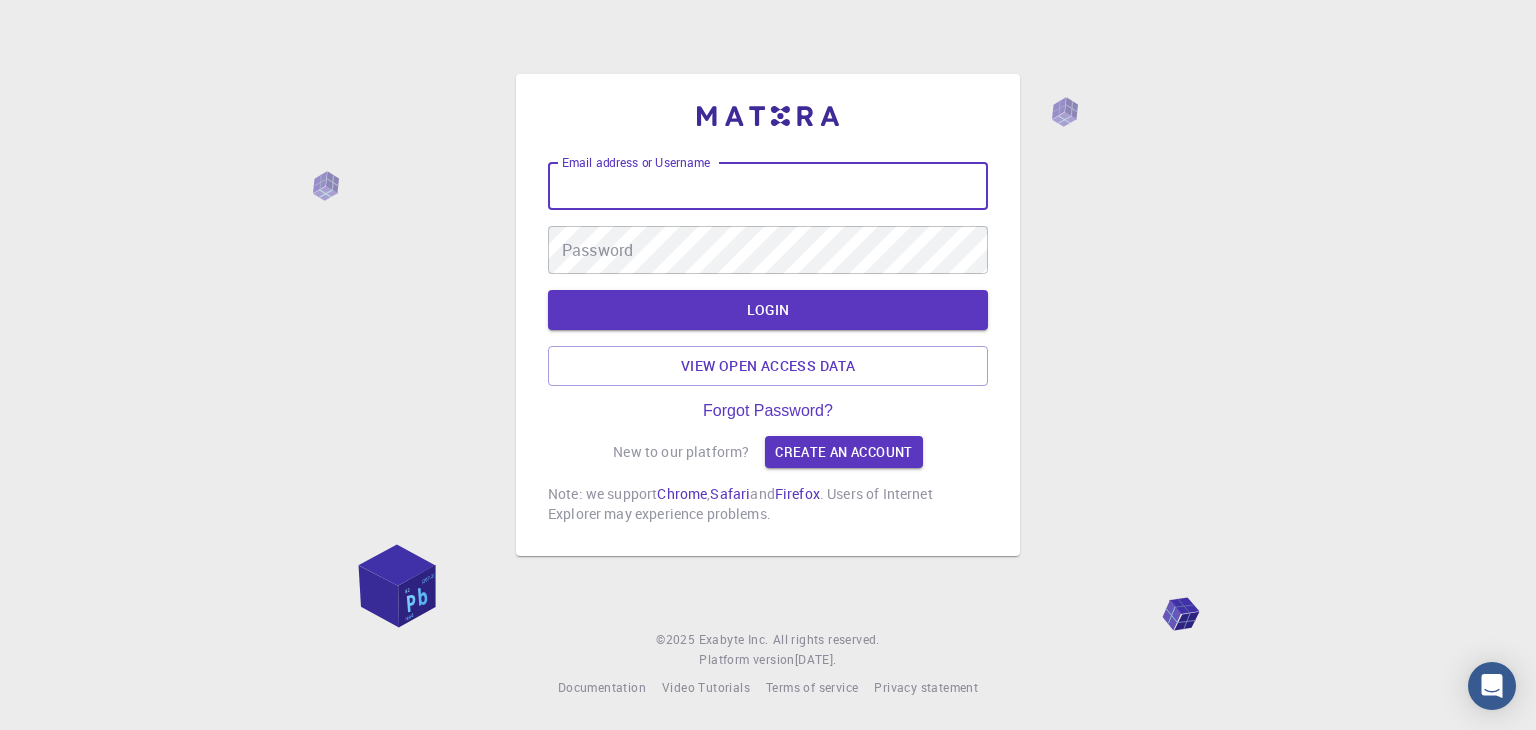 click on "Email address or Username" at bounding box center (768, 186) 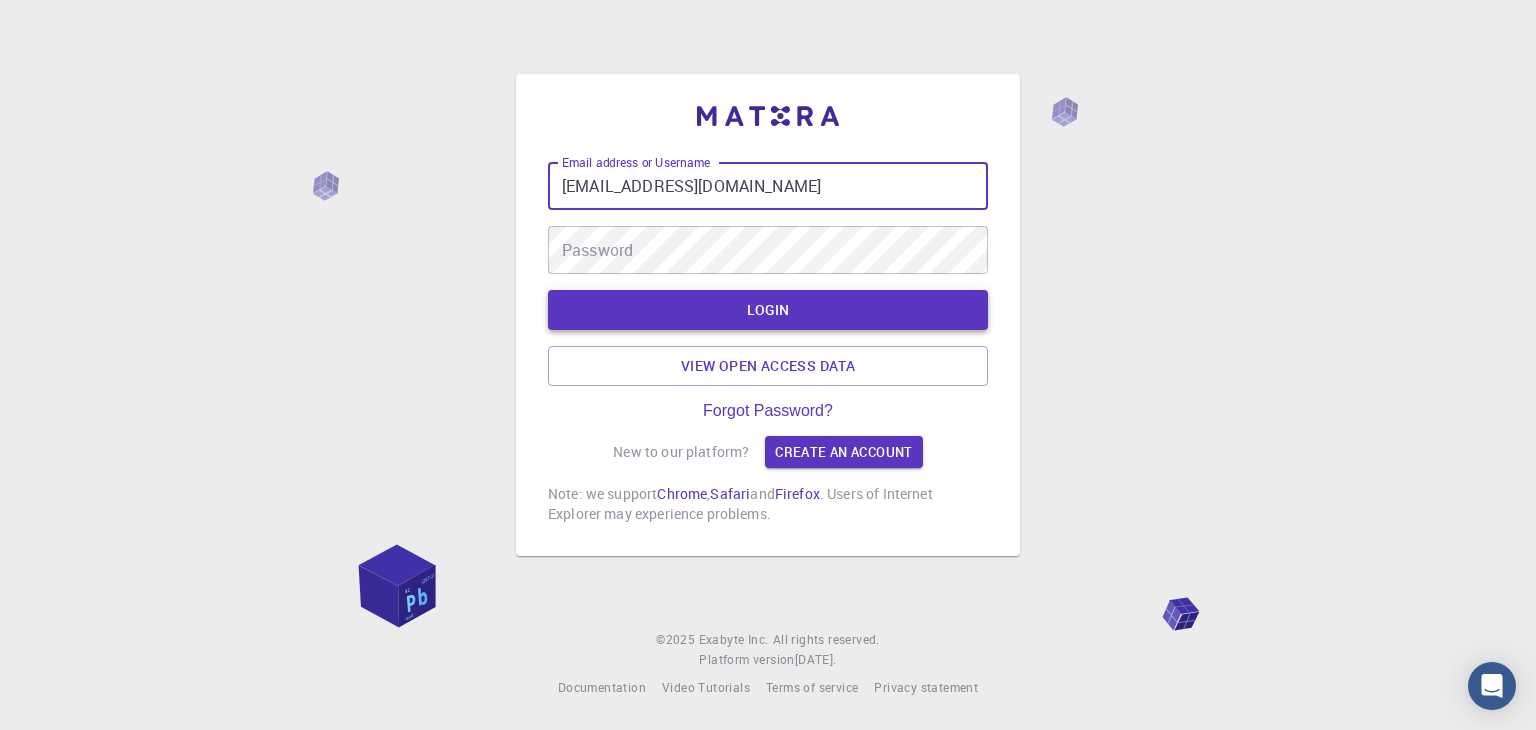 type on "[EMAIL_ADDRESS][DOMAIN_NAME]" 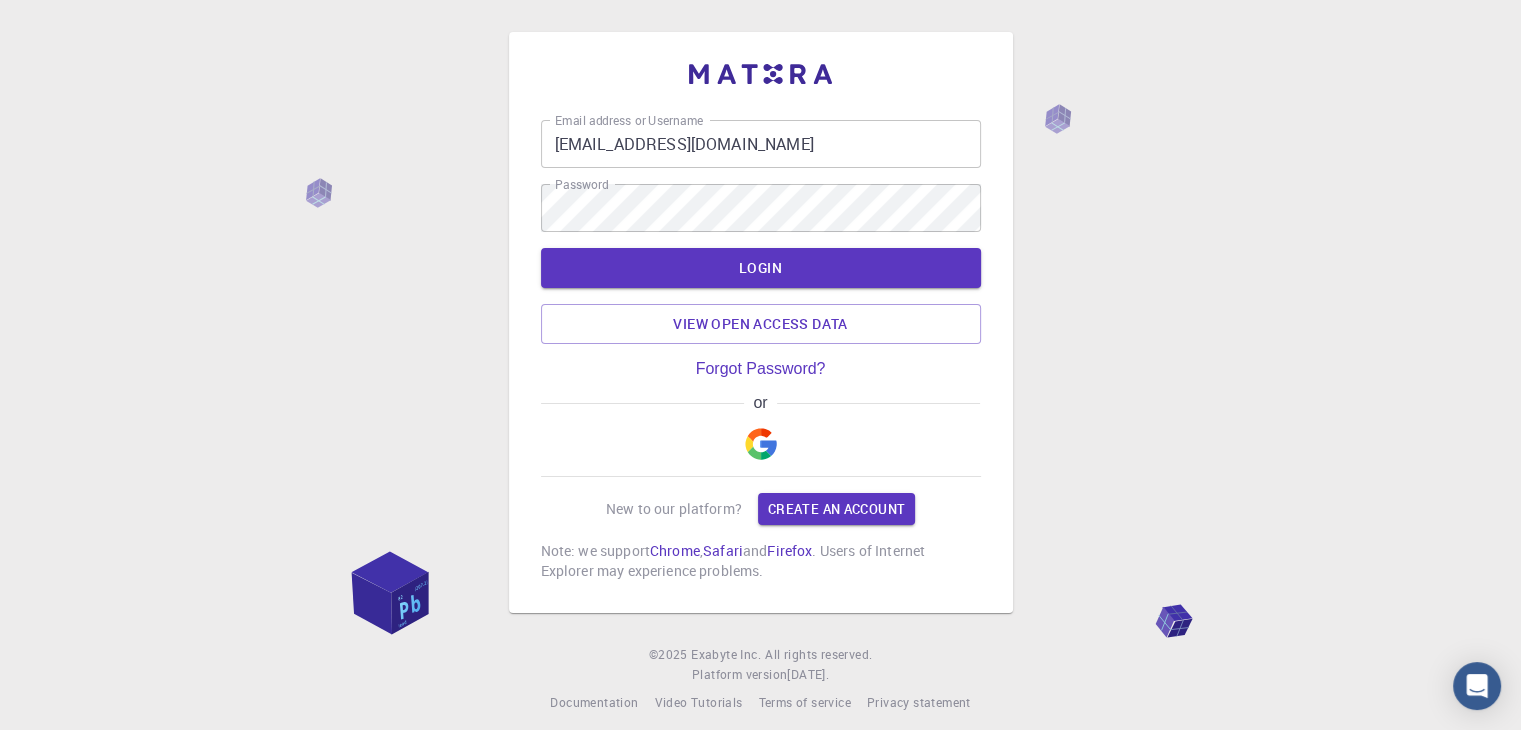 click on "or" at bounding box center (761, 435) 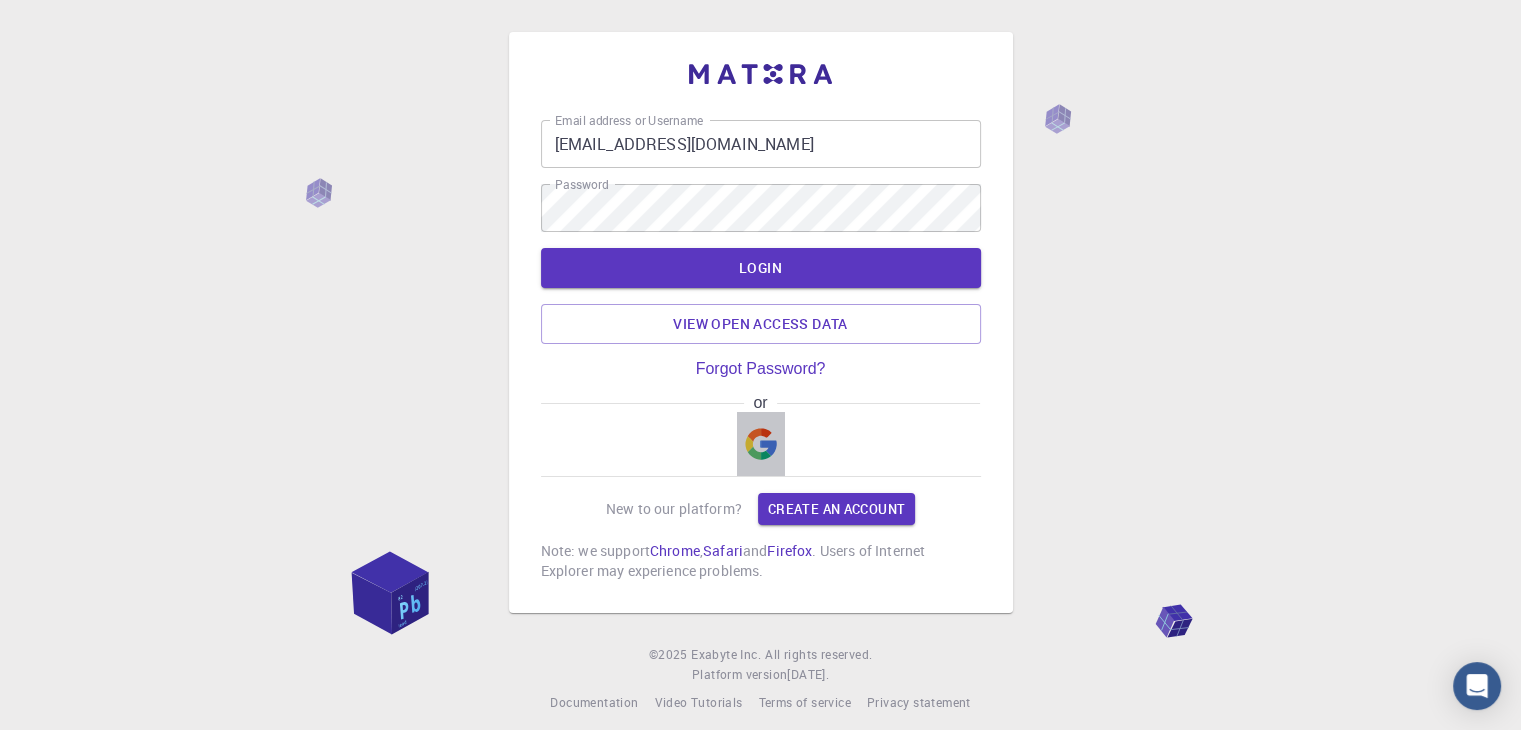 click at bounding box center (761, 444) 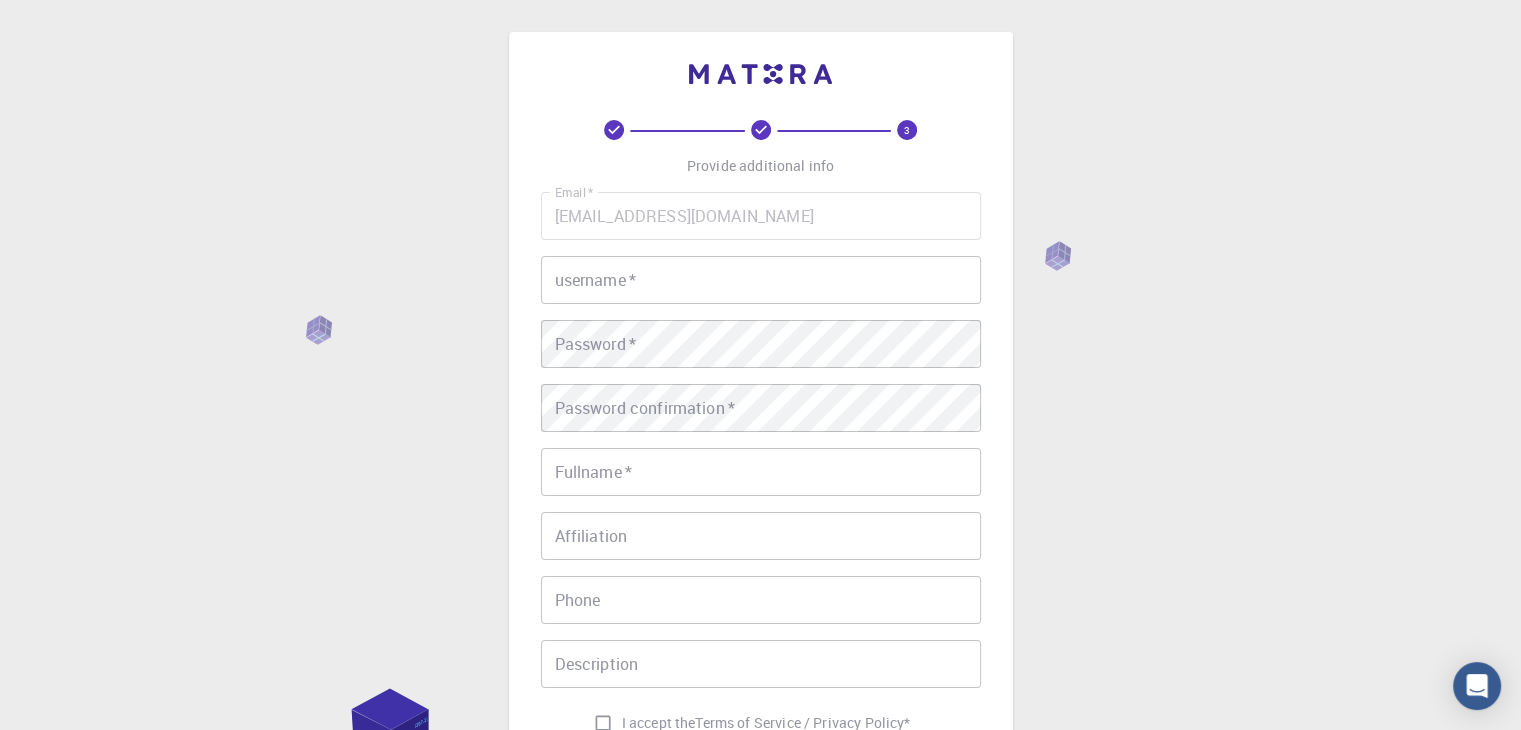 click on "username   *" at bounding box center [761, 280] 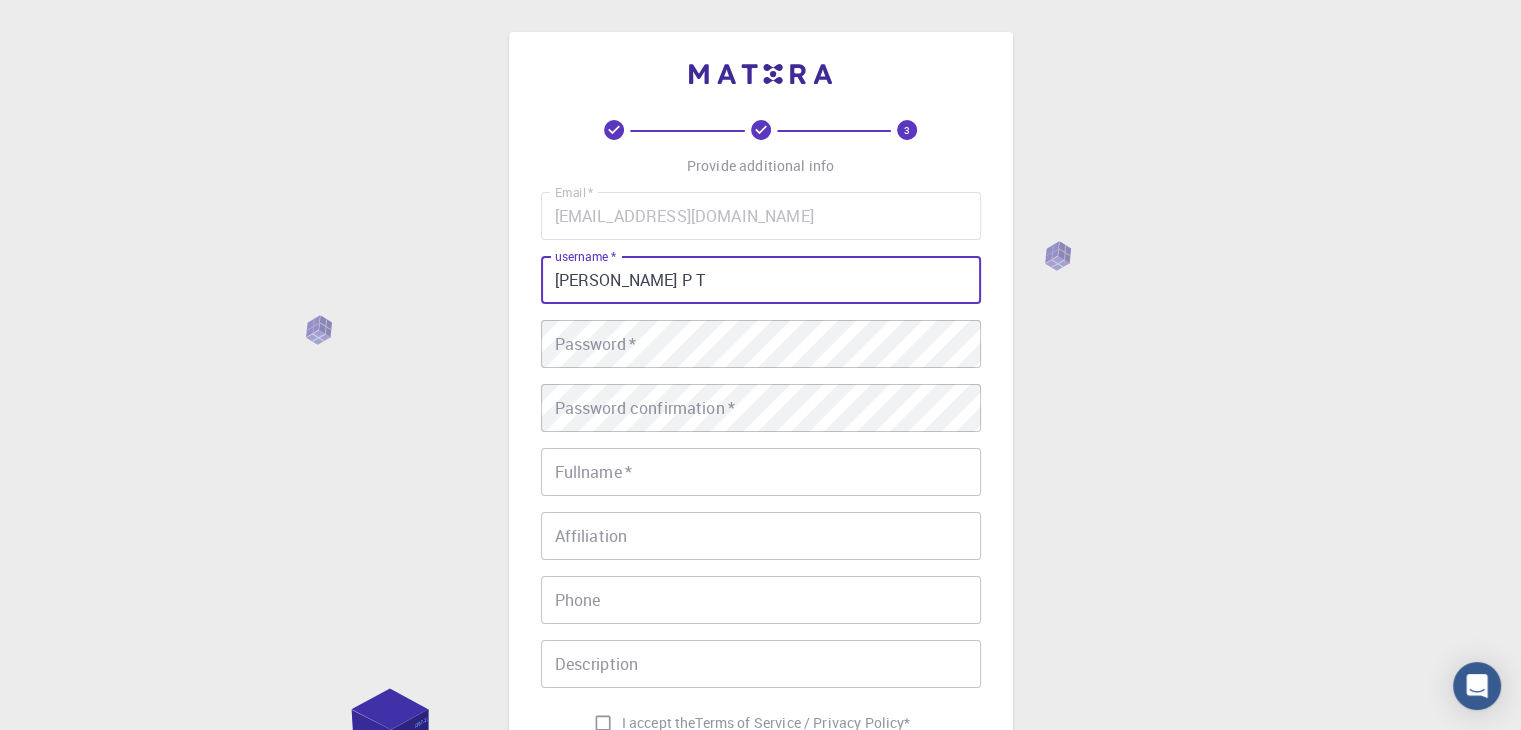 click on "fathima Thasnim P T" at bounding box center (761, 280) 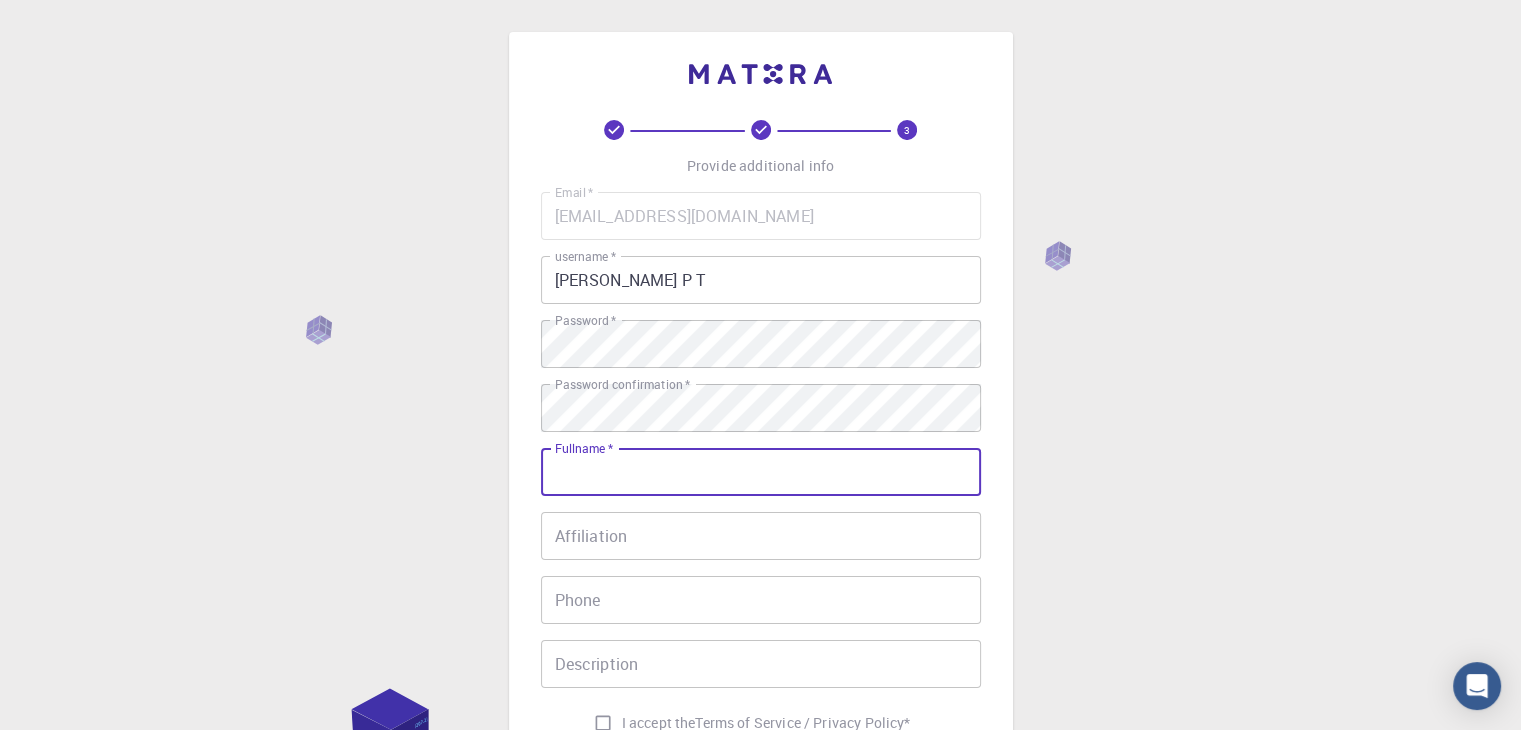 click on "Fullname   *" at bounding box center (761, 472) 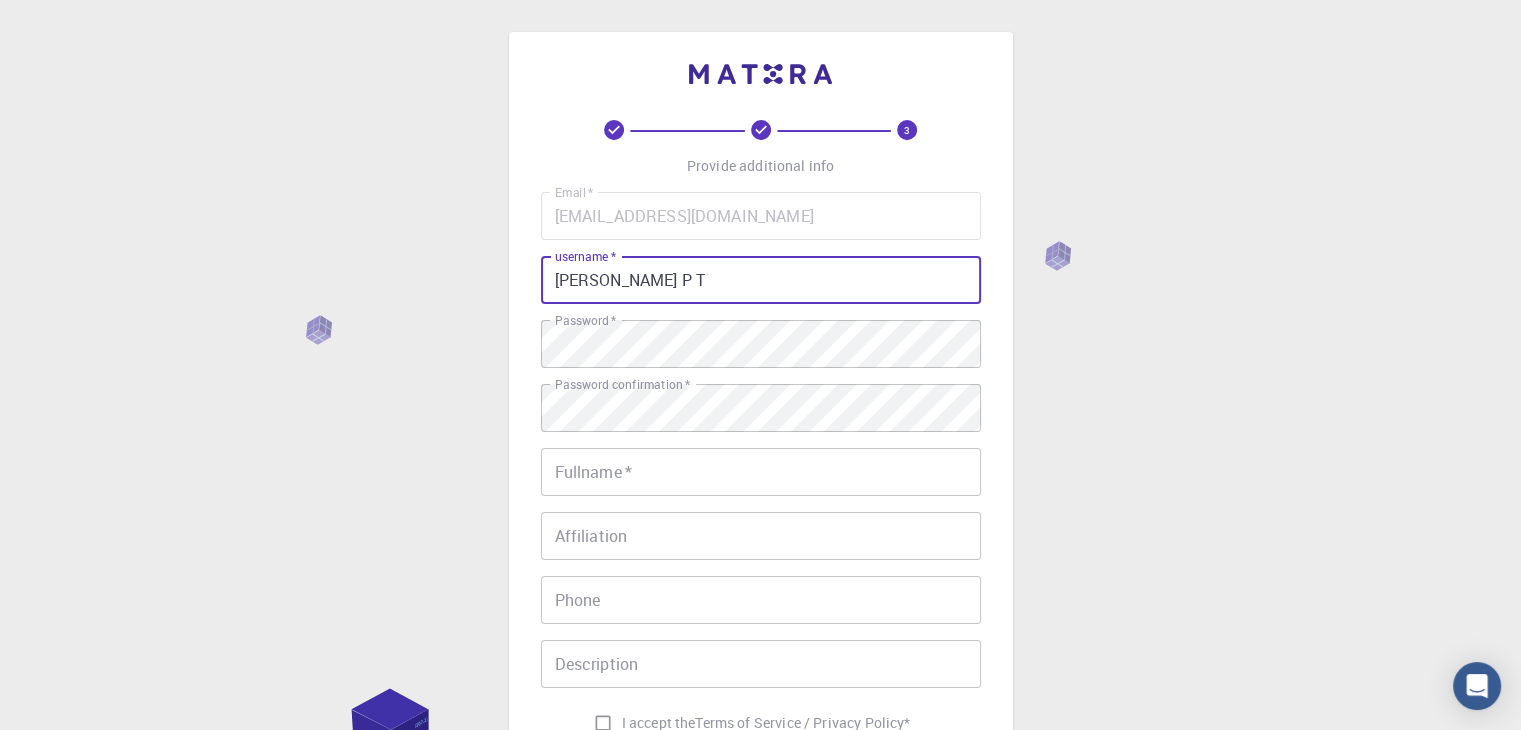 drag, startPoint x: 705, startPoint y: 278, endPoint x: 424, endPoint y: 281, distance: 281.01602 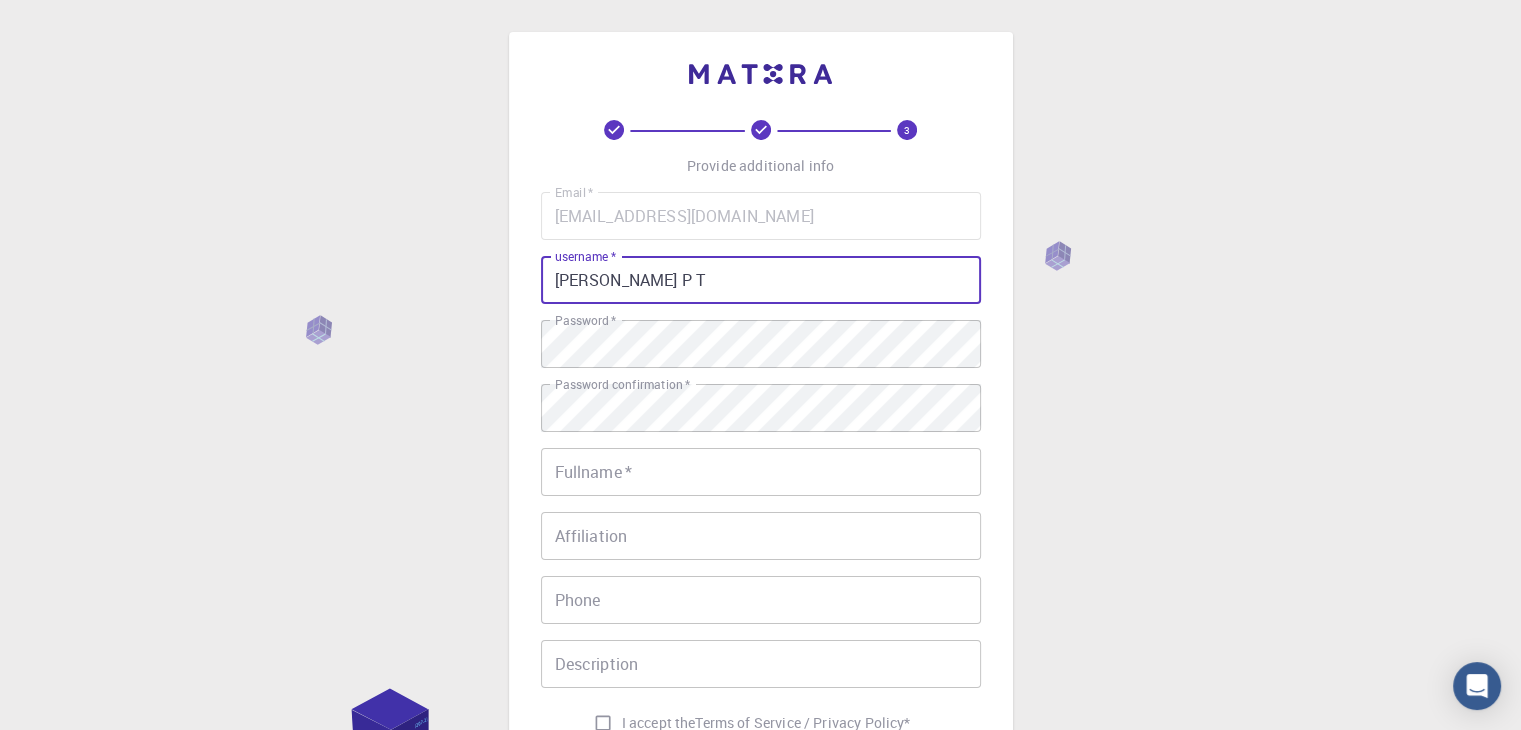 click on "Fullname   *" at bounding box center [761, 472] 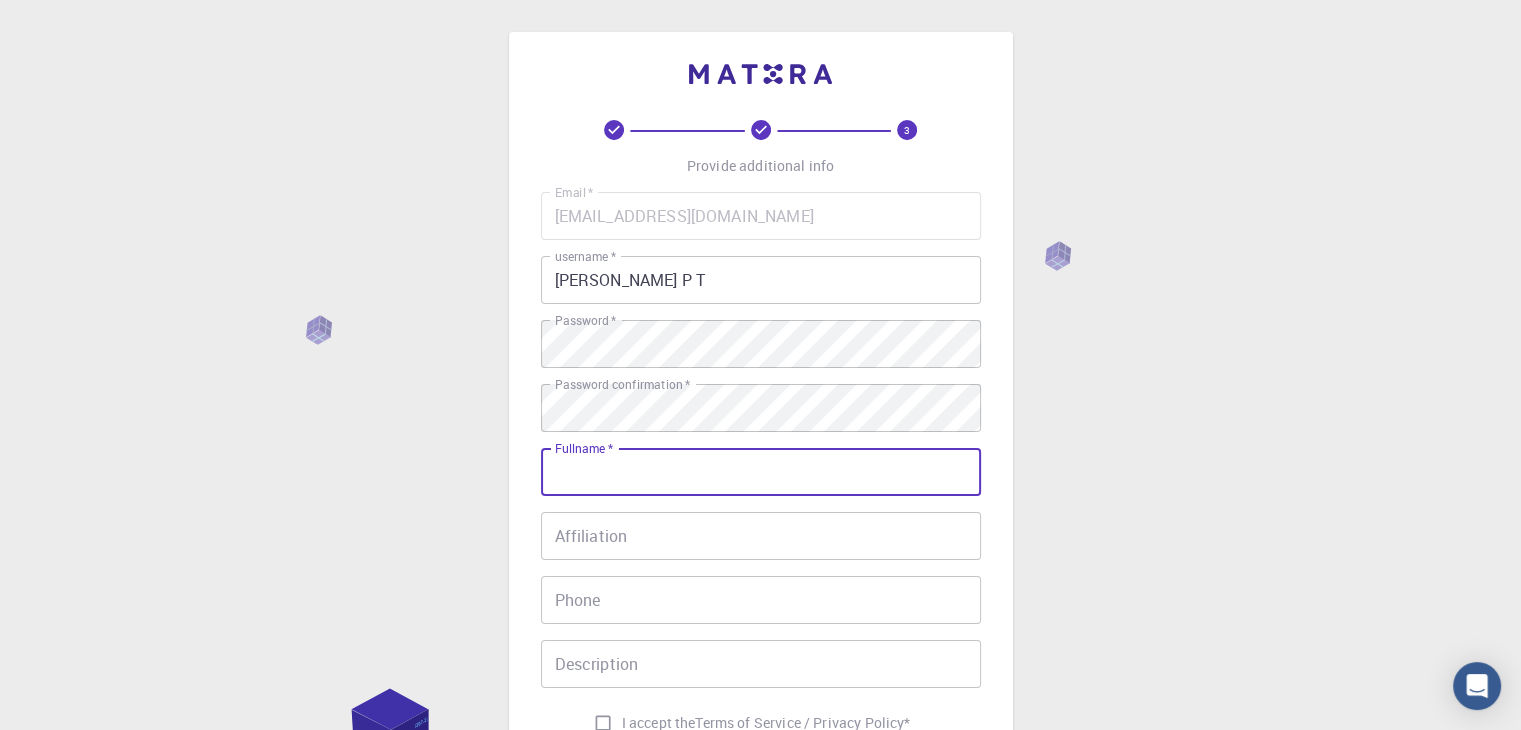 paste on "[PERSON_NAME] P T" 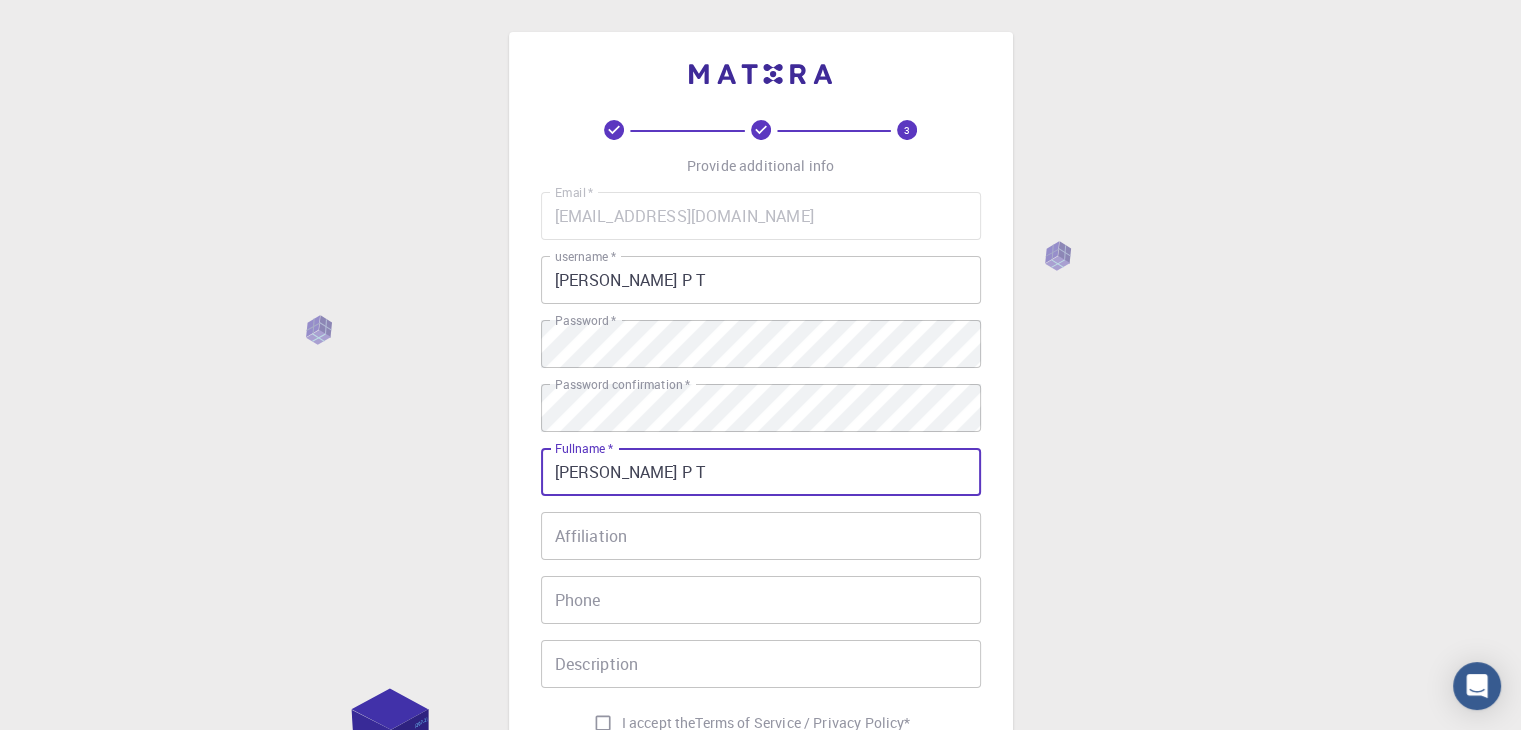type on "[PERSON_NAME] P T" 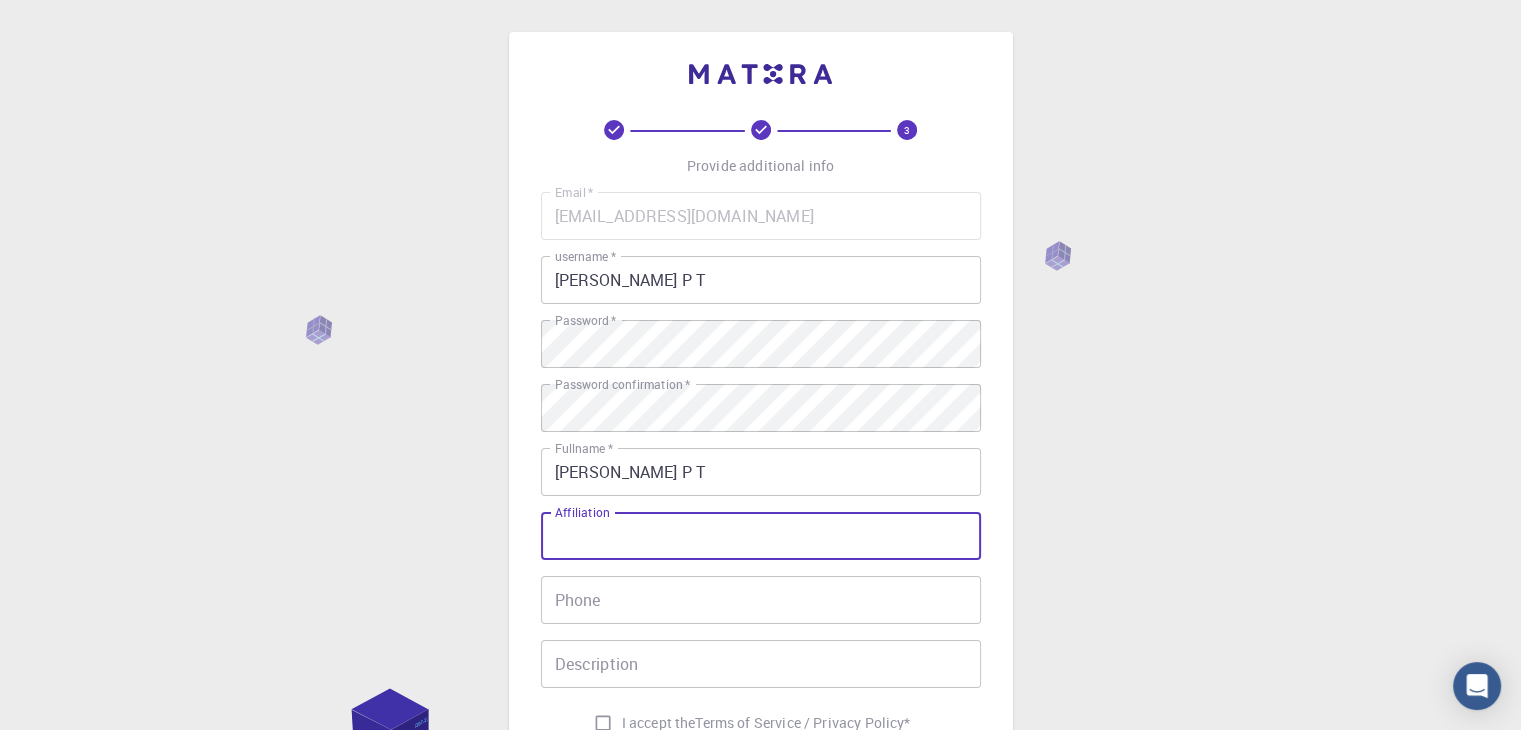 click on "Affiliation" at bounding box center [761, 536] 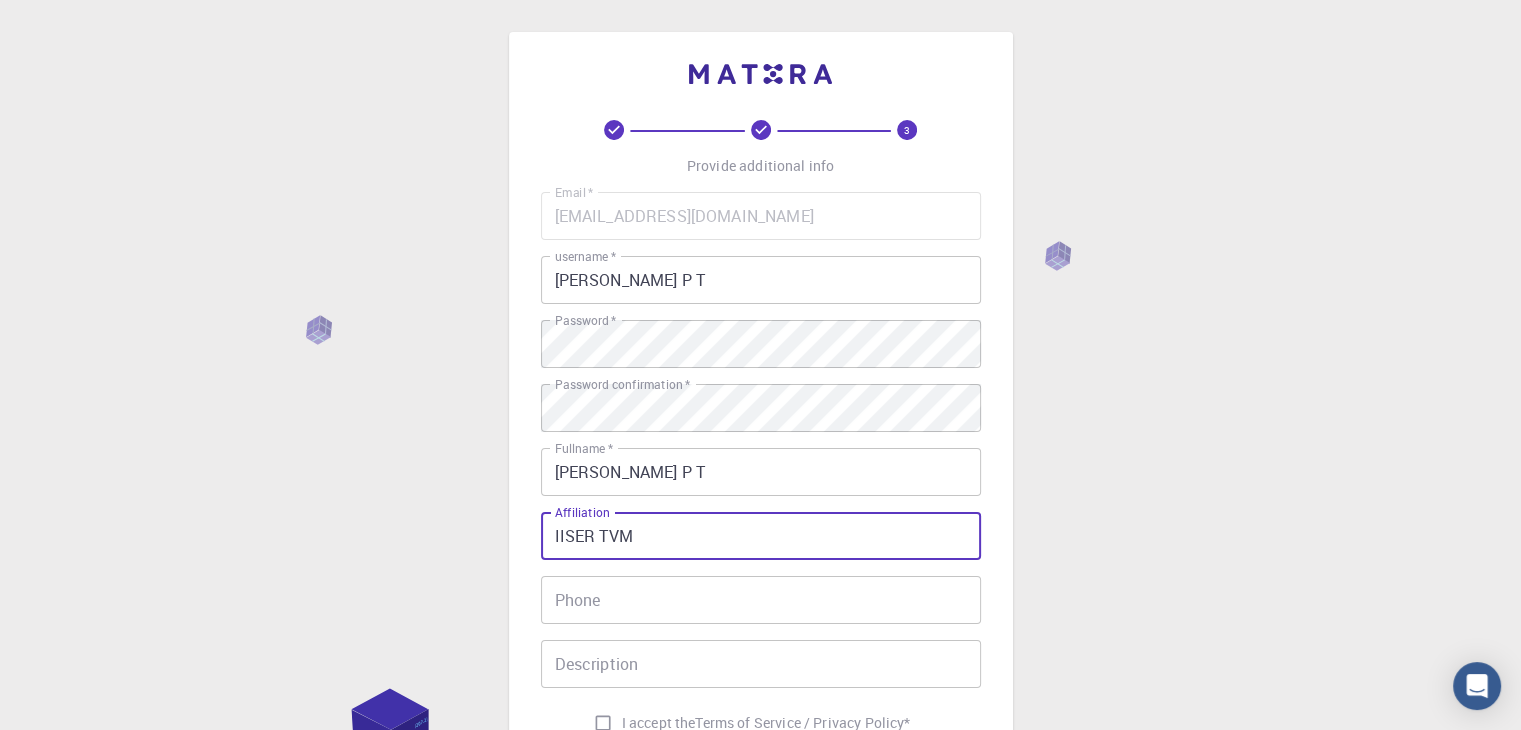 type on "IISER TVM" 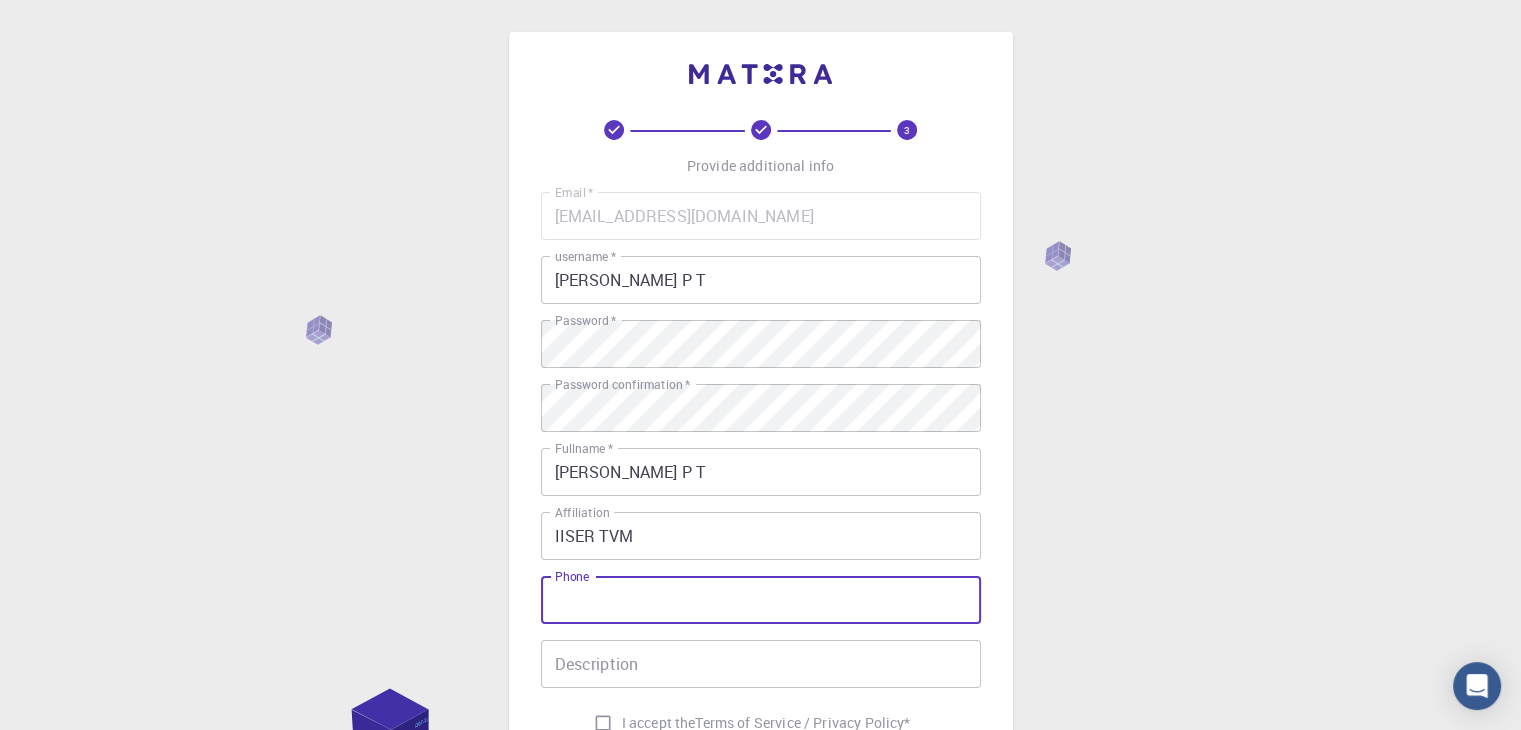 drag, startPoint x: 734, startPoint y: 597, endPoint x: 782, endPoint y: 606, distance: 48.83646 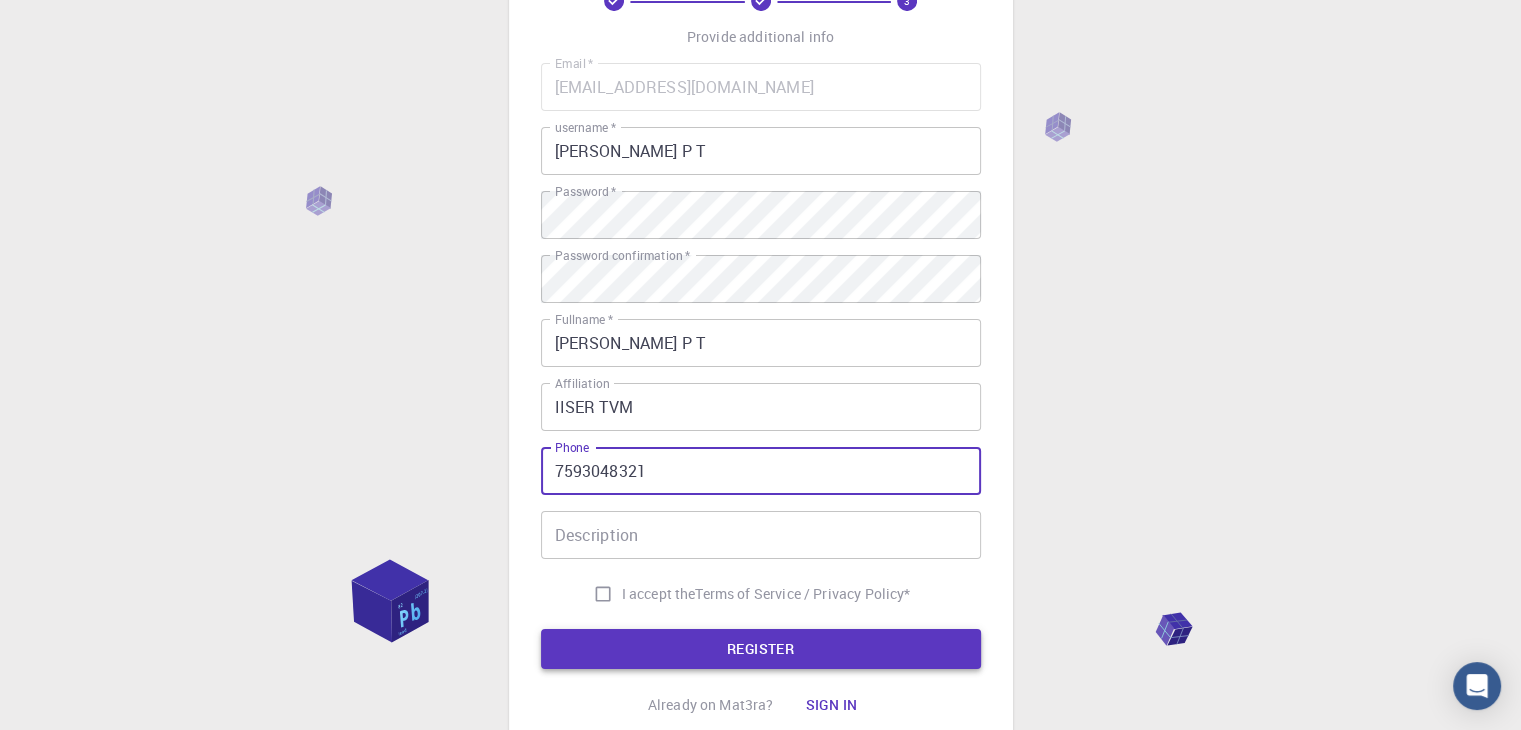 scroll, scrollTop: 166, scrollLeft: 0, axis: vertical 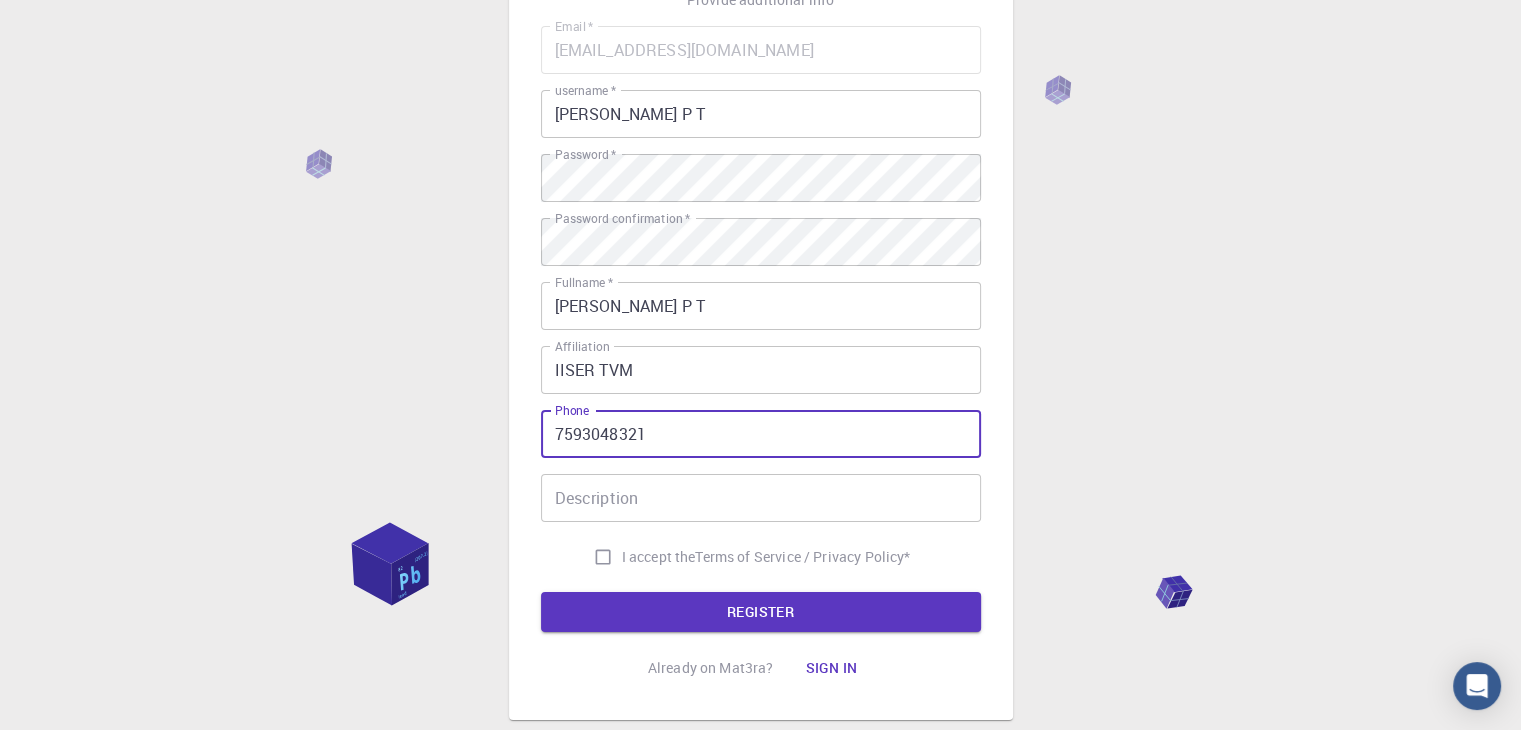type on "7593048321" 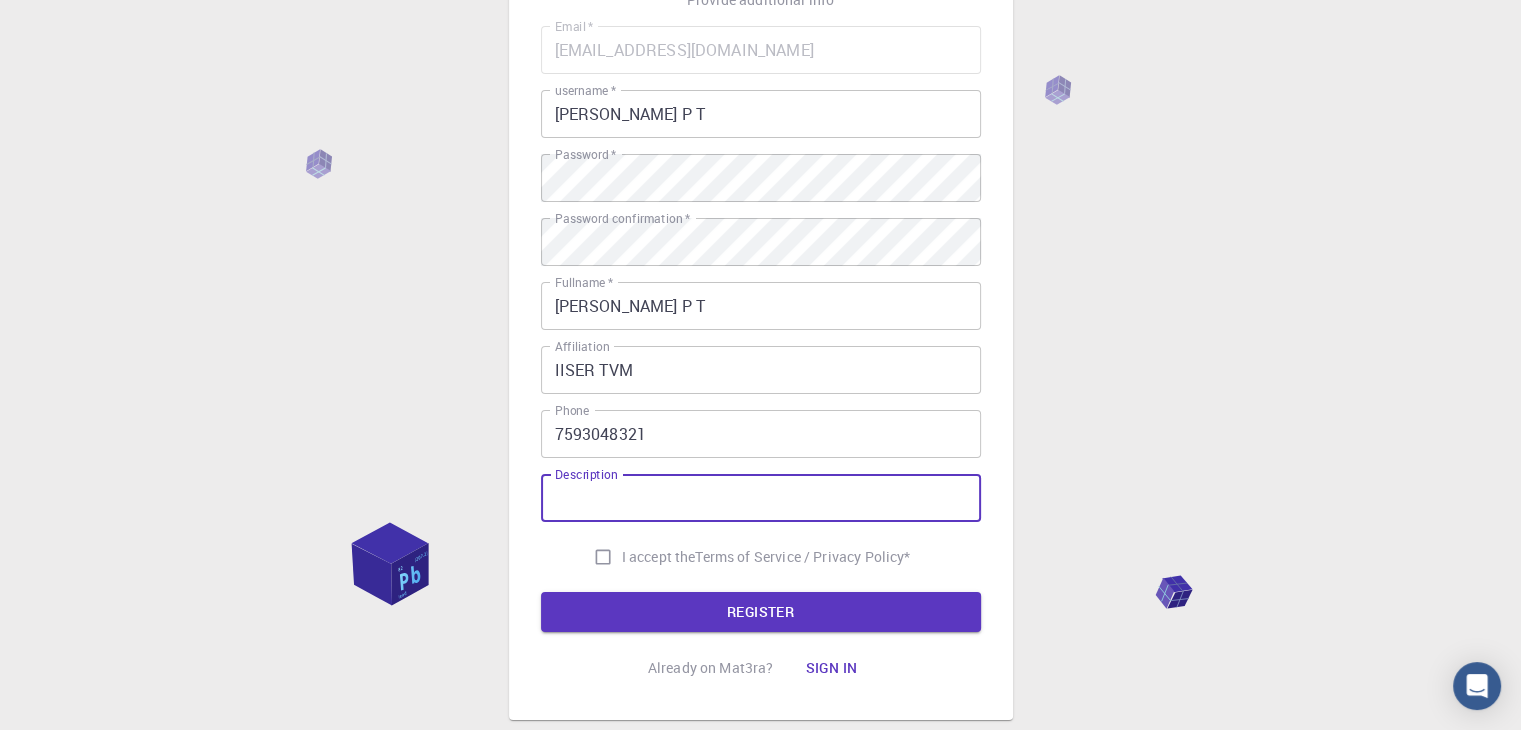 click on "Description" at bounding box center [761, 498] 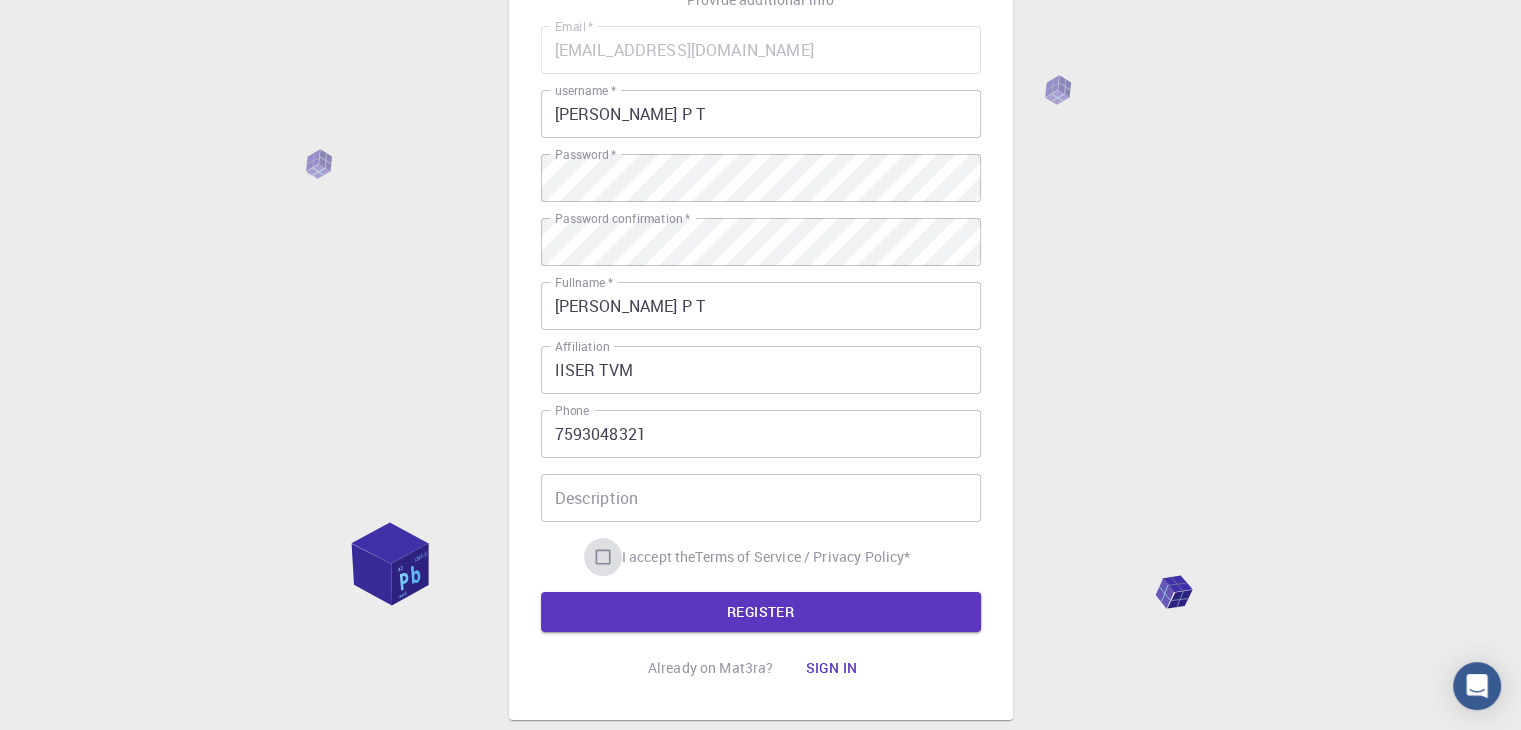drag, startPoint x: 590, startPoint y: 555, endPoint x: 687, endPoint y: 580, distance: 100.16985 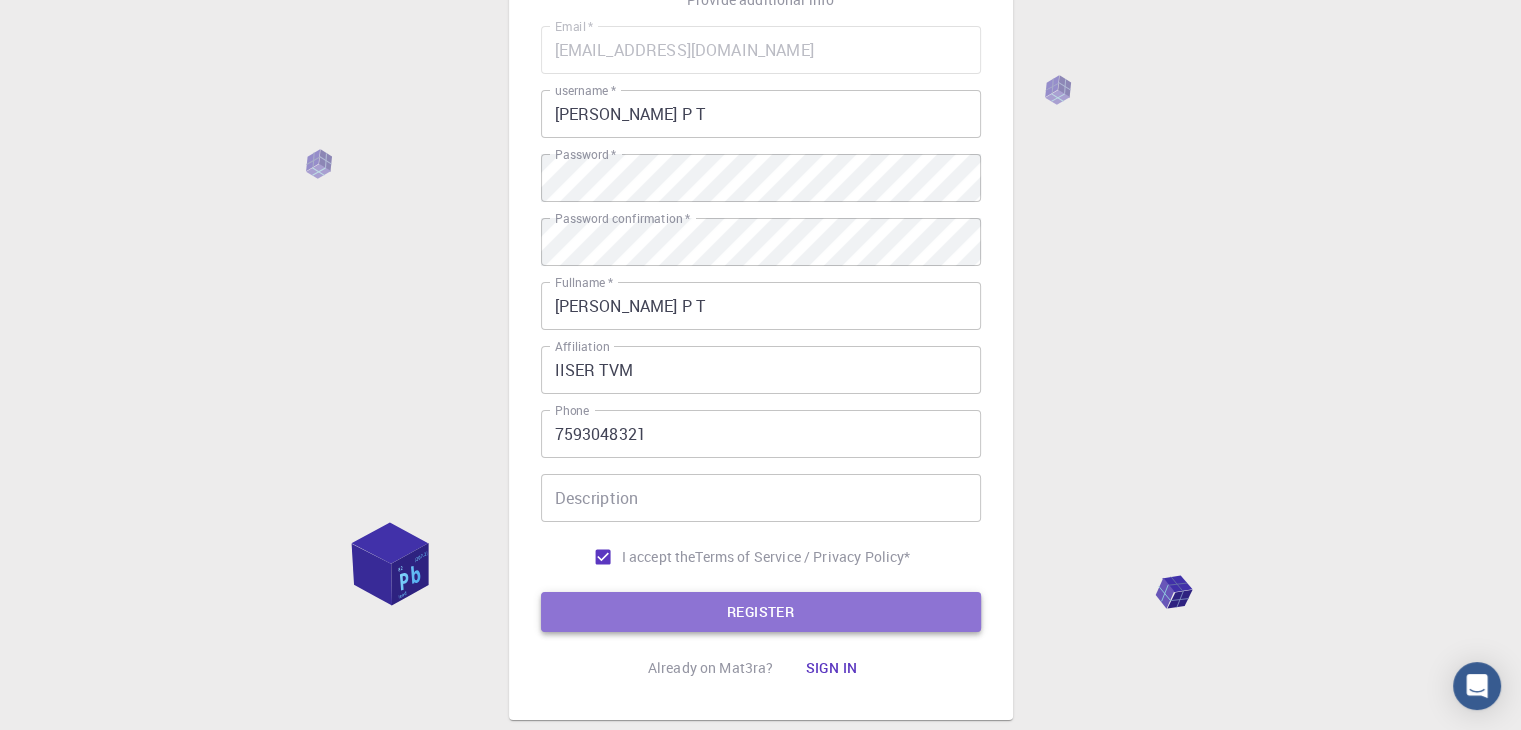 drag, startPoint x: 756, startPoint y: 598, endPoint x: 771, endPoint y: 603, distance: 15.811388 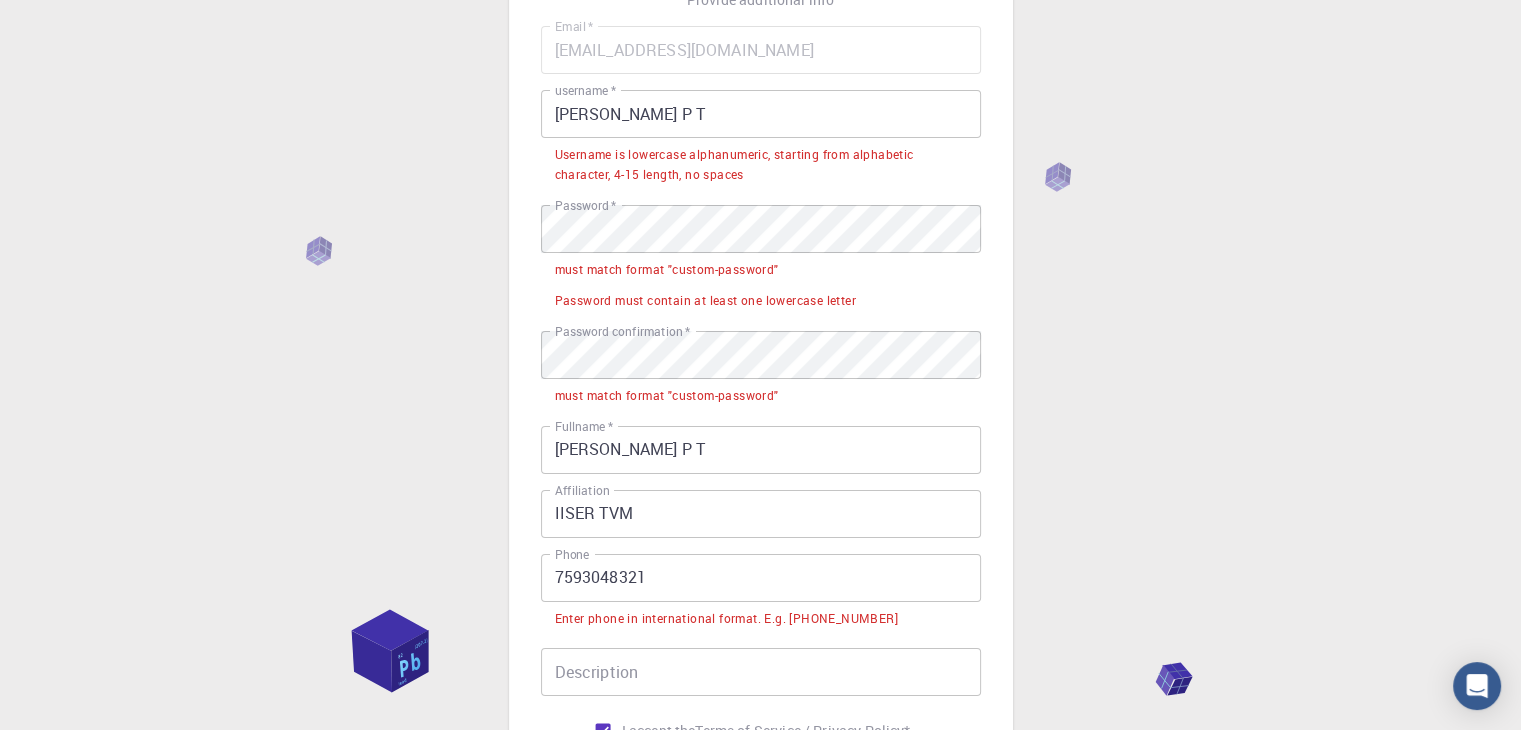 click on "7593048321" at bounding box center [761, 578] 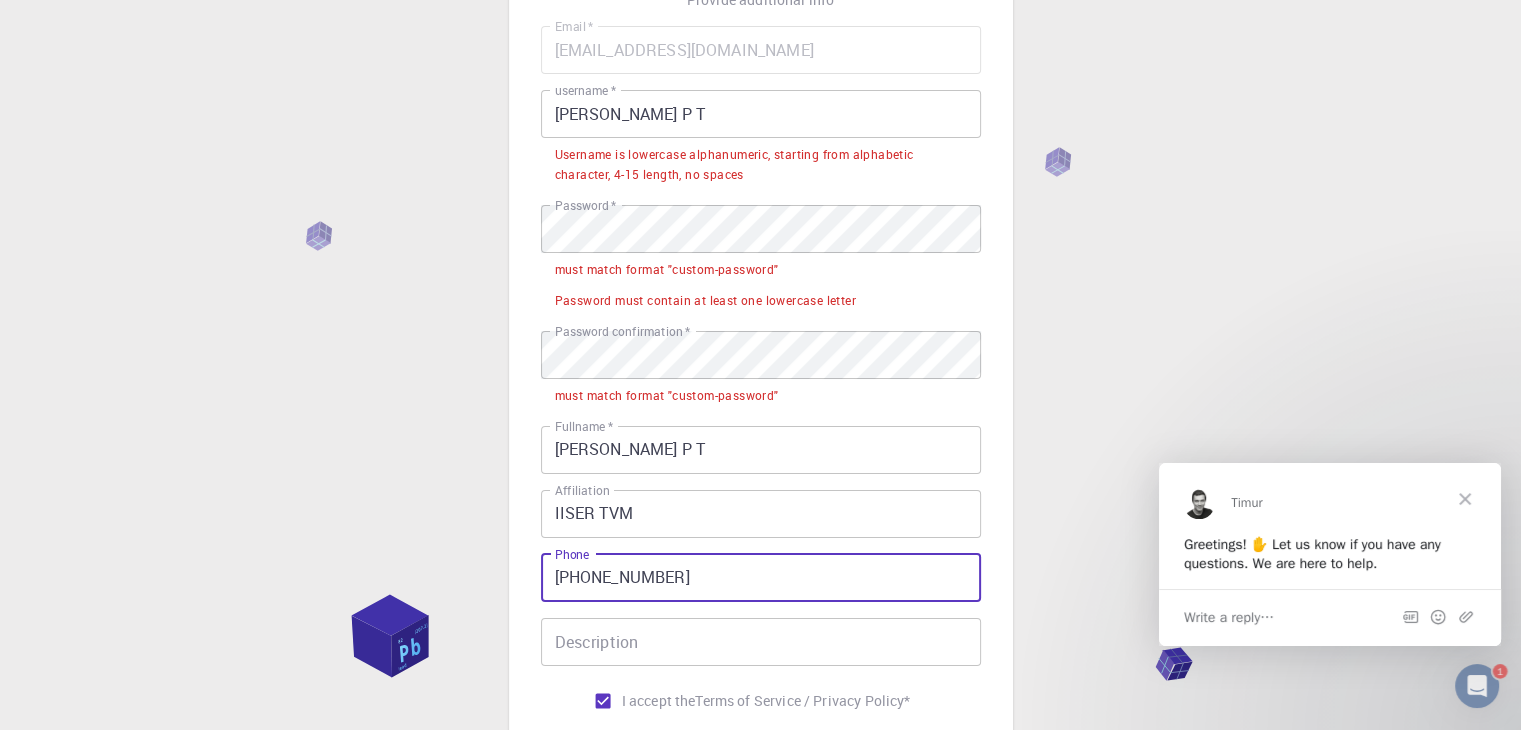 scroll, scrollTop: 0, scrollLeft: 0, axis: both 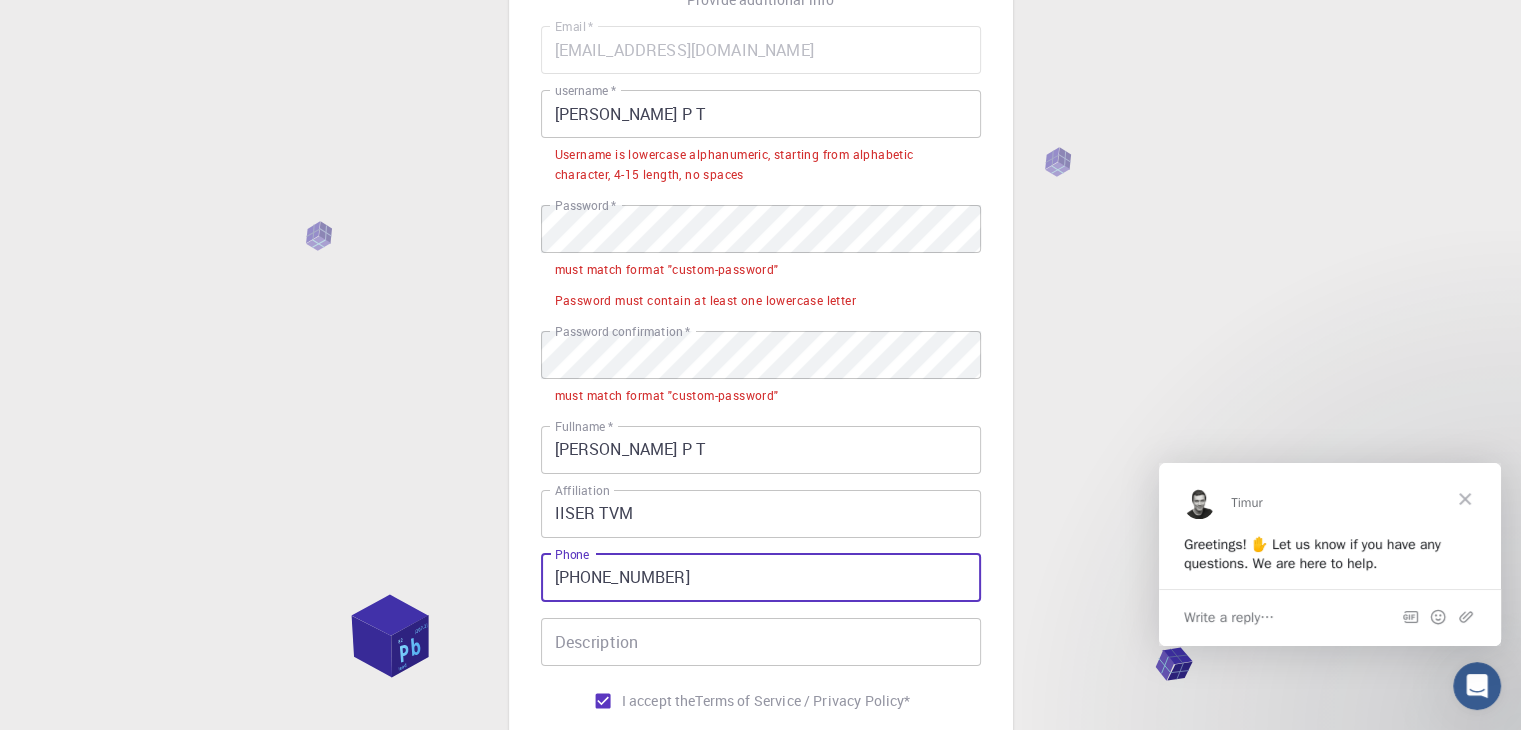 type on "+91 7593048321" 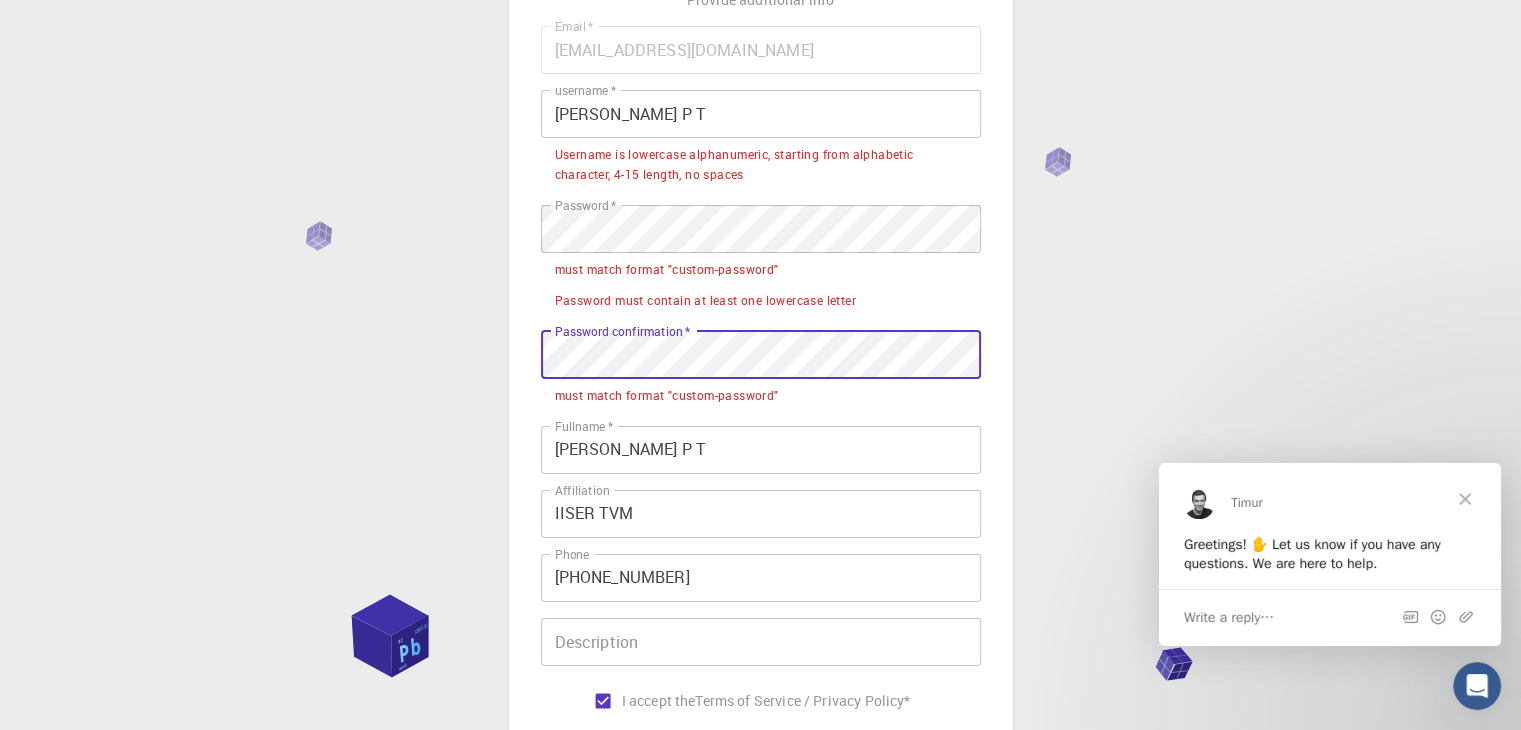 click on "3 Provide additional info Email   * fathima22@iisertvm.ac.in Email   * username   * Fathima Thasnim P T username   * Username is lowercase alphanumeric, starting from alphabetic character, 4-15 length, no spaces Password   * Password   * must match format "custom-password" Password must contain at least one lowercase letter Password confirmation   * Password confirmation   * must match format "custom-password" Fullname   * Fathima Thasnim P T Fullname   * Affiliation IISER TVM Affiliation Phone +91 7593048321 Phone Description Description I accept the  Terms of Service / Privacy Policy  * REGISTER Already on Mat3ra? Sign in ©  2025   Exabyte Inc.   All rights reserved. Platform version  2025.6.26 . Documentation Video Tutorials Terms of service Privacy statement" at bounding box center (760, 414) 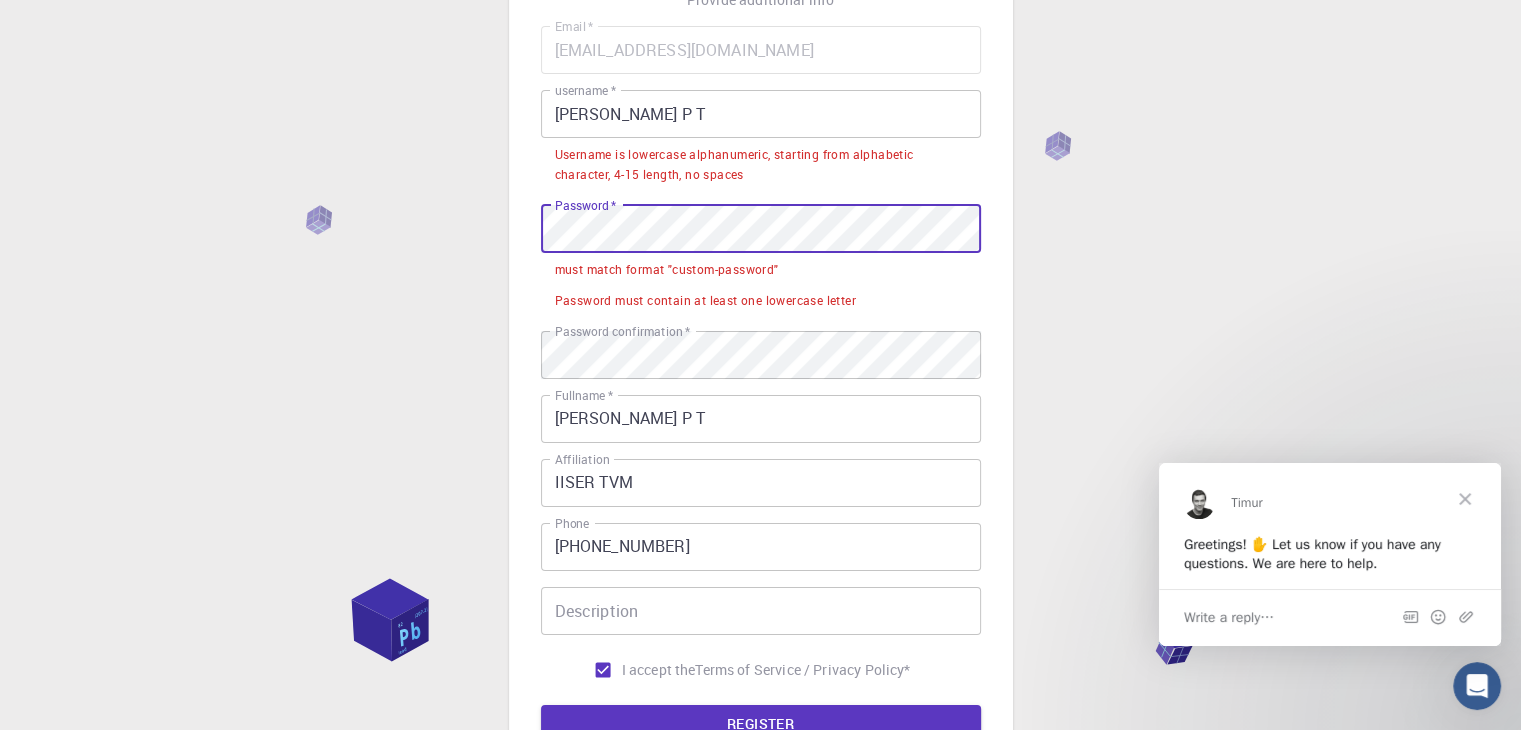 click on "3 Provide additional info Email   * fathima22@iisertvm.ac.in Email   * username   * Fathima Thasnim P T username   * Username is lowercase alphanumeric, starting from alphabetic character, 4-15 length, no spaces Password   * Password   * must match format "custom-password" Password must contain at least one lowercase letter Password confirmation   * Password confirmation   * Fullname   * Fathima Thasnim P T Fullname   * Affiliation IISER TVM Affiliation Phone +91 7593048321 Phone Description Description I accept the  Terms of Service / Privacy Policy  * REGISTER Already on Mat3ra? Sign in ©  2025   Exabyte Inc.   All rights reserved. Platform version  2025.6.26 . Documentation Video Tutorials Terms of service Privacy statement" at bounding box center [760, 399] 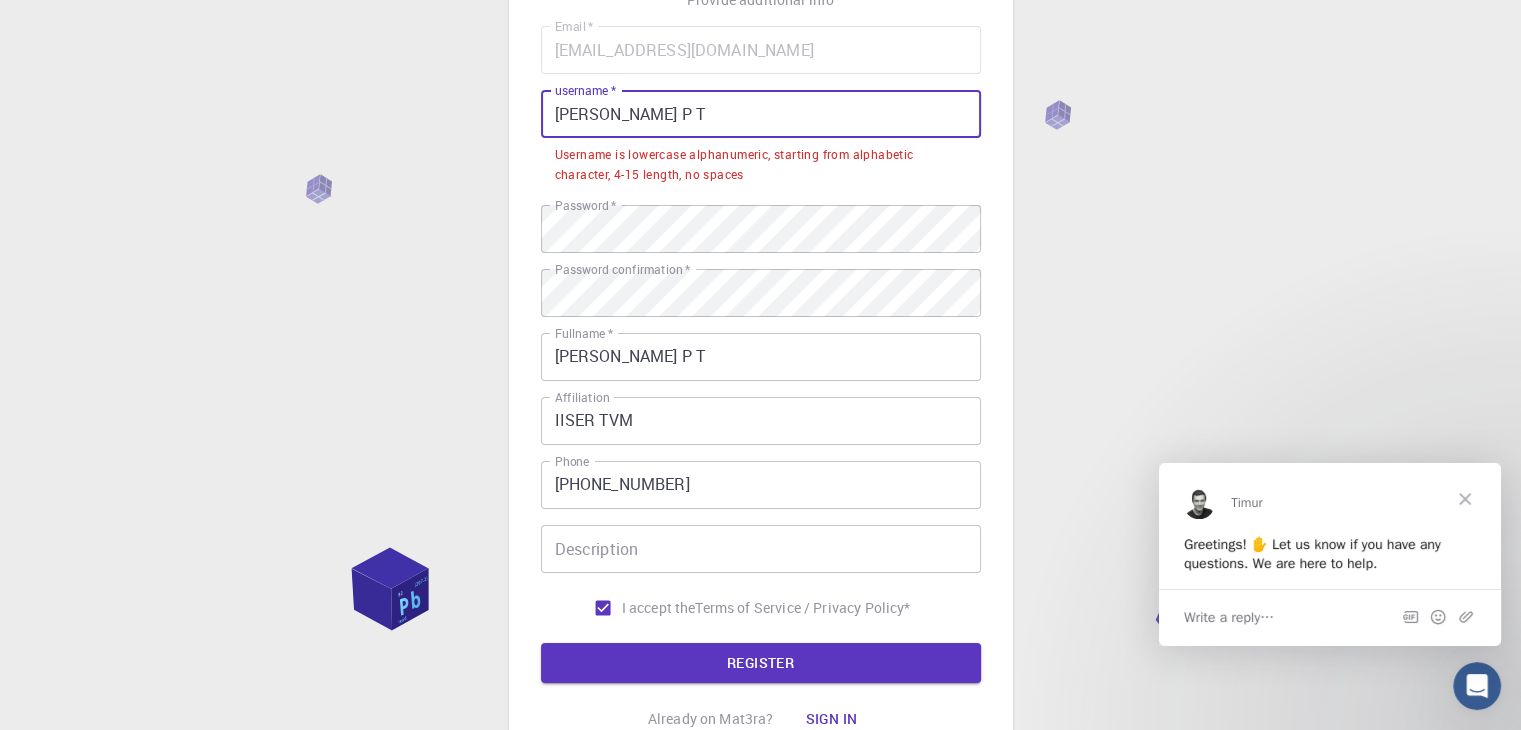 drag, startPoint x: 716, startPoint y: 105, endPoint x: 536, endPoint y: 119, distance: 180.54362 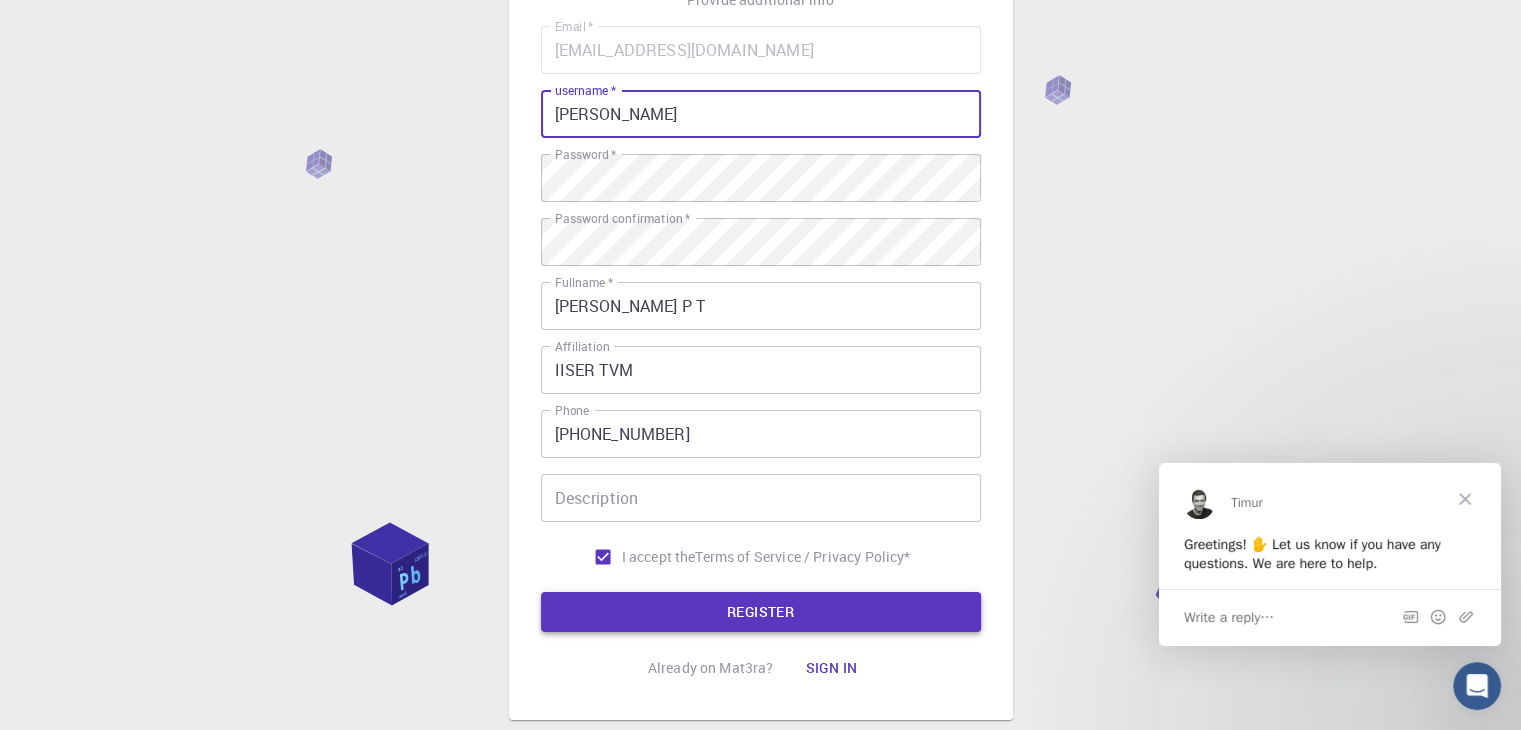 type on "Fathima Thasnim" 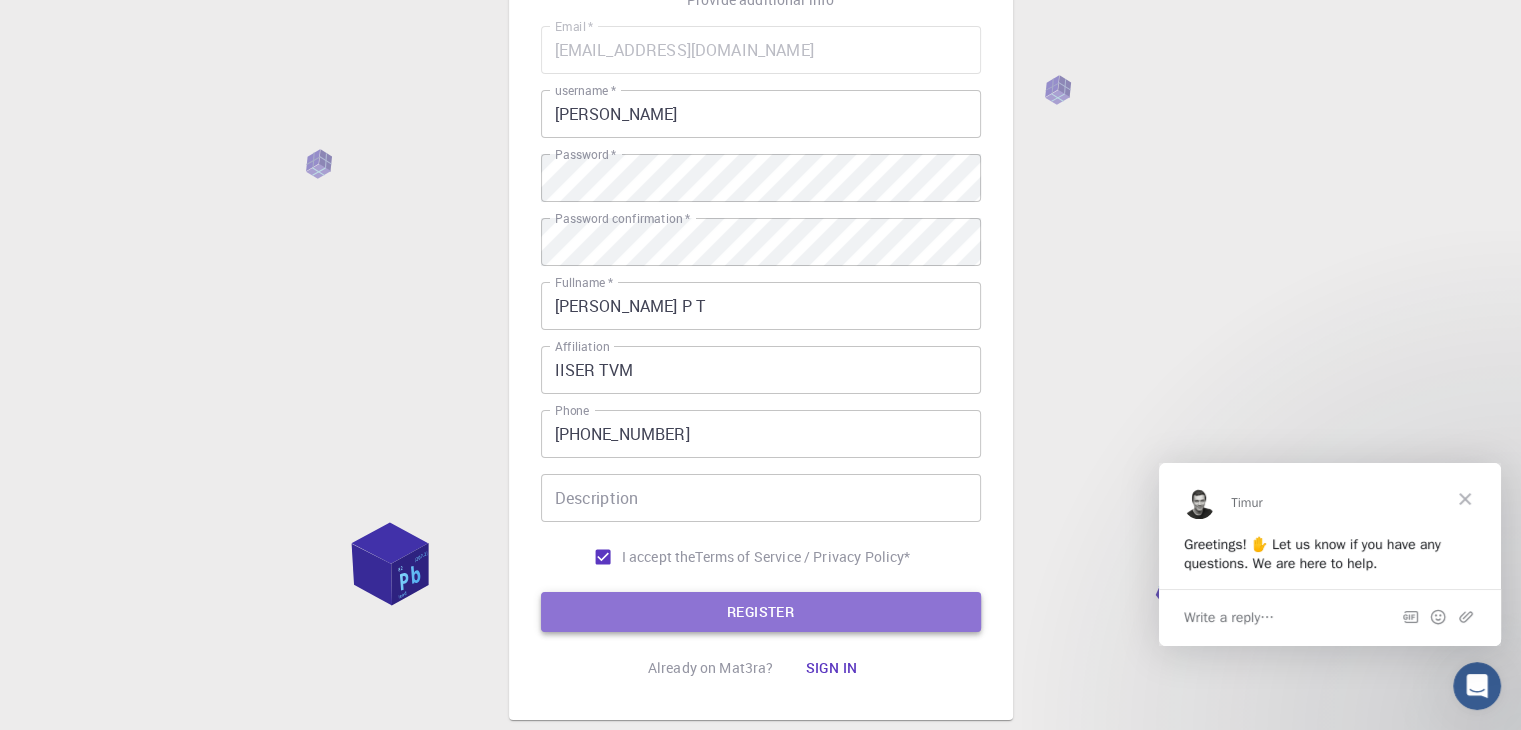 click on "REGISTER" at bounding box center [761, 612] 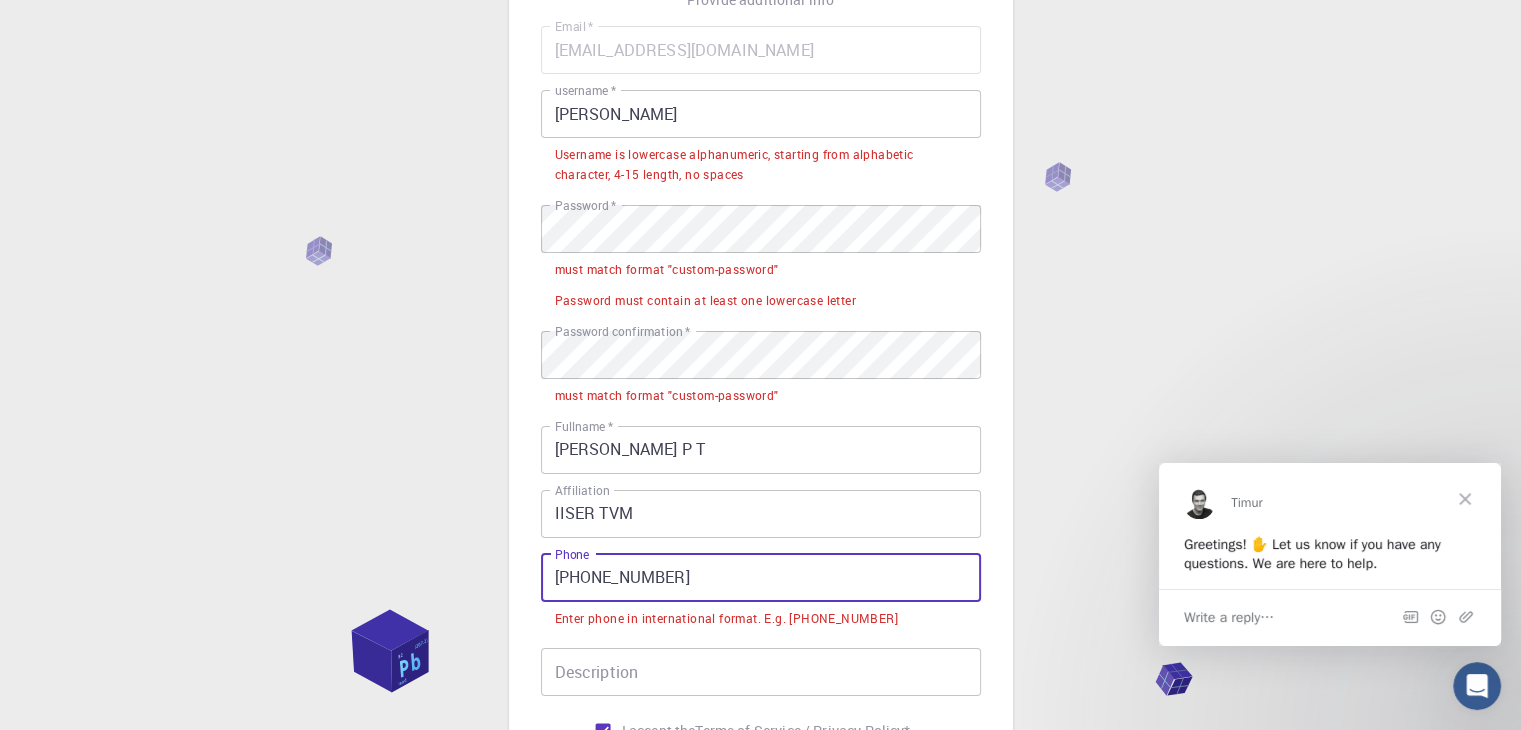 drag, startPoint x: 591, startPoint y: 580, endPoint x: 580, endPoint y: 581, distance: 11.045361 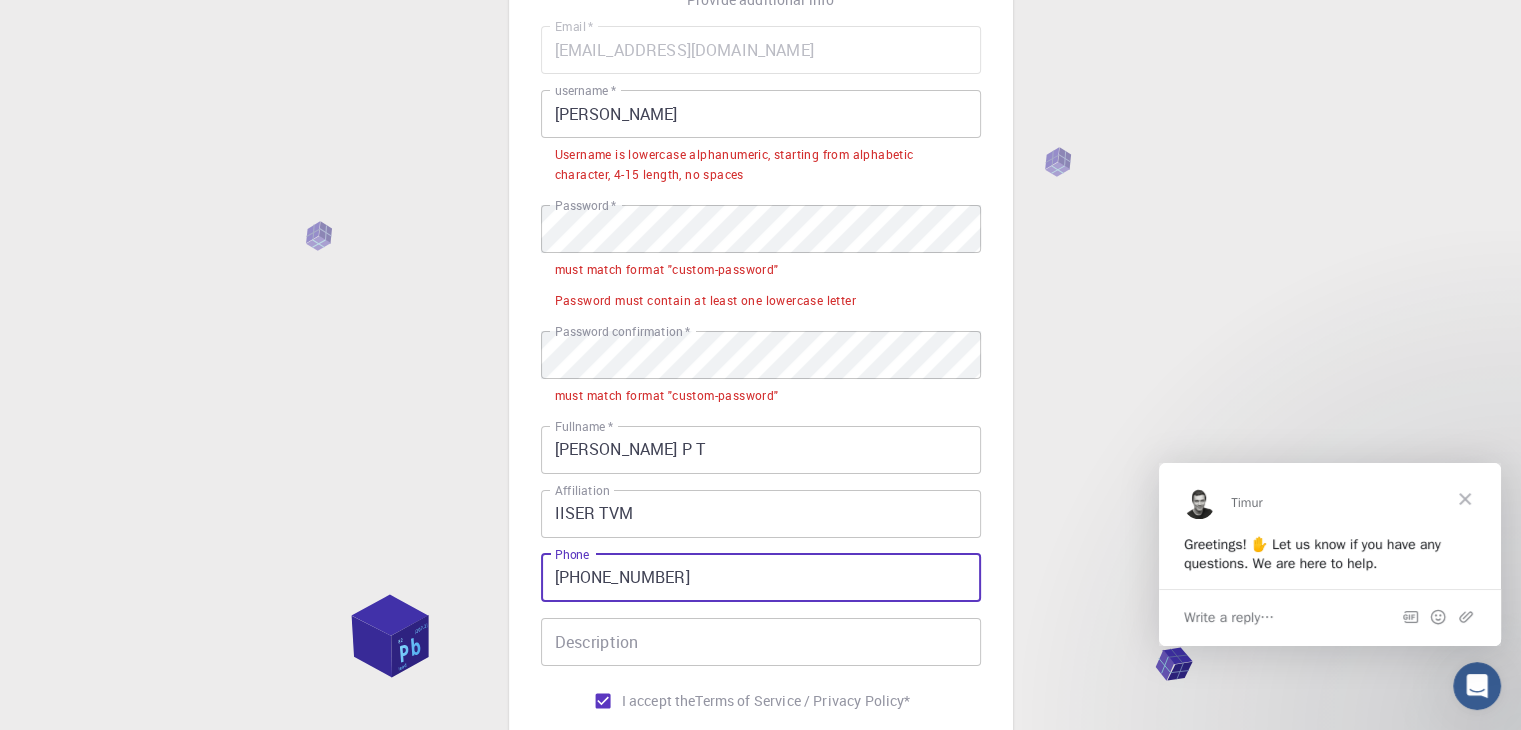 type on "+917593048321" 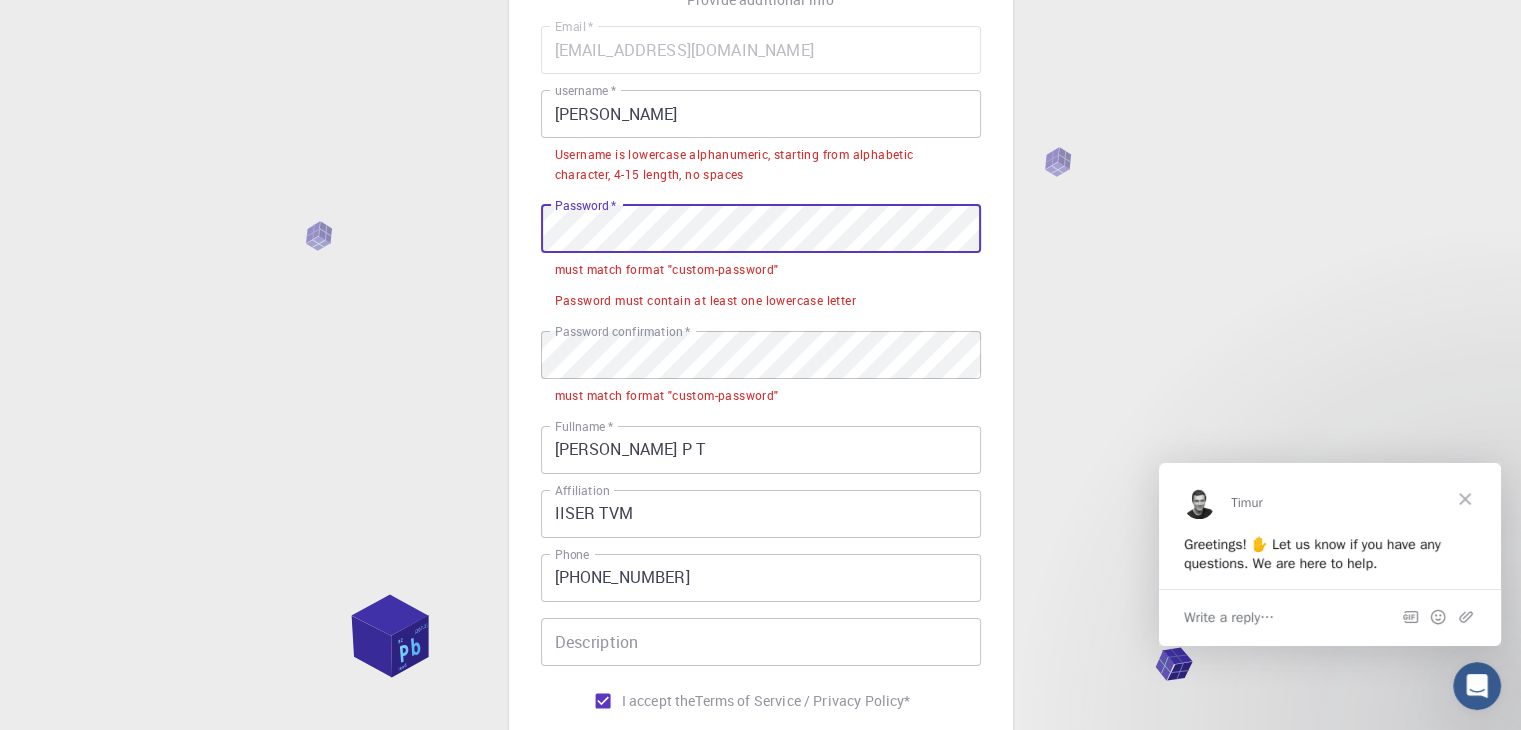 click on "3 Provide additional info Email   * fathima22@iisertvm.ac.in Email   * username   * Fathima Thasnim username   * Username is lowercase alphanumeric, starting from alphabetic character, 4-15 length, no spaces Password   * Password   * must match format "custom-password" Password must contain at least one lowercase letter Password confirmation   * Password confirmation   * must match format "custom-password" Fullname   * Fathima Thasnim P T Fullname   * Affiliation IISER TVM Affiliation Phone +917593048321 Phone Description Description I accept the  Terms of Service / Privacy Policy  * REGISTER Already on Mat3ra? Sign in ©  2025   Exabyte Inc.   All rights reserved. Platform version  2025.6.26 . Documentation Video Tutorials Terms of service Privacy statement" at bounding box center [760, 414] 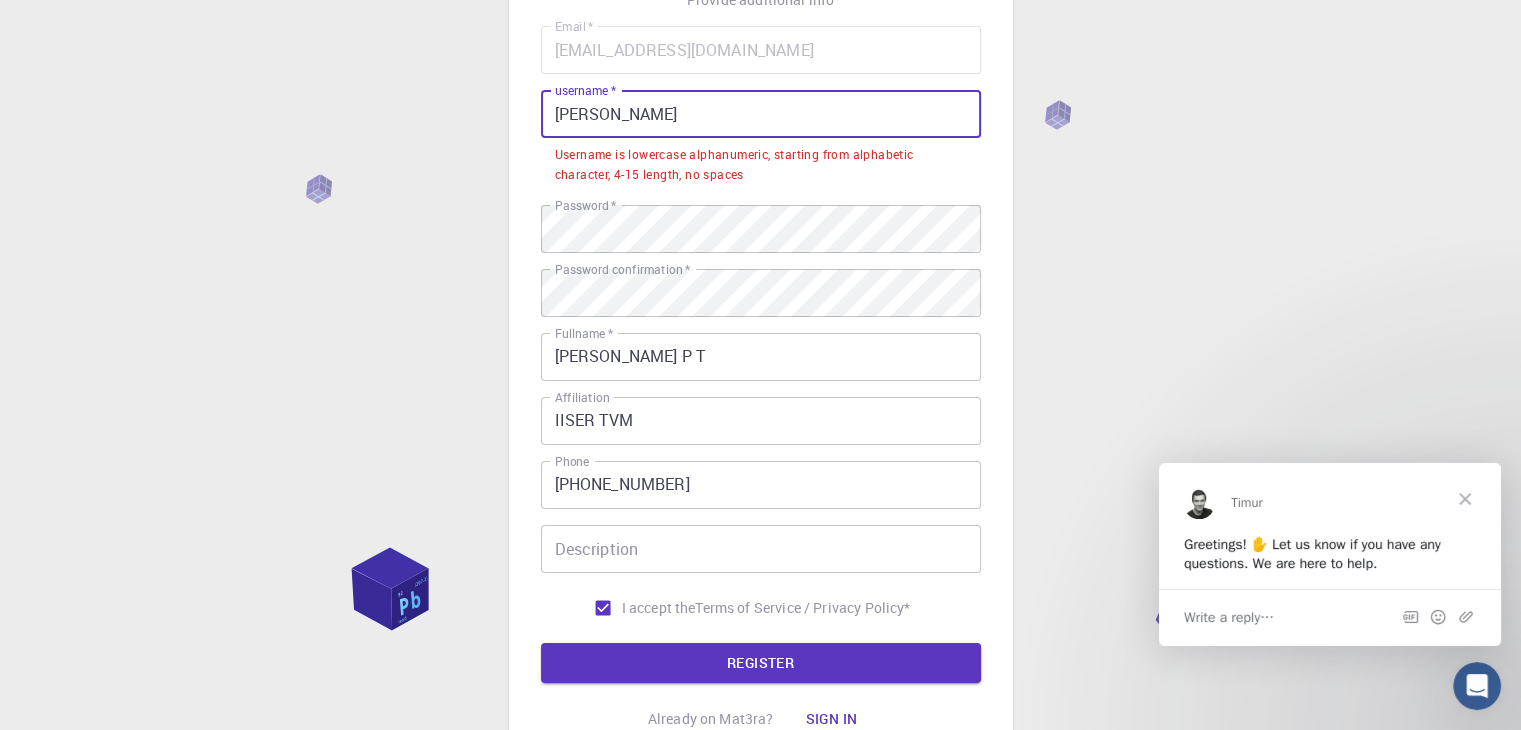 drag, startPoint x: 628, startPoint y: 118, endPoint x: 612, endPoint y: 122, distance: 16.492422 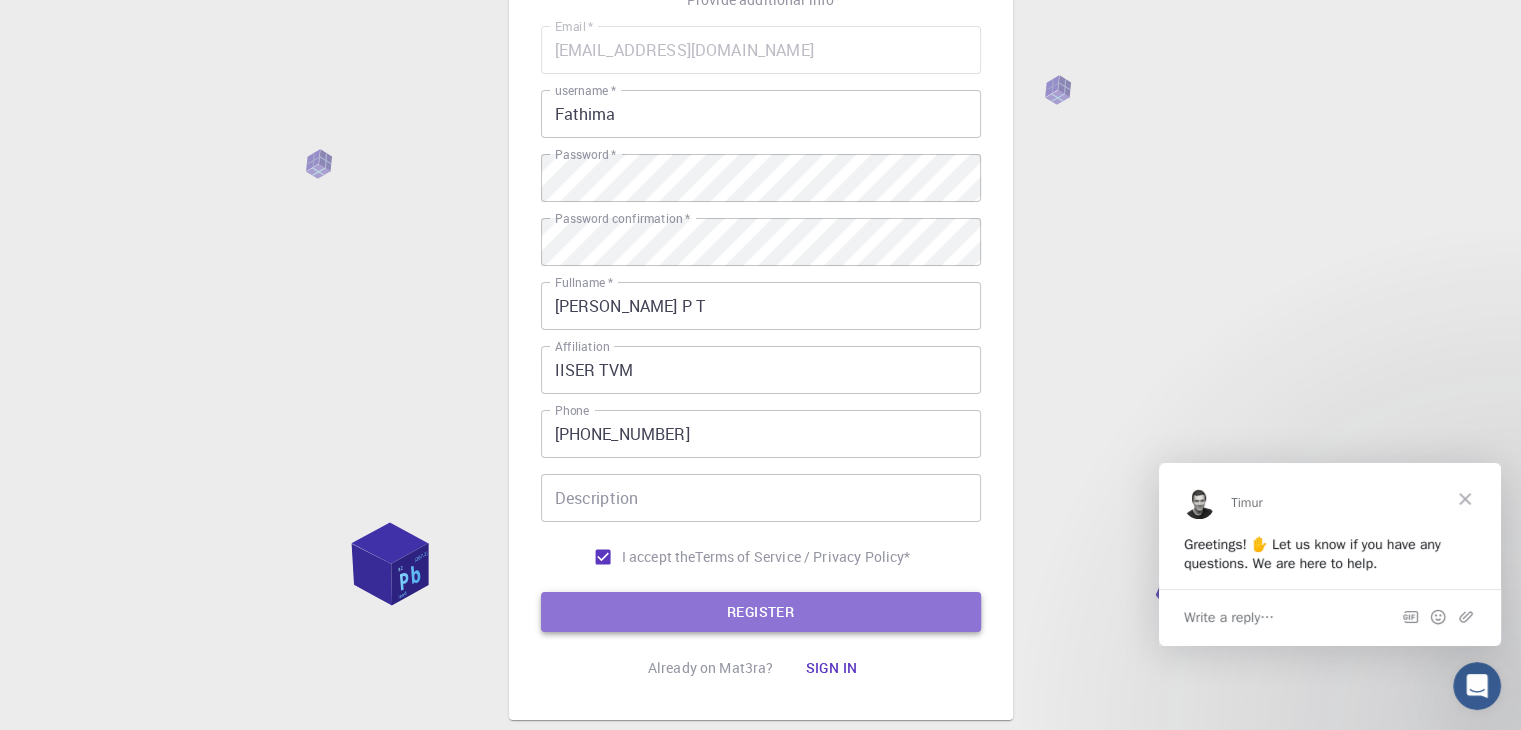 click on "REGISTER" at bounding box center [761, 612] 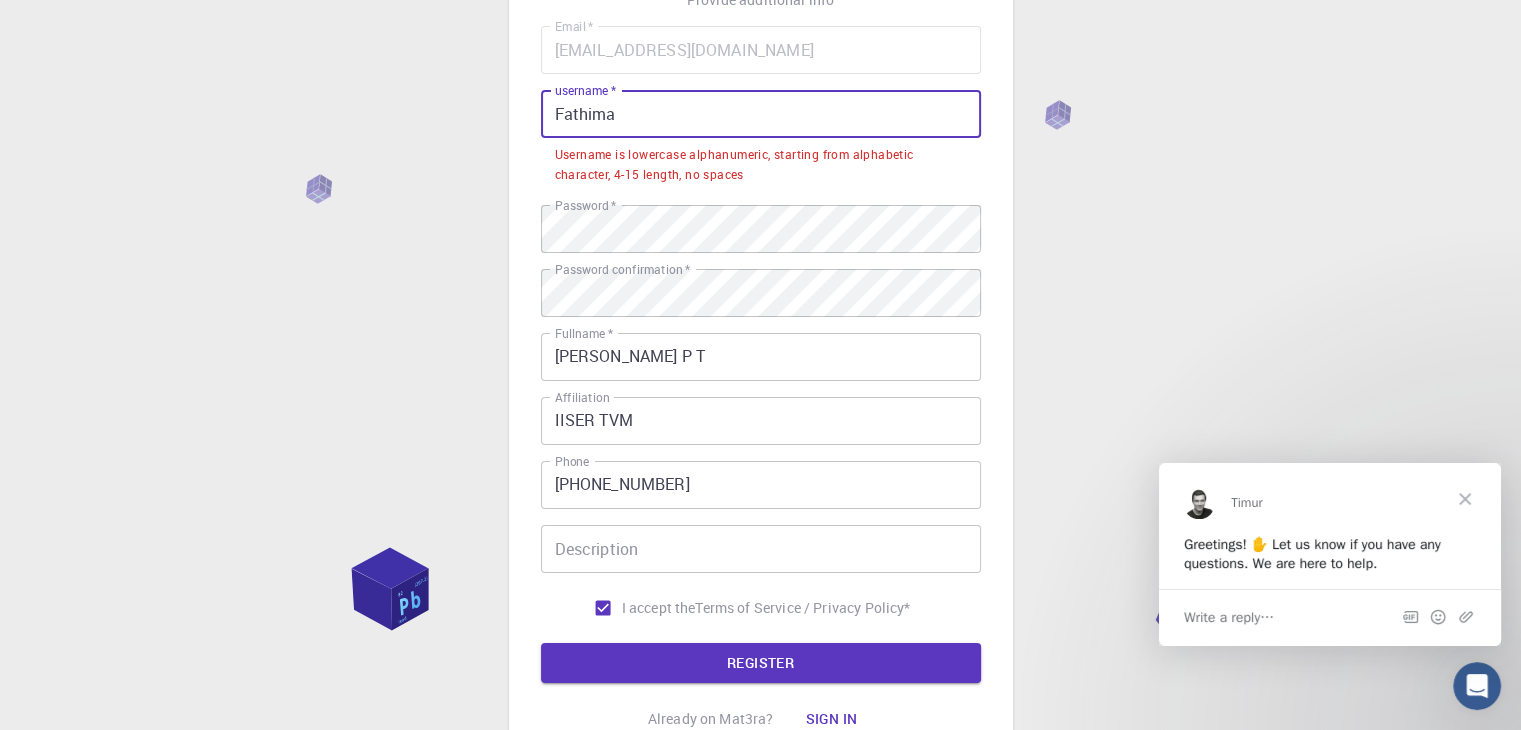 click on "Fathima" at bounding box center [761, 114] 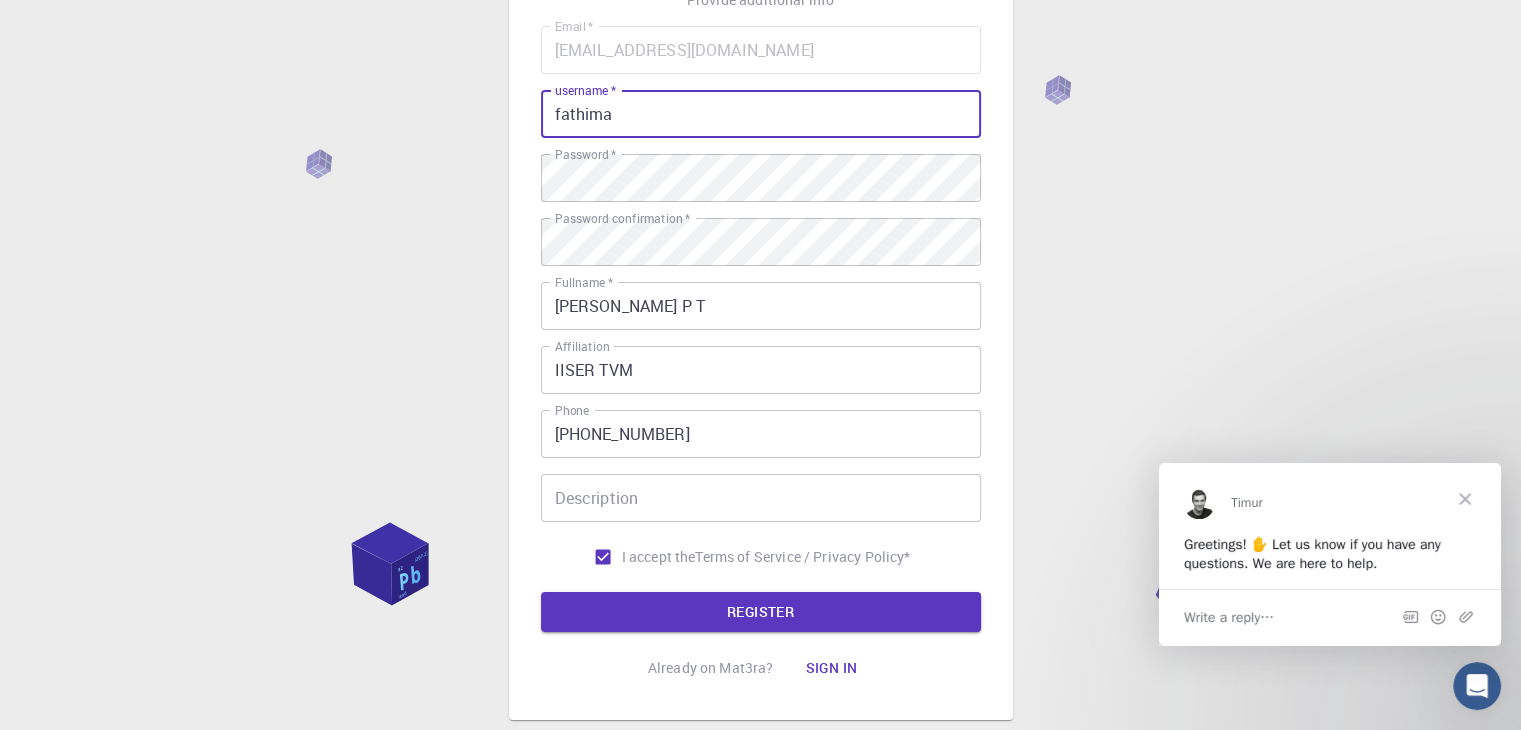 click on "fathima" at bounding box center [761, 114] 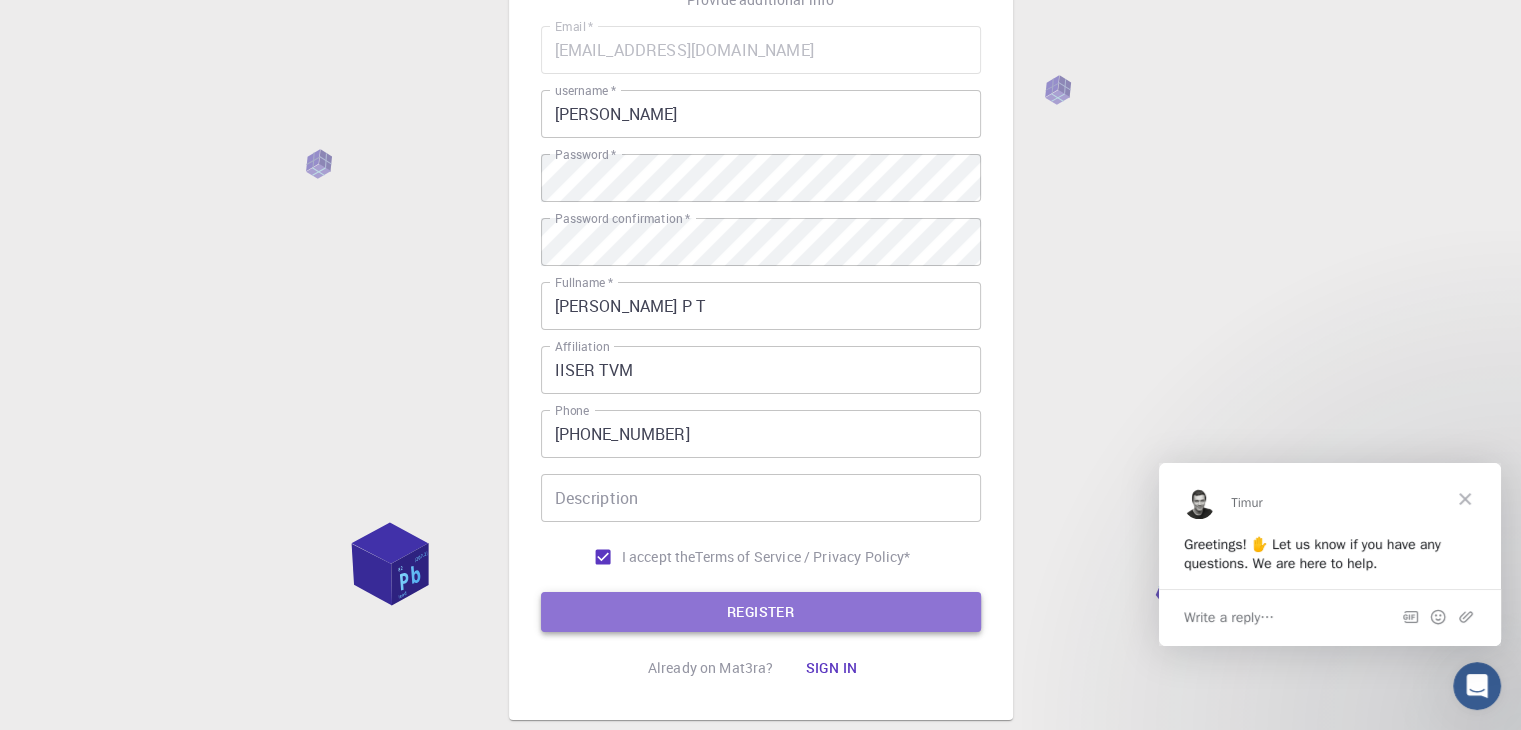 click on "REGISTER" at bounding box center (761, 612) 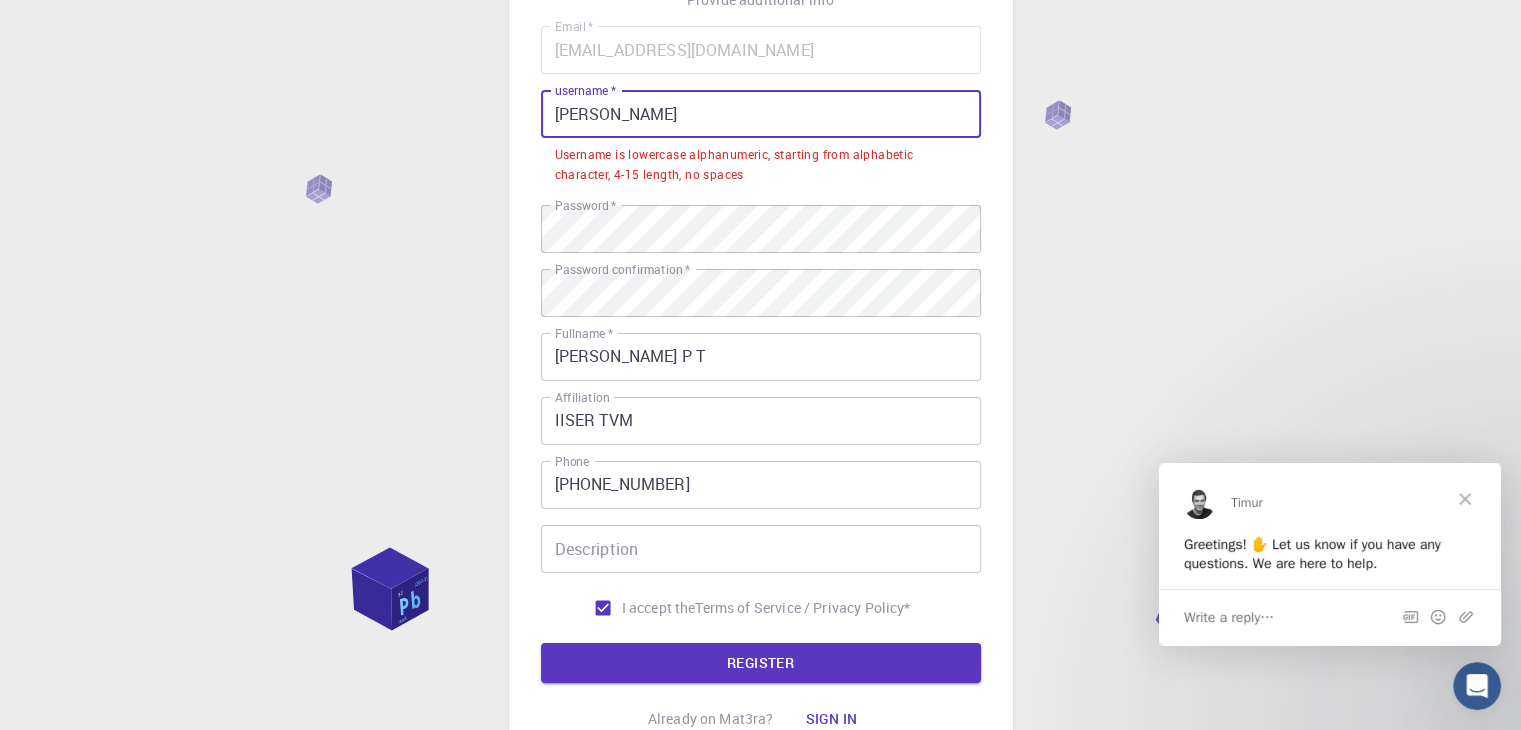 drag, startPoint x: 661, startPoint y: 100, endPoint x: 612, endPoint y: 115, distance: 51.24451 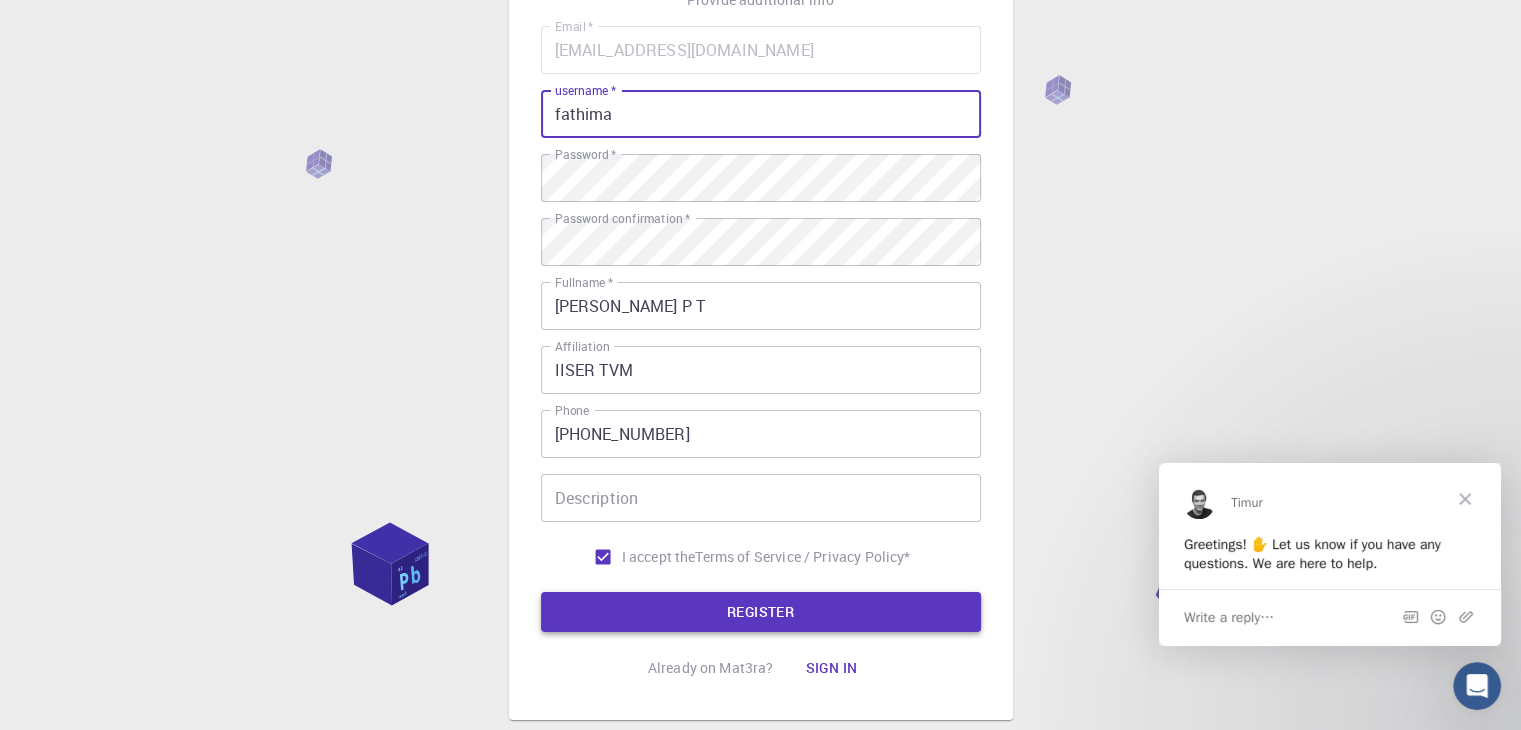 type on "fathima" 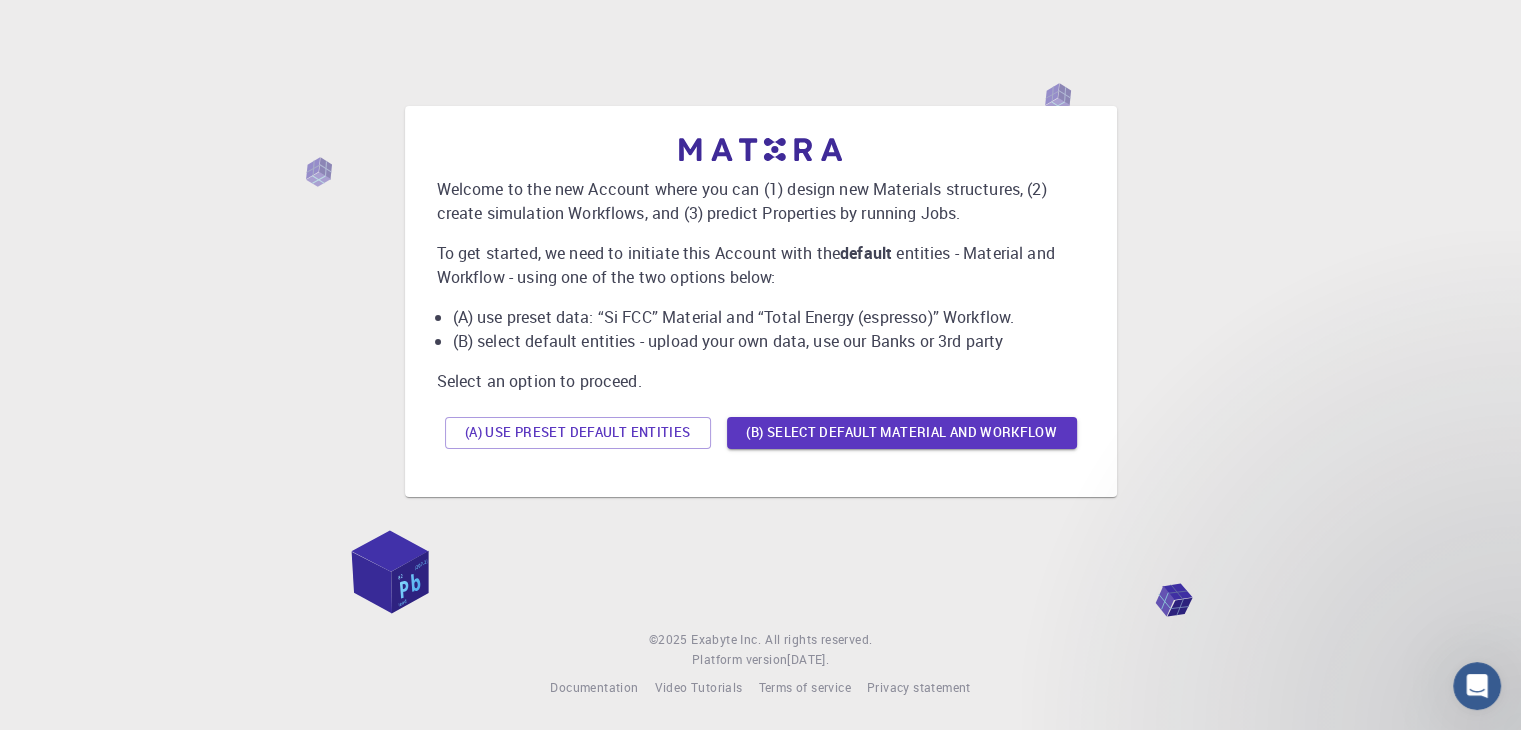 scroll, scrollTop: 0, scrollLeft: 0, axis: both 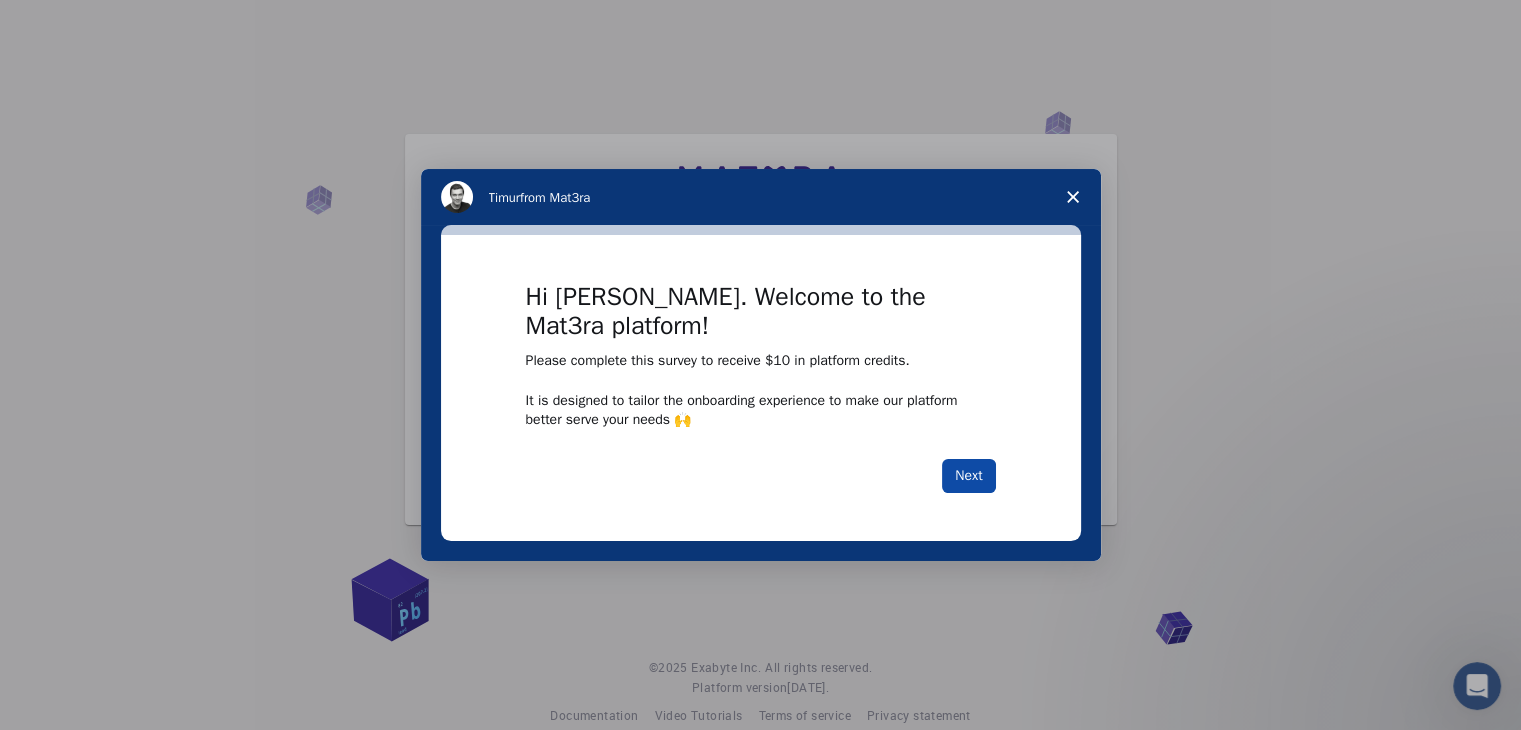 click on "Next" at bounding box center (968, 476) 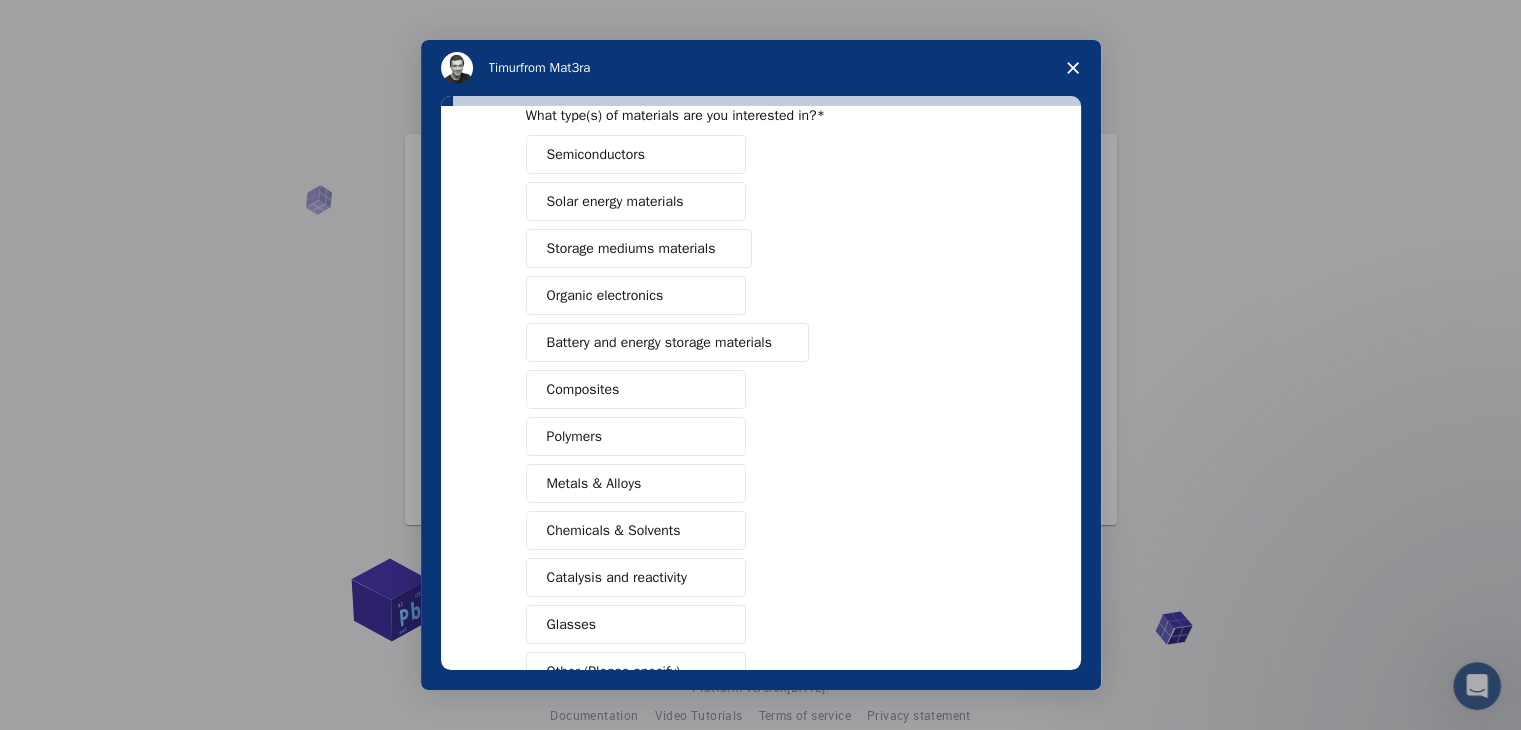 scroll, scrollTop: 64, scrollLeft: 0, axis: vertical 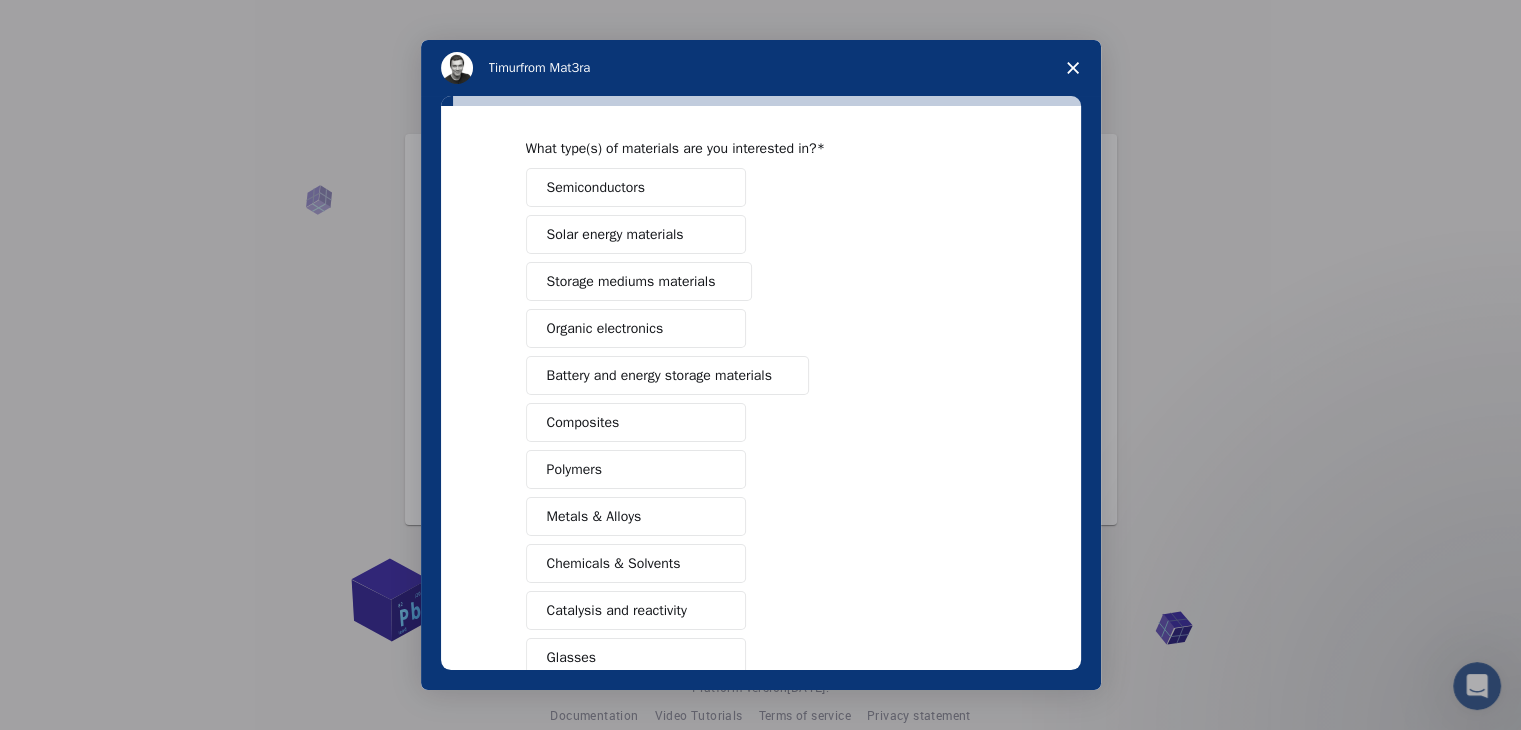 click on "Organic electronics" at bounding box center (636, 328) 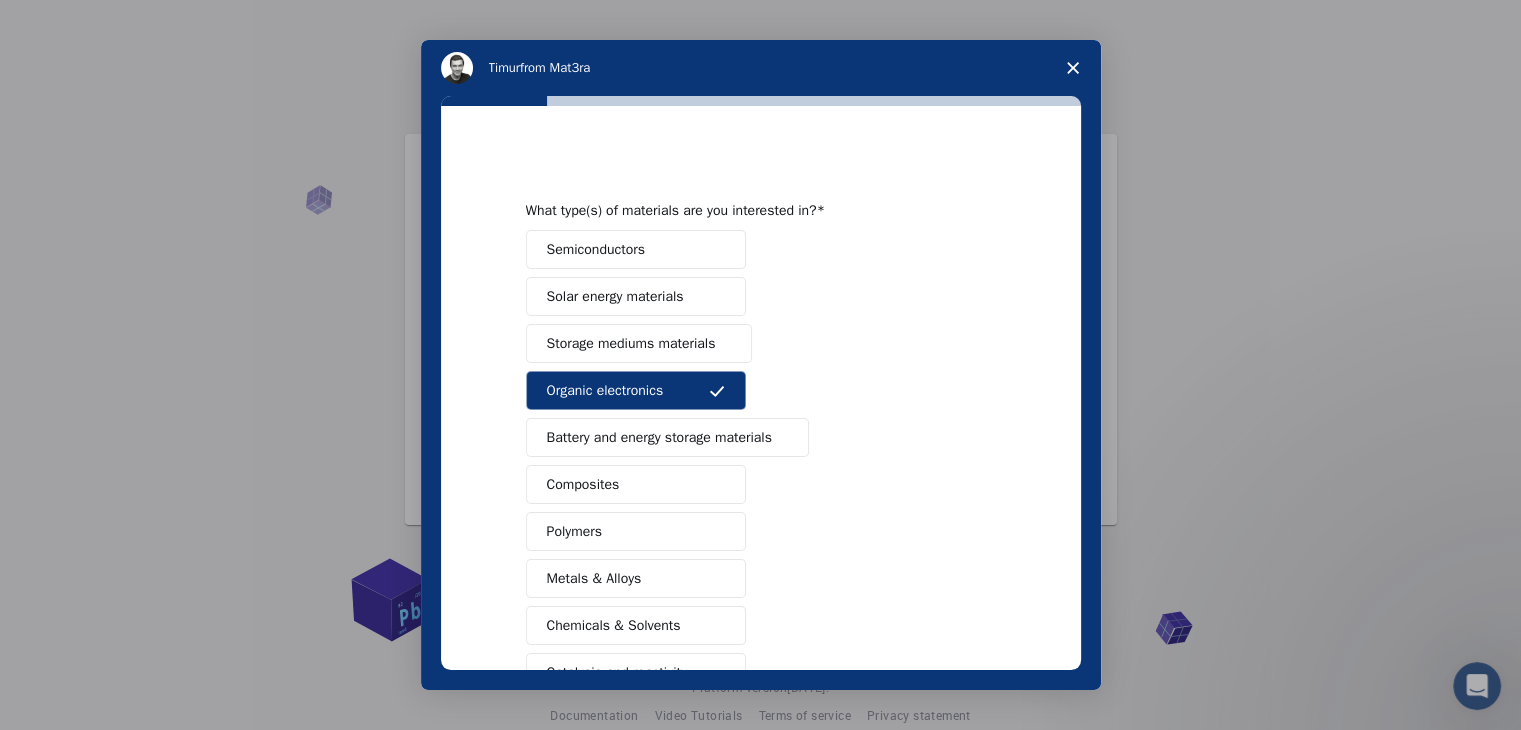 scroll, scrollTop: 0, scrollLeft: 0, axis: both 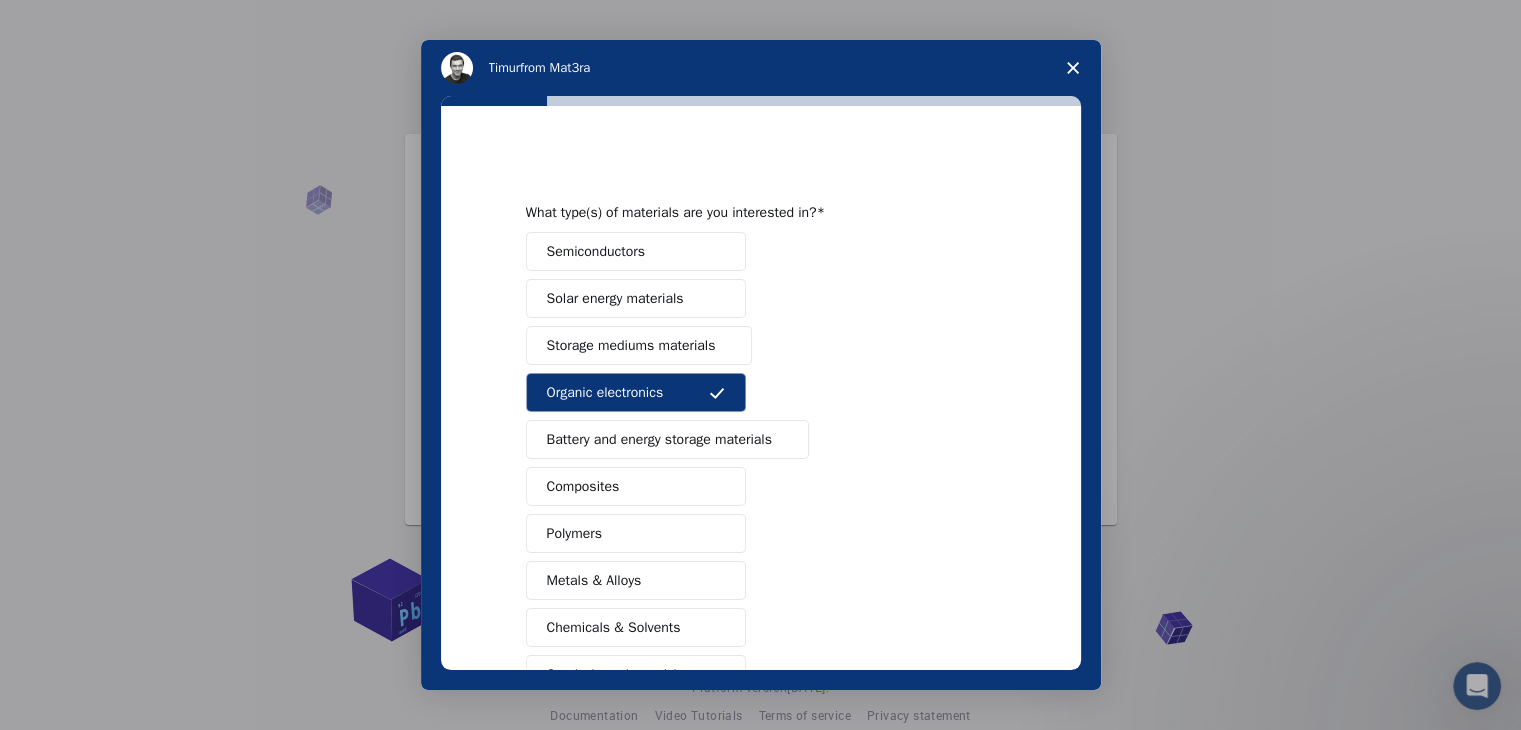 click on "Semiconductors" at bounding box center (636, 251) 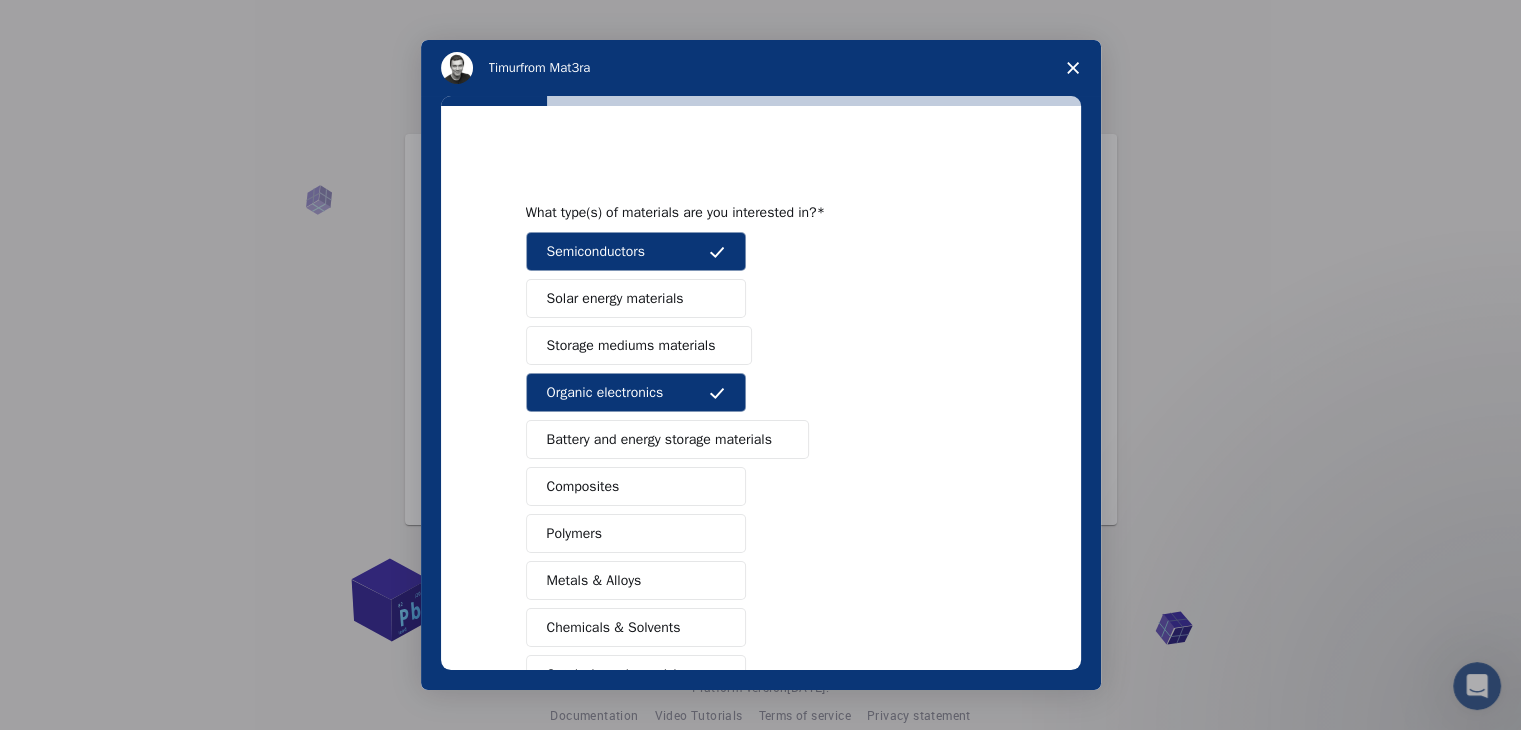 click on "Battery and energy storage materials" at bounding box center (659, 439) 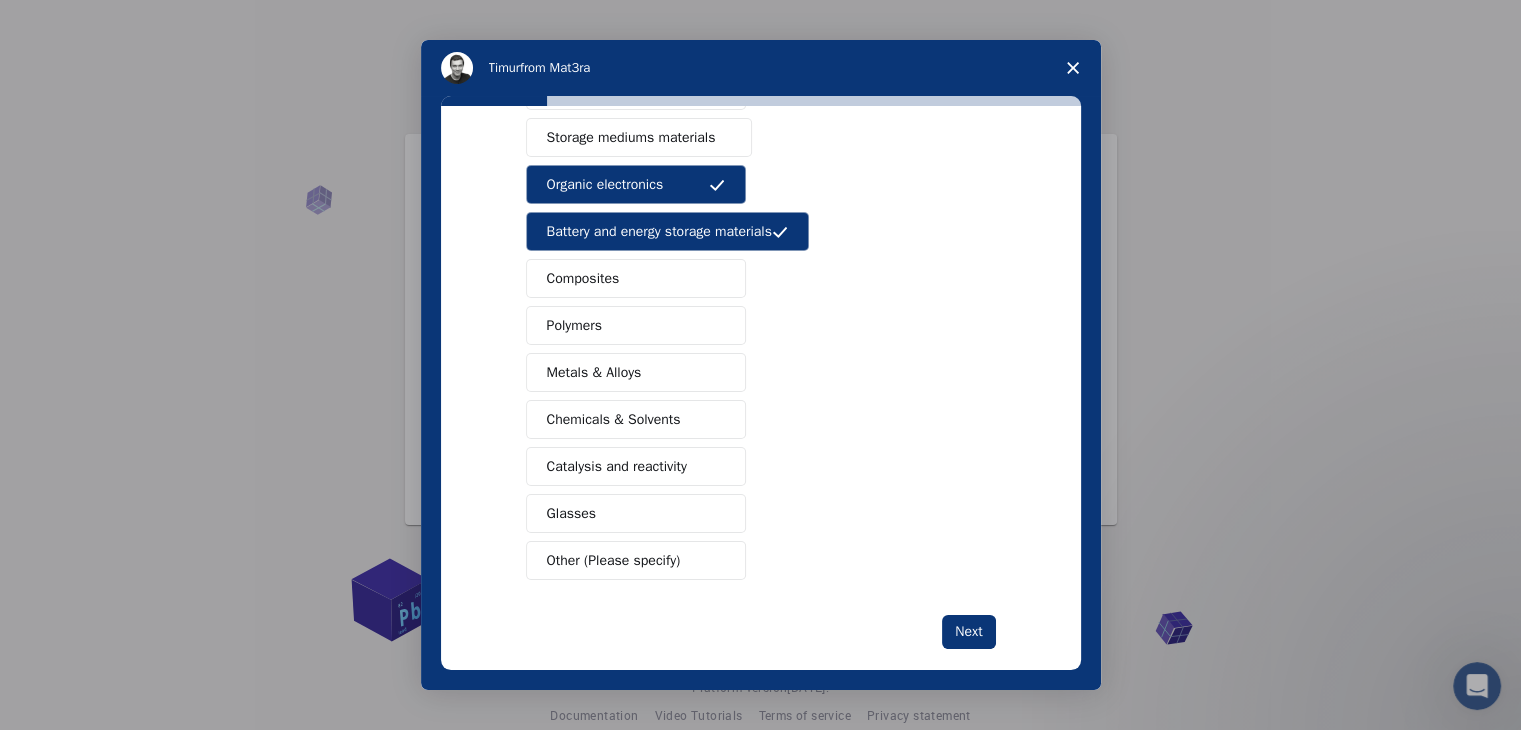 scroll, scrollTop: 230, scrollLeft: 0, axis: vertical 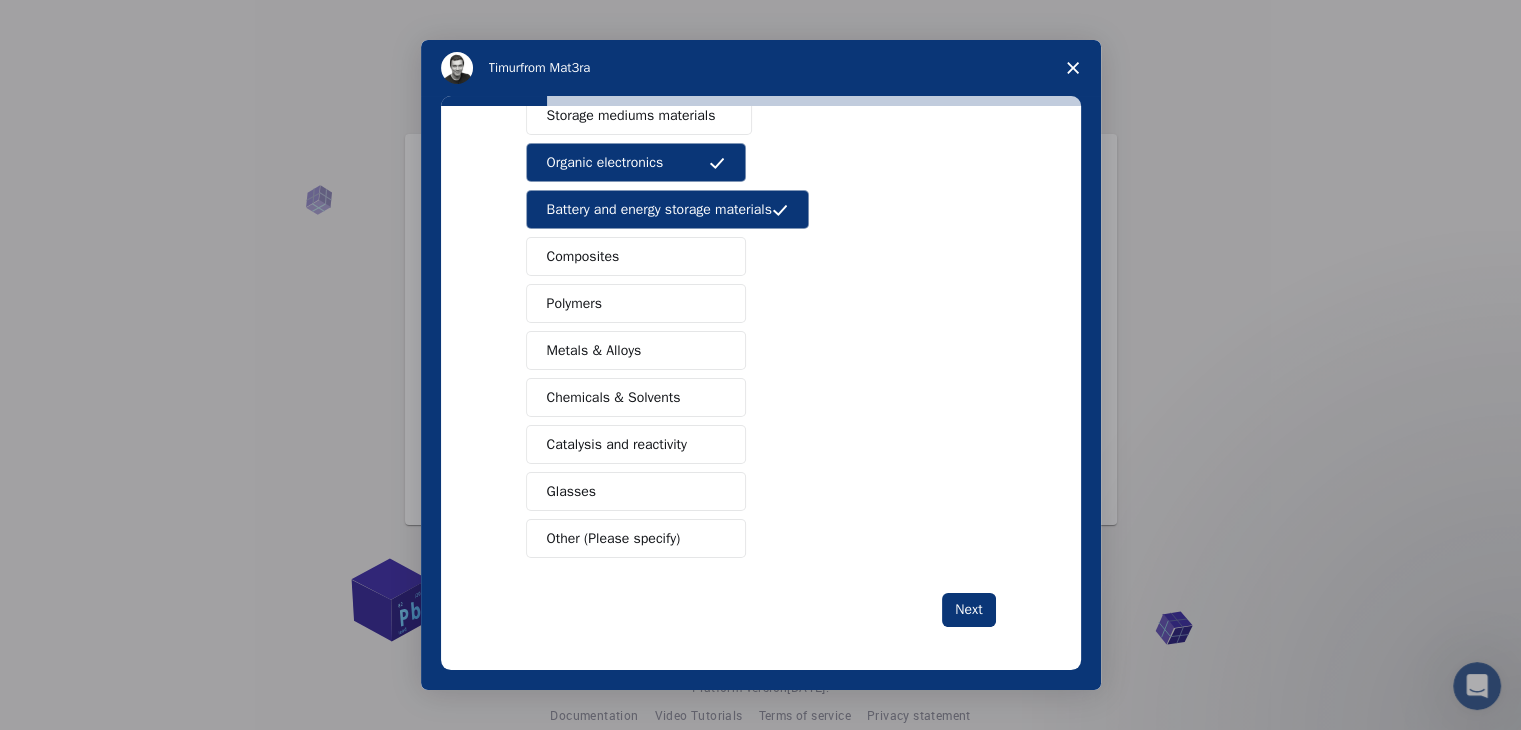 click on "Chemicals & Solvents" at bounding box center [614, 397] 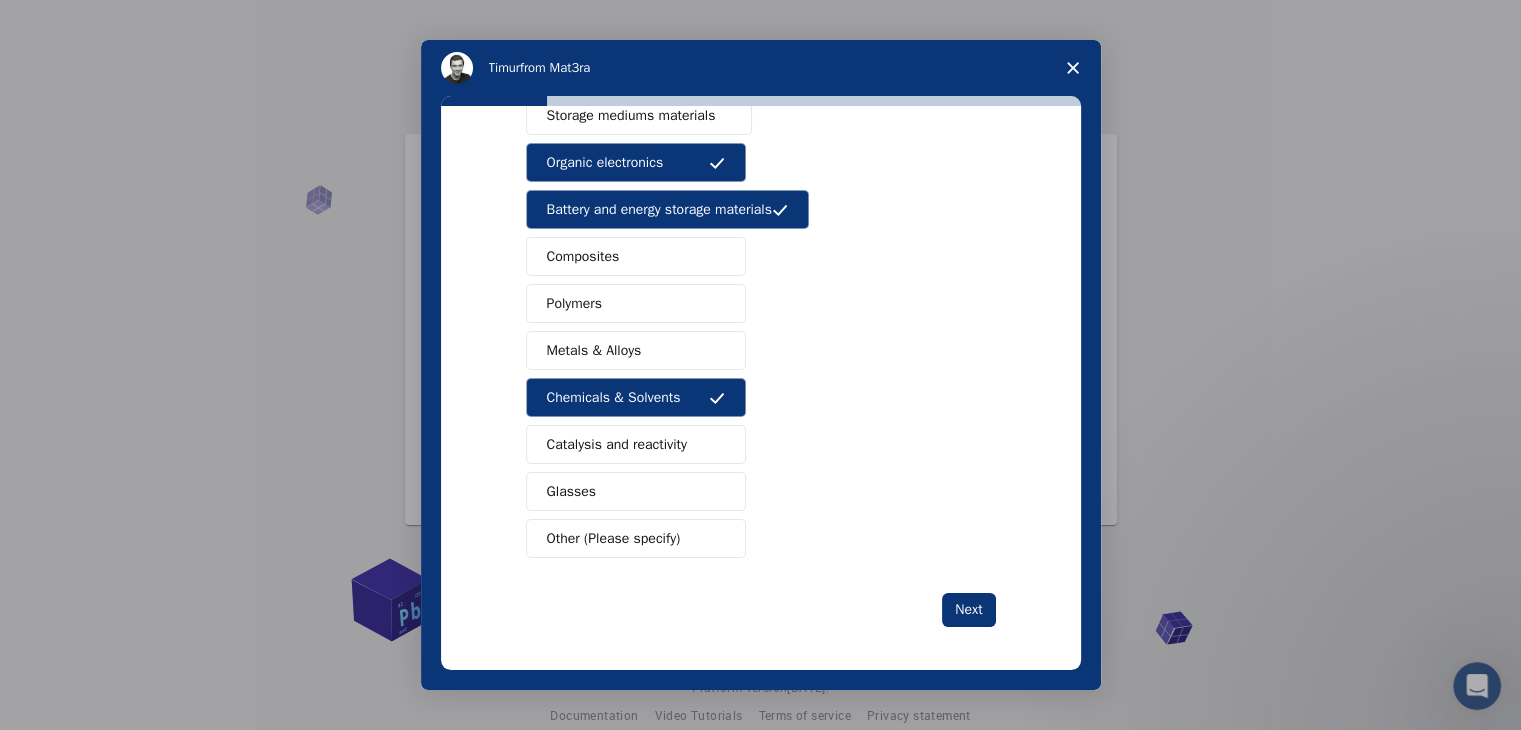 click on "Polymers" at bounding box center (574, 303) 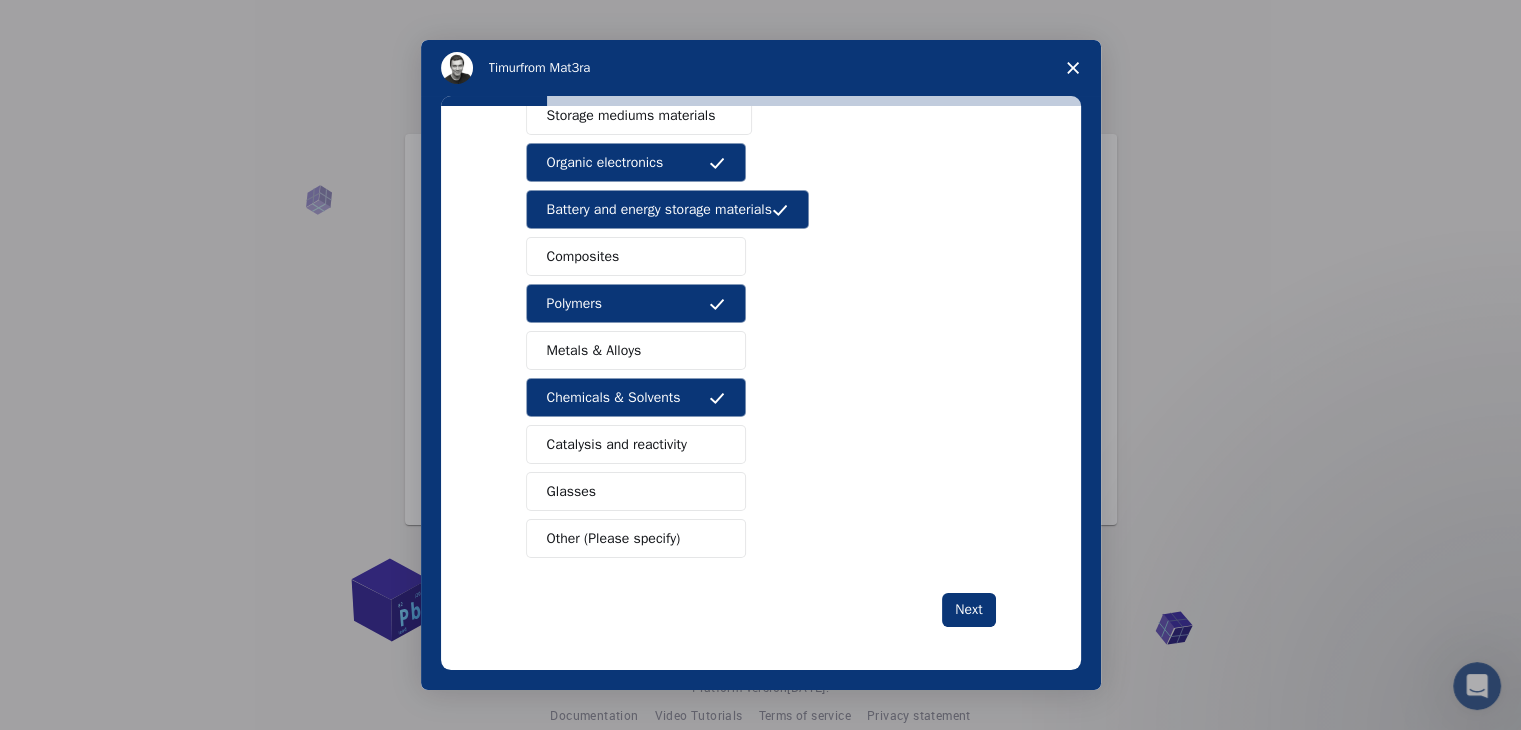 click on "Catalysis and reactivity" at bounding box center [636, 444] 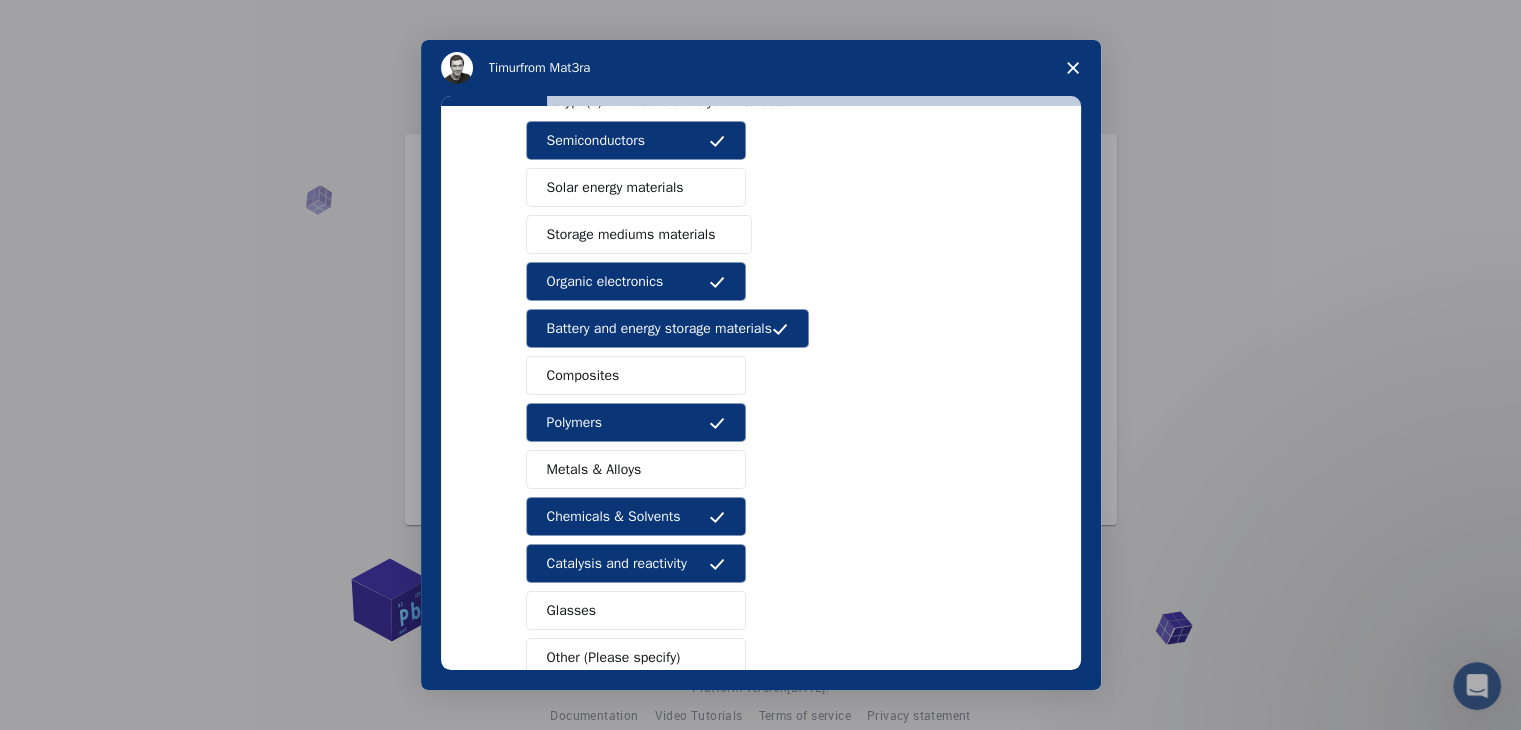 scroll, scrollTop: 230, scrollLeft: 0, axis: vertical 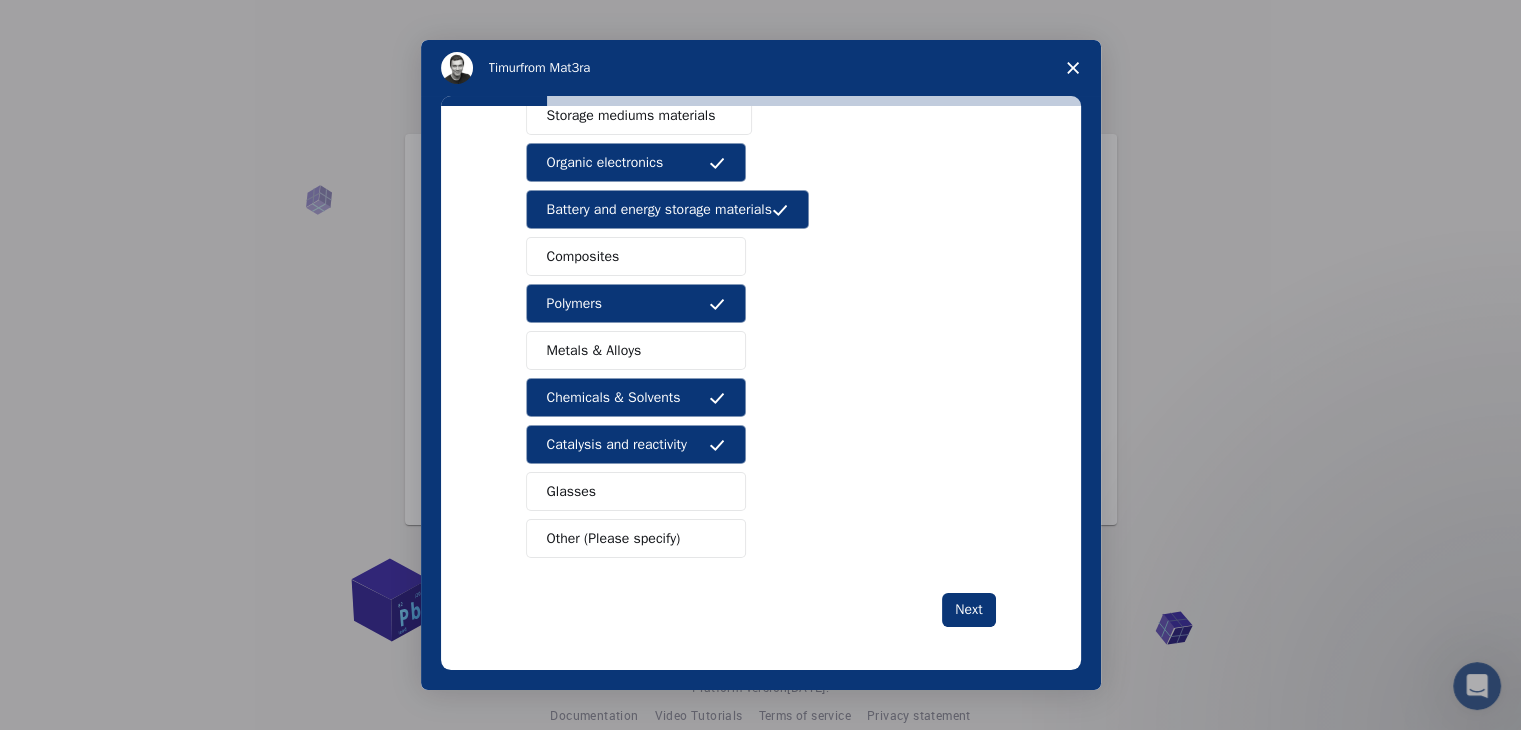 drag, startPoint x: 972, startPoint y: 598, endPoint x: 767, endPoint y: 285, distance: 374.1577 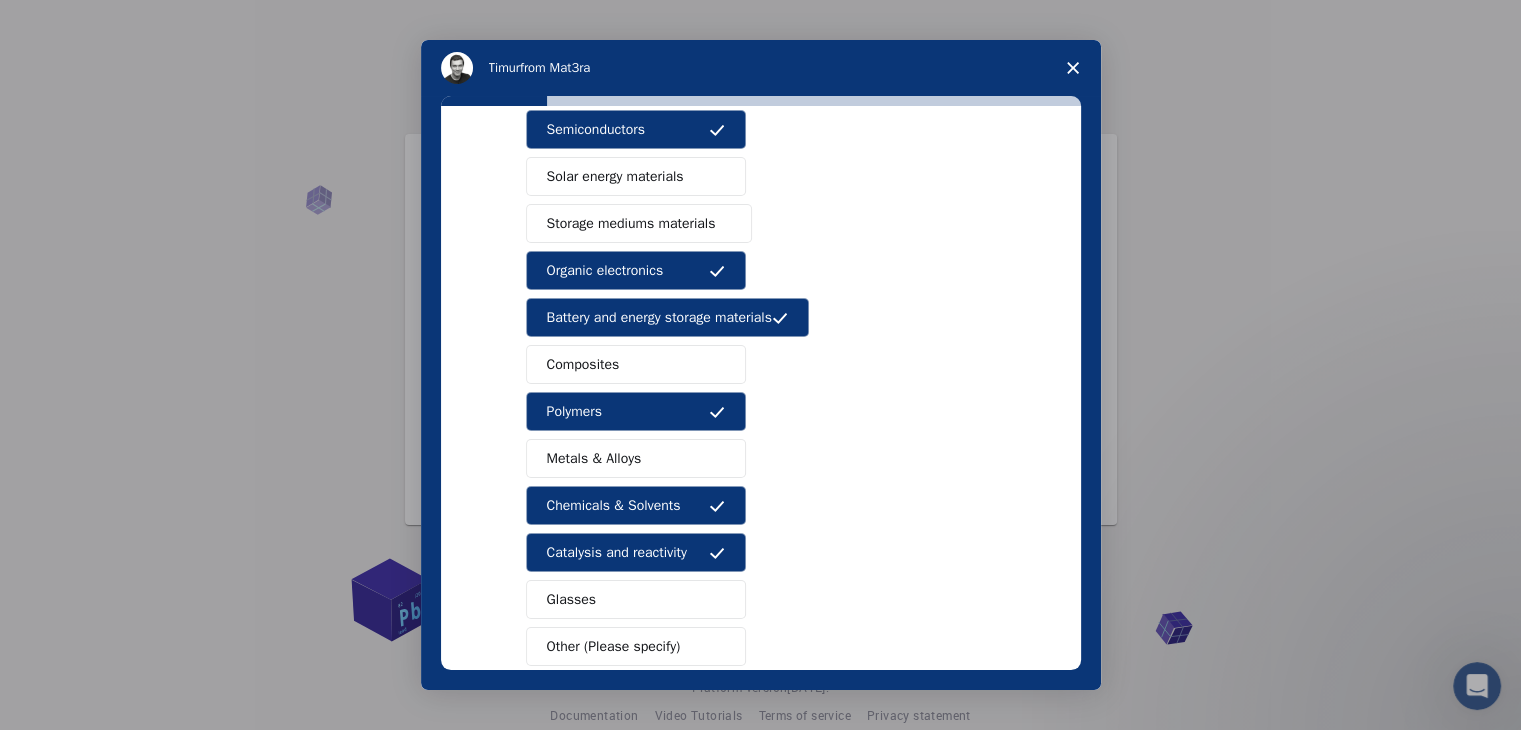 scroll, scrollTop: 64, scrollLeft: 0, axis: vertical 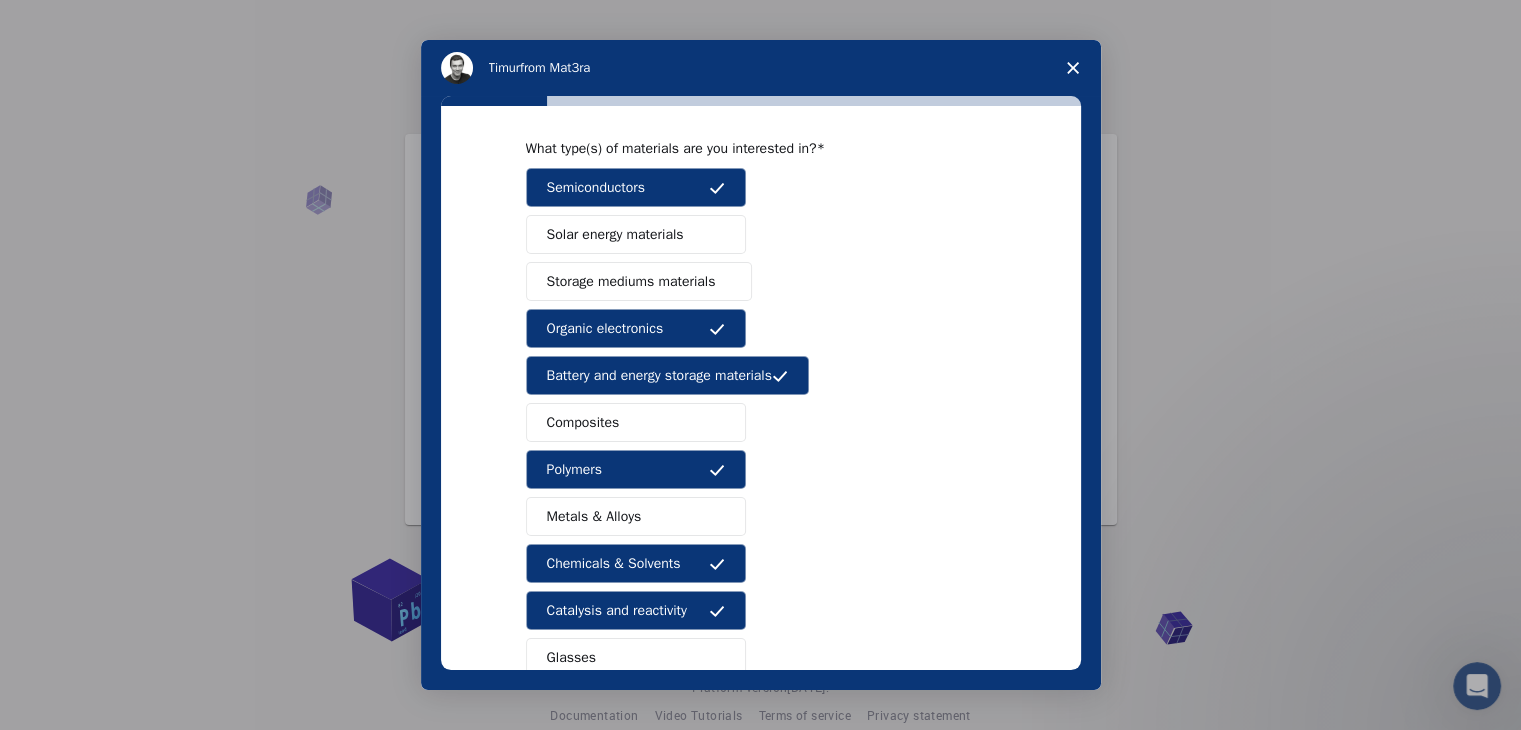 click on "Storage mediums materials" at bounding box center [631, 281] 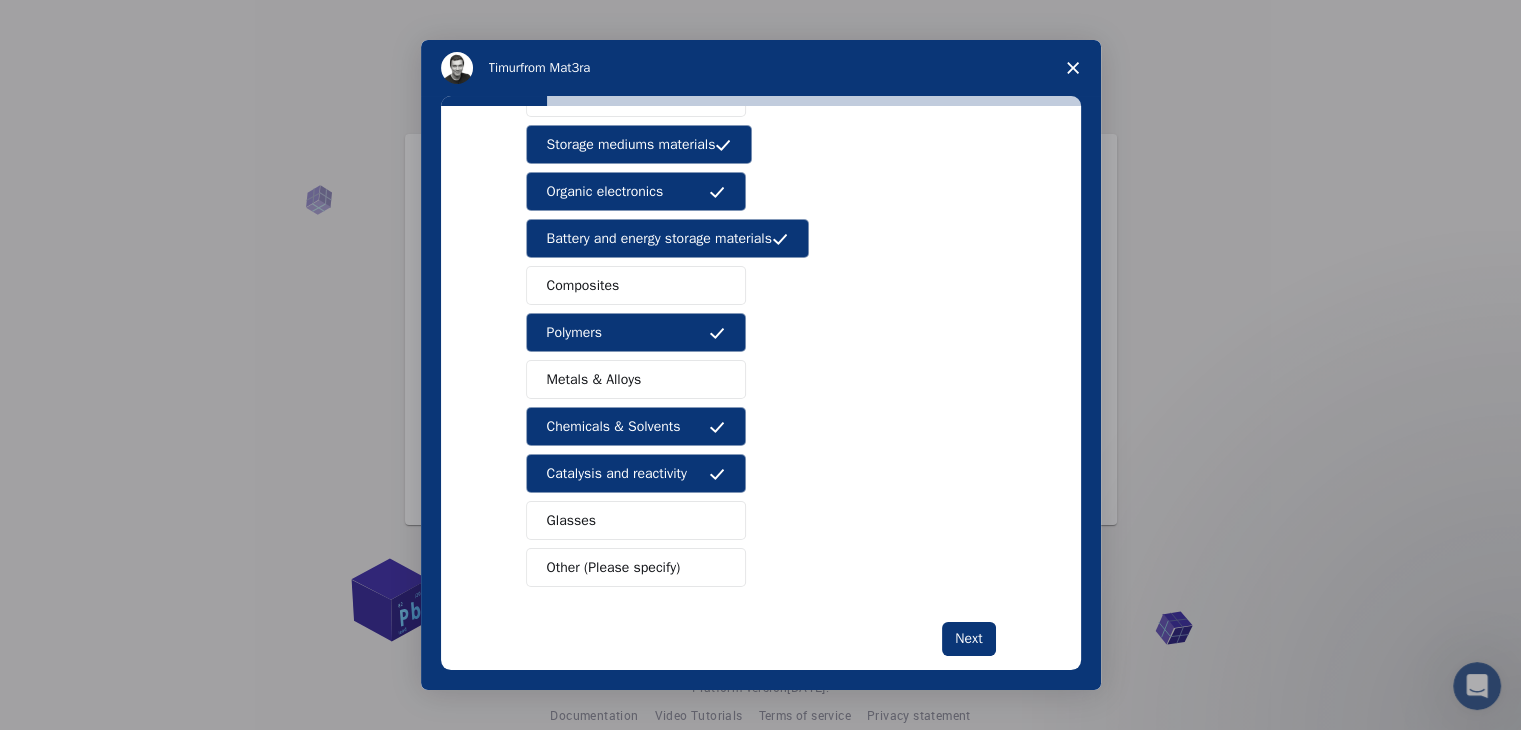 scroll, scrollTop: 230, scrollLeft: 0, axis: vertical 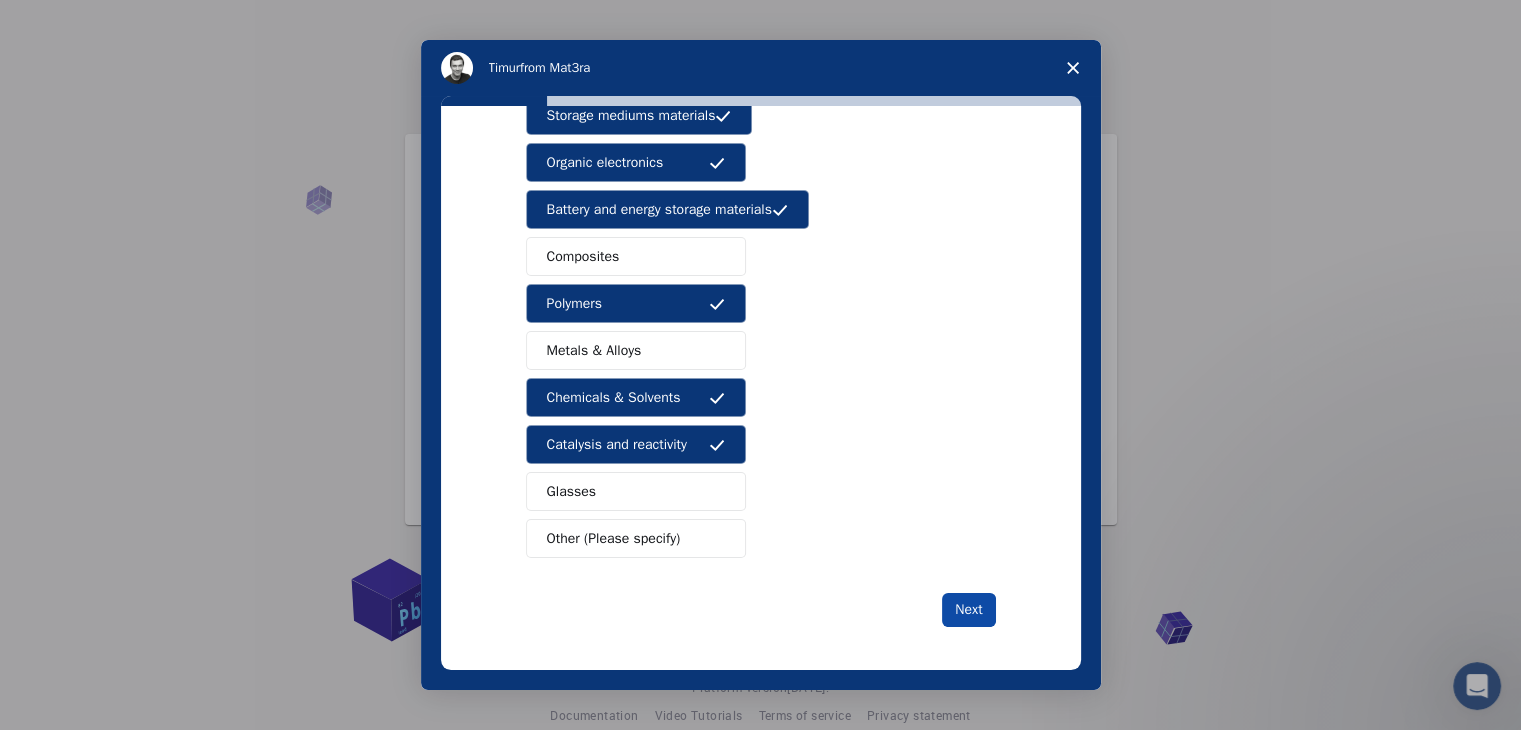 click on "Next" at bounding box center [968, 610] 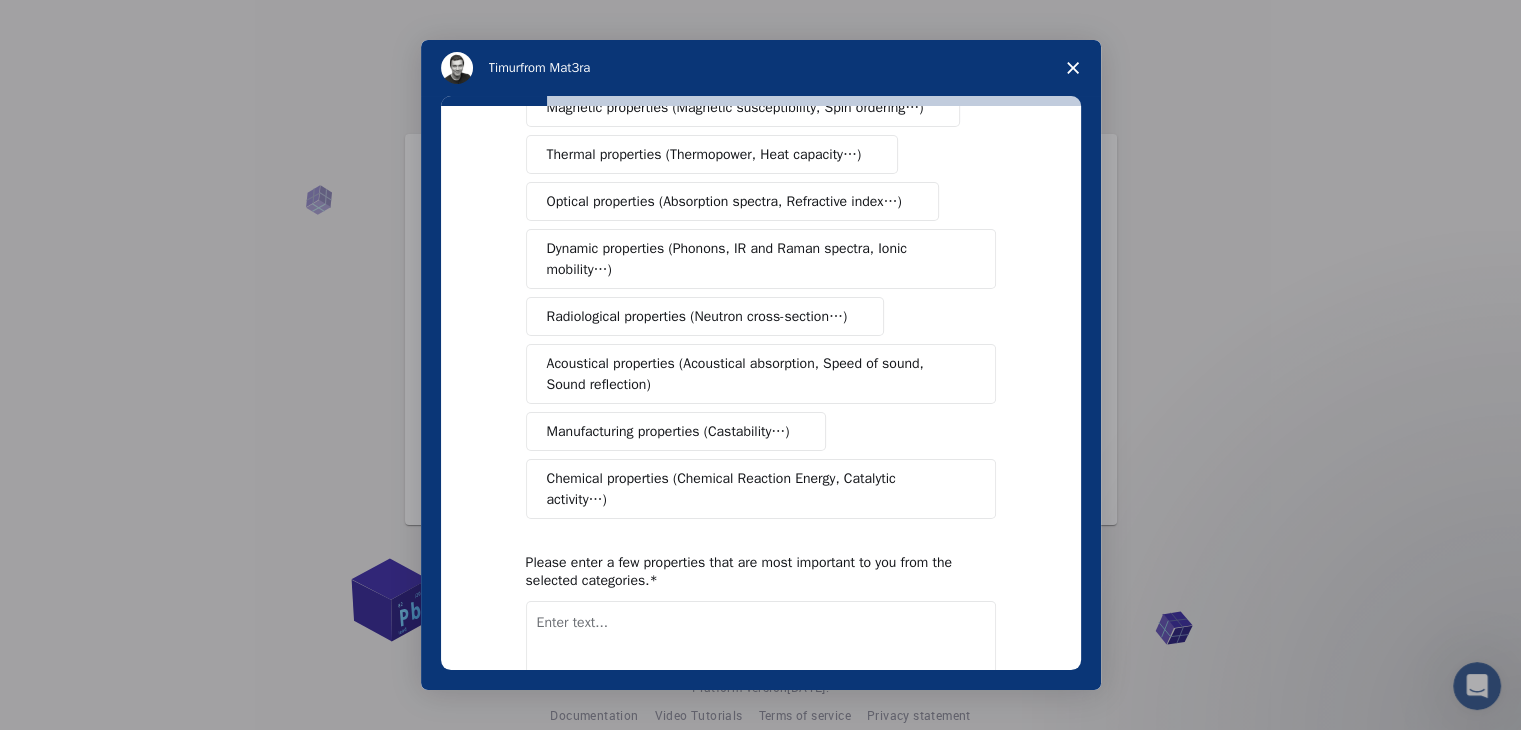 scroll, scrollTop: 0, scrollLeft: 0, axis: both 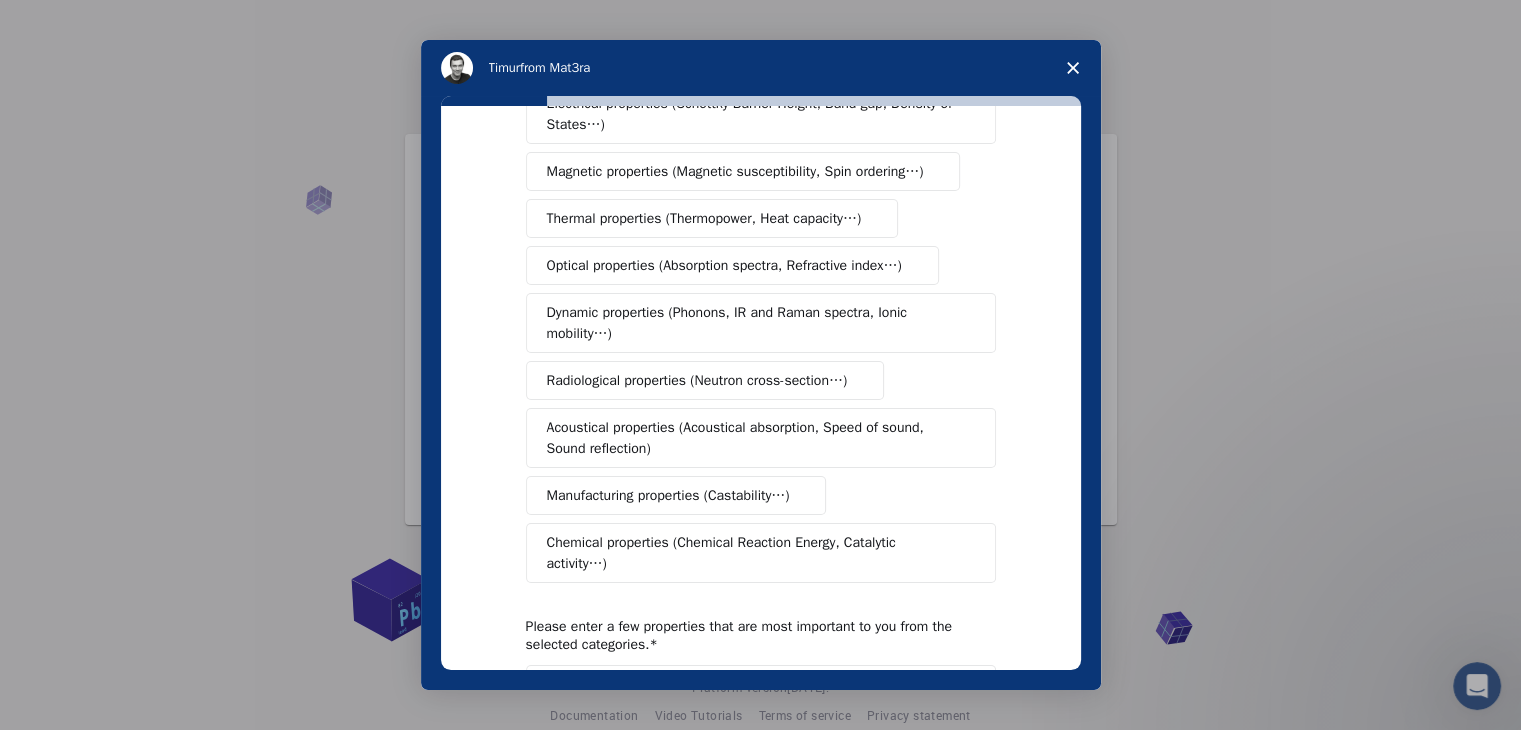 click on "Optical properties (Absorption spectra, Refractive index…)" at bounding box center (724, 265) 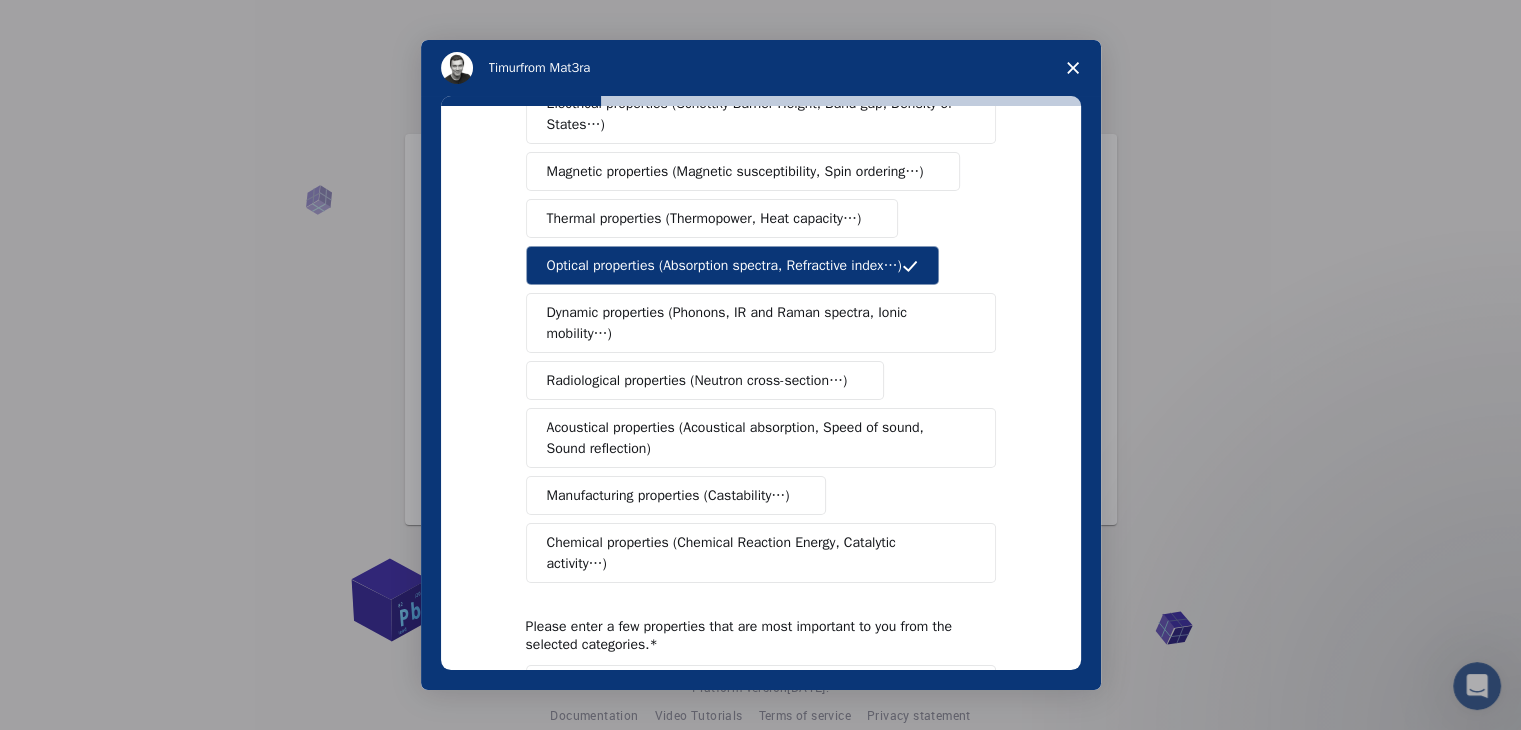 click on "Dynamic properties (Phonons, IR and Raman spectra, Ionic mobility…)" at bounding box center (753, 323) 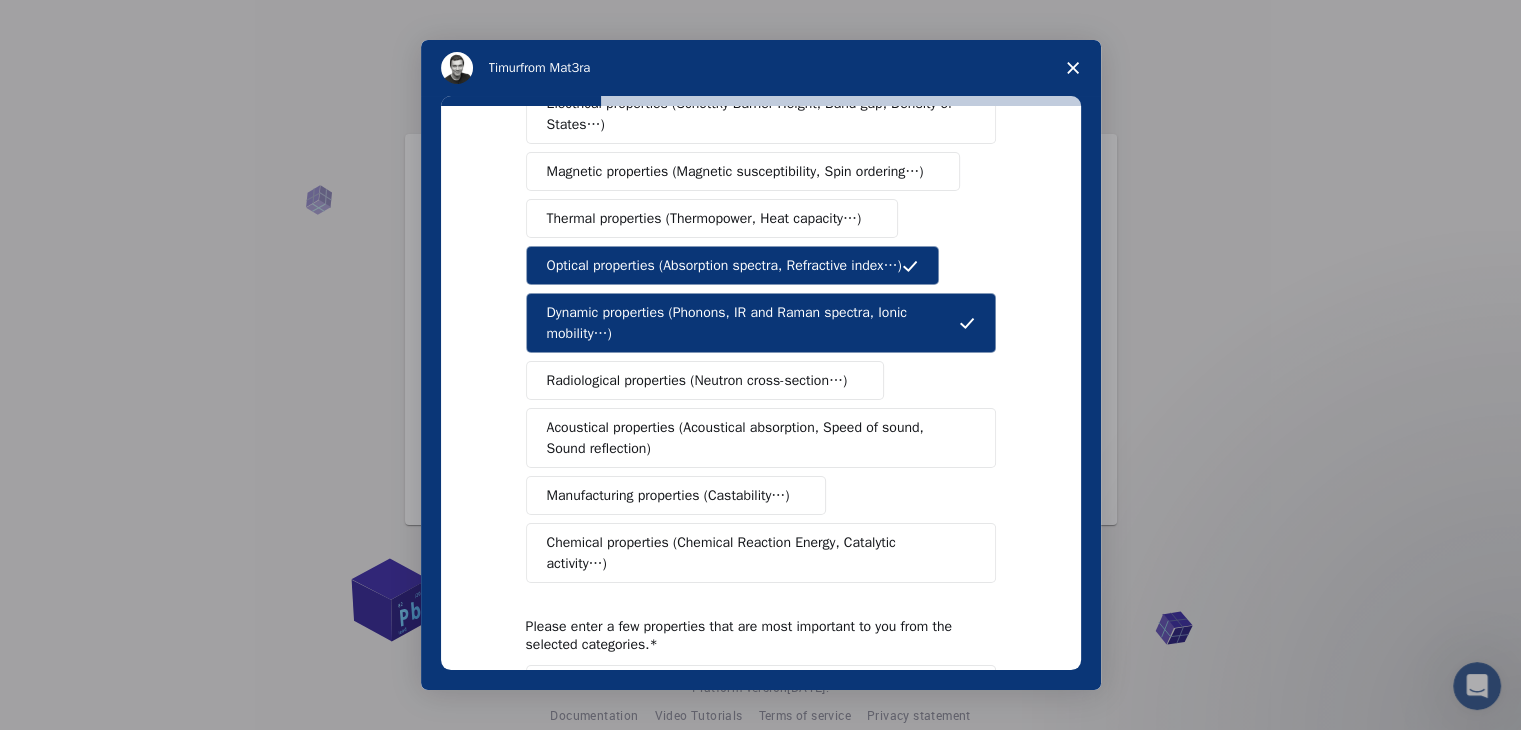 scroll, scrollTop: 333, scrollLeft: 0, axis: vertical 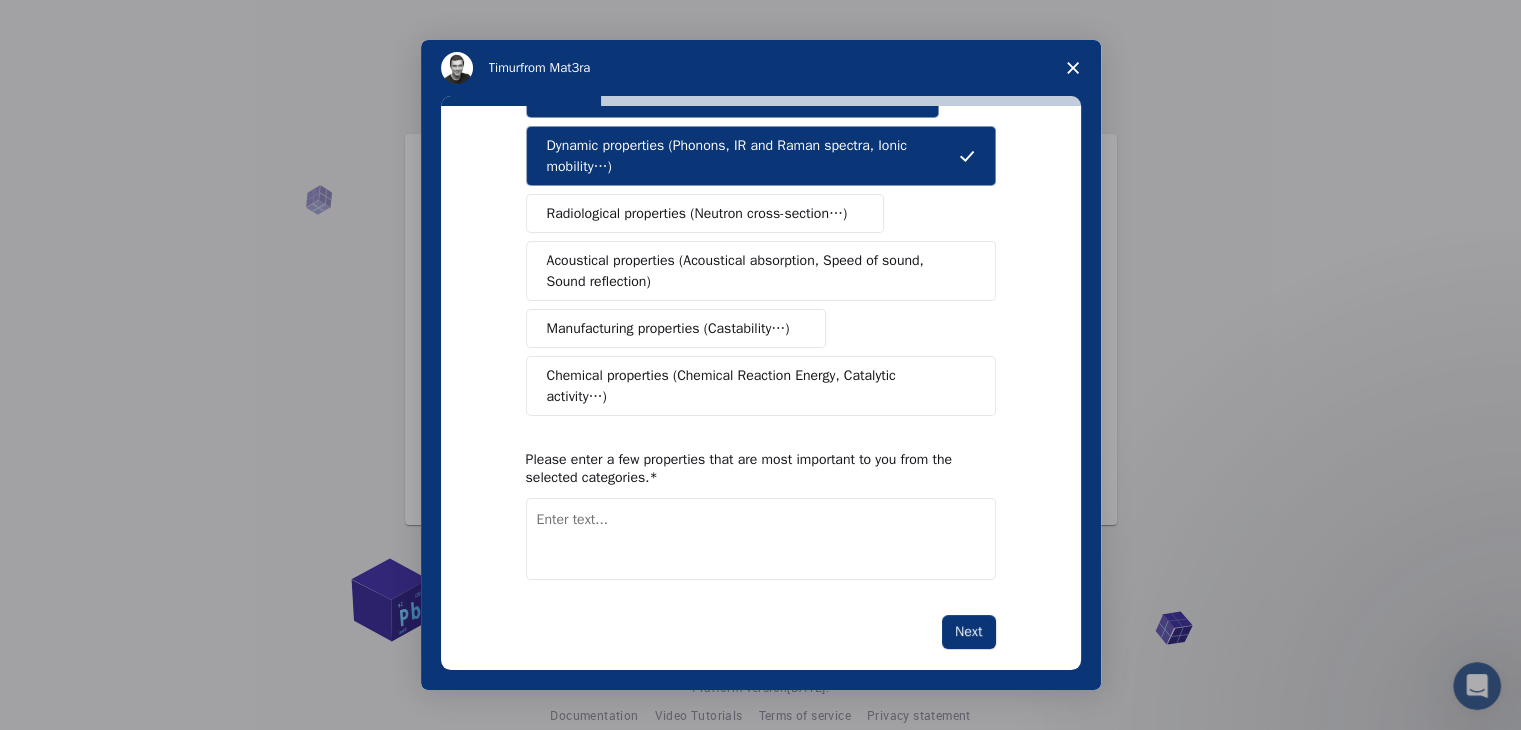 click on "Chemical properties (Chemical Reaction Energy, Catalytic activity…)" at bounding box center [753, 386] 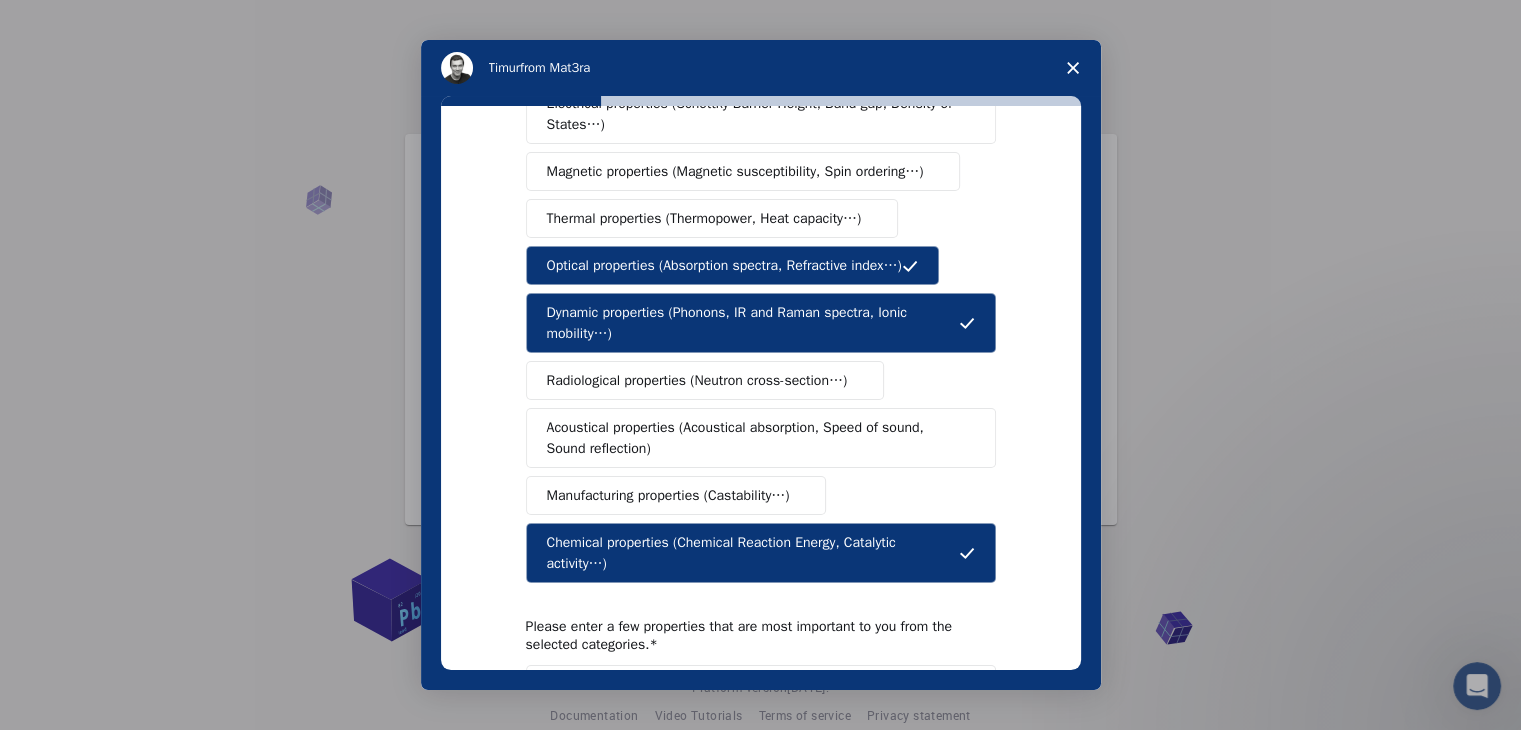 scroll, scrollTop: 0, scrollLeft: 0, axis: both 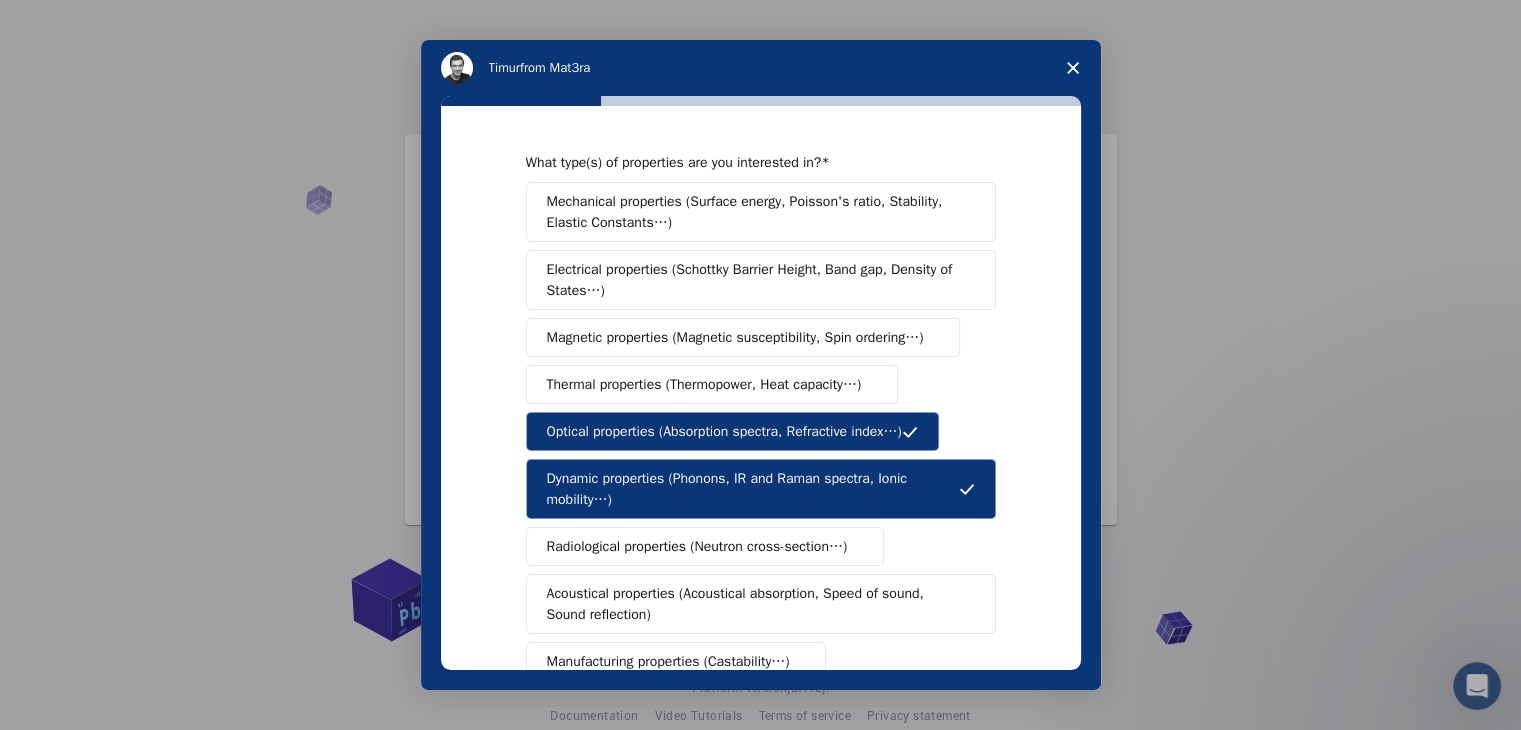 click on "Thermal properties (Thermopower, Heat capacity…)" at bounding box center [704, 384] 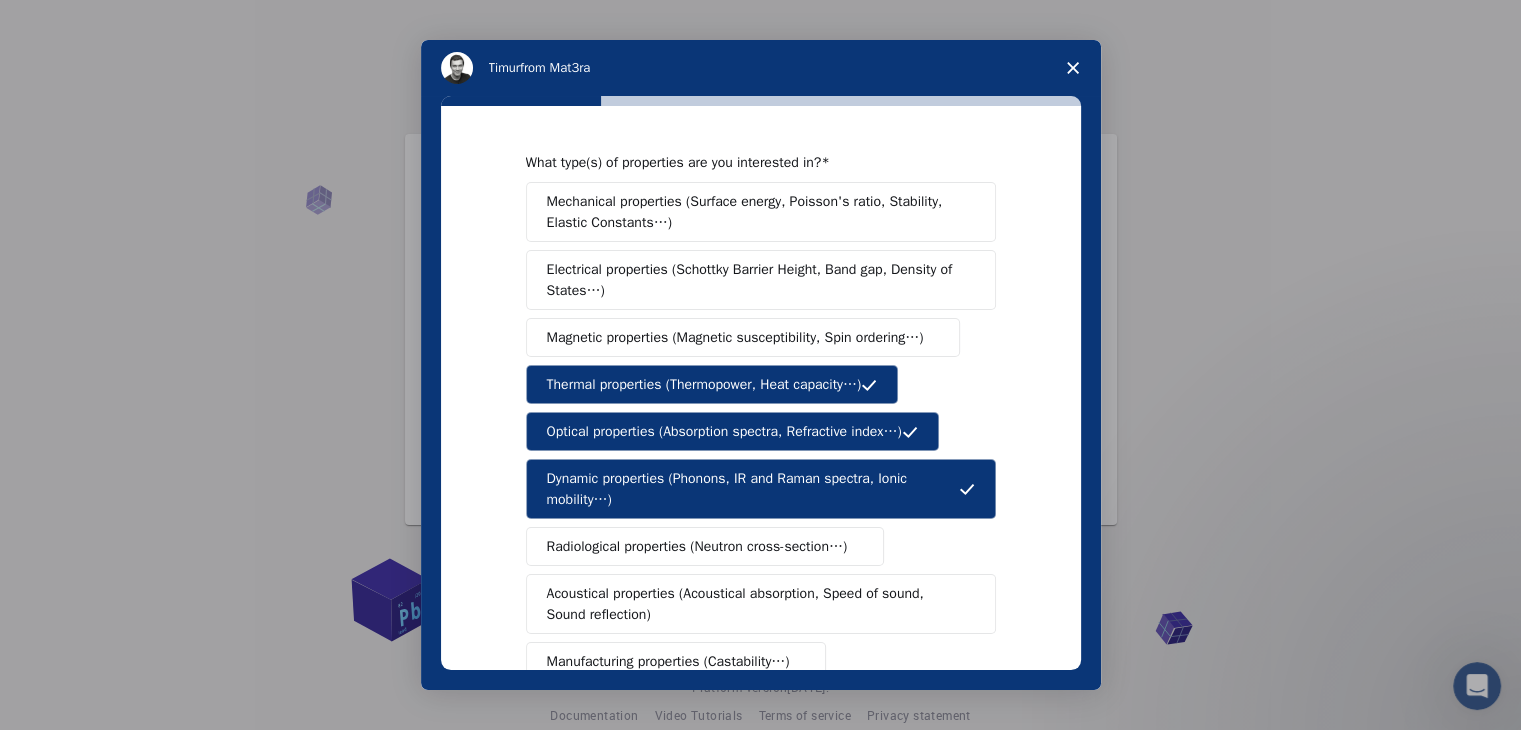 click on "Magnetic properties (Magnetic susceptibility, Spin ordering…)" at bounding box center (735, 337) 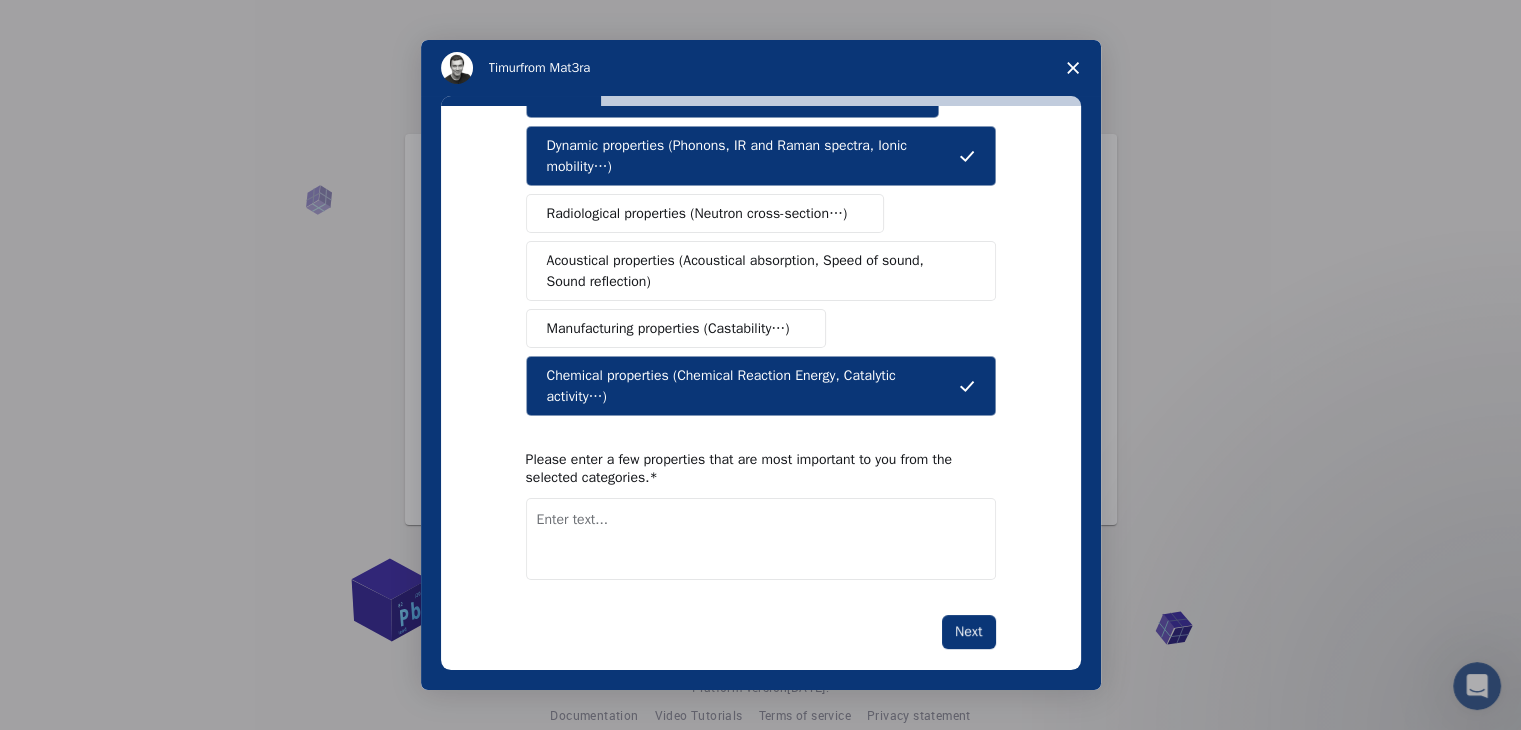 scroll, scrollTop: 334, scrollLeft: 0, axis: vertical 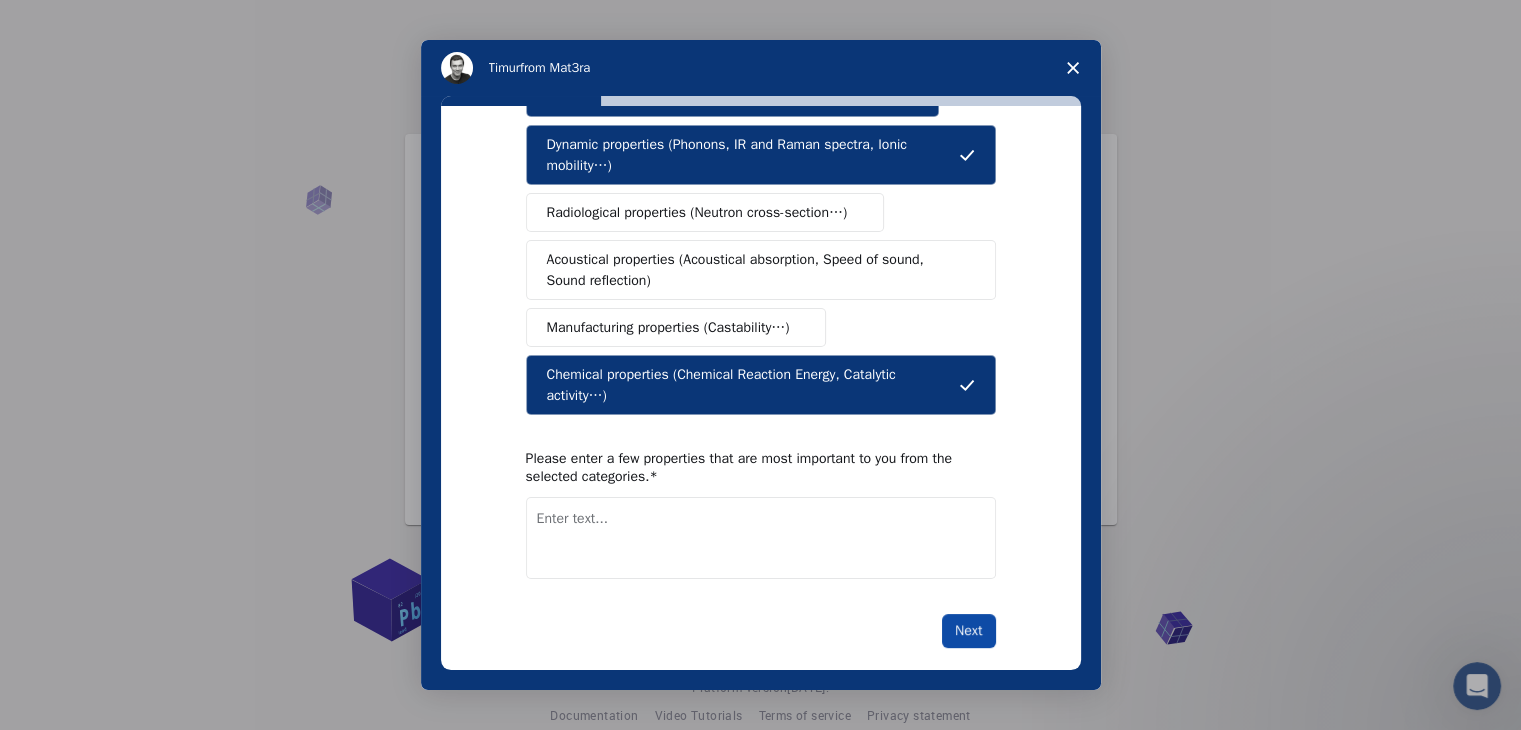 click on "Next" at bounding box center (968, 631) 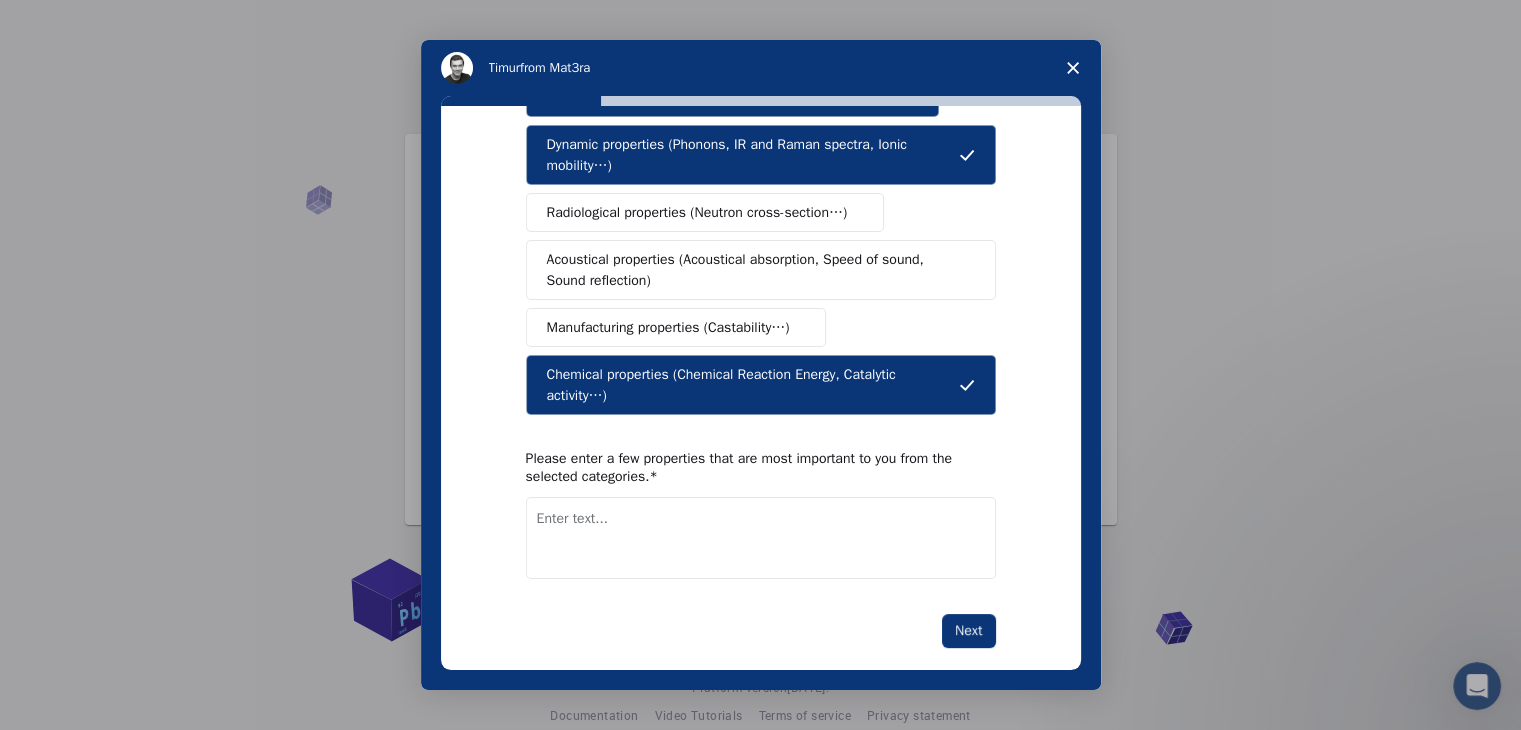 click at bounding box center [761, 538] 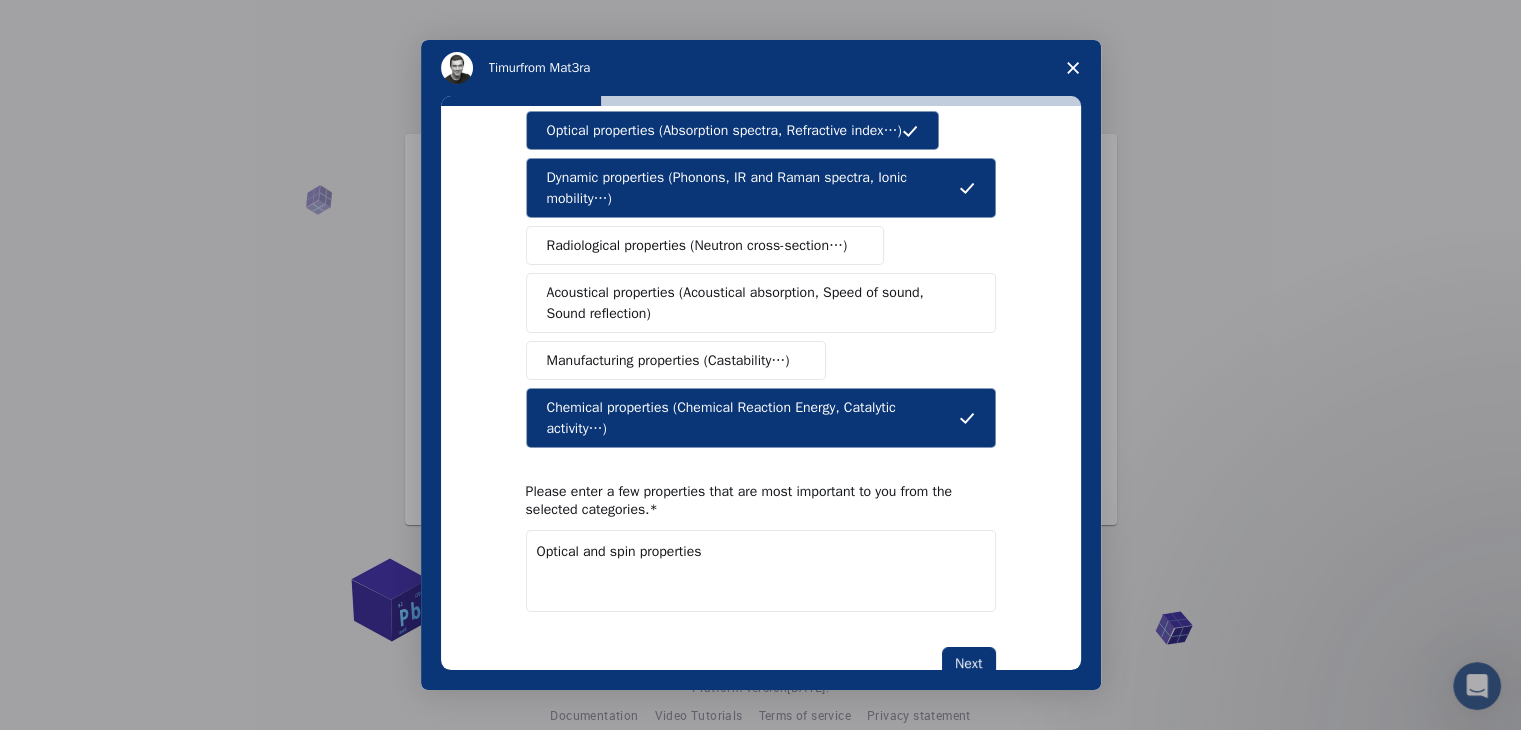 scroll, scrollTop: 334, scrollLeft: 0, axis: vertical 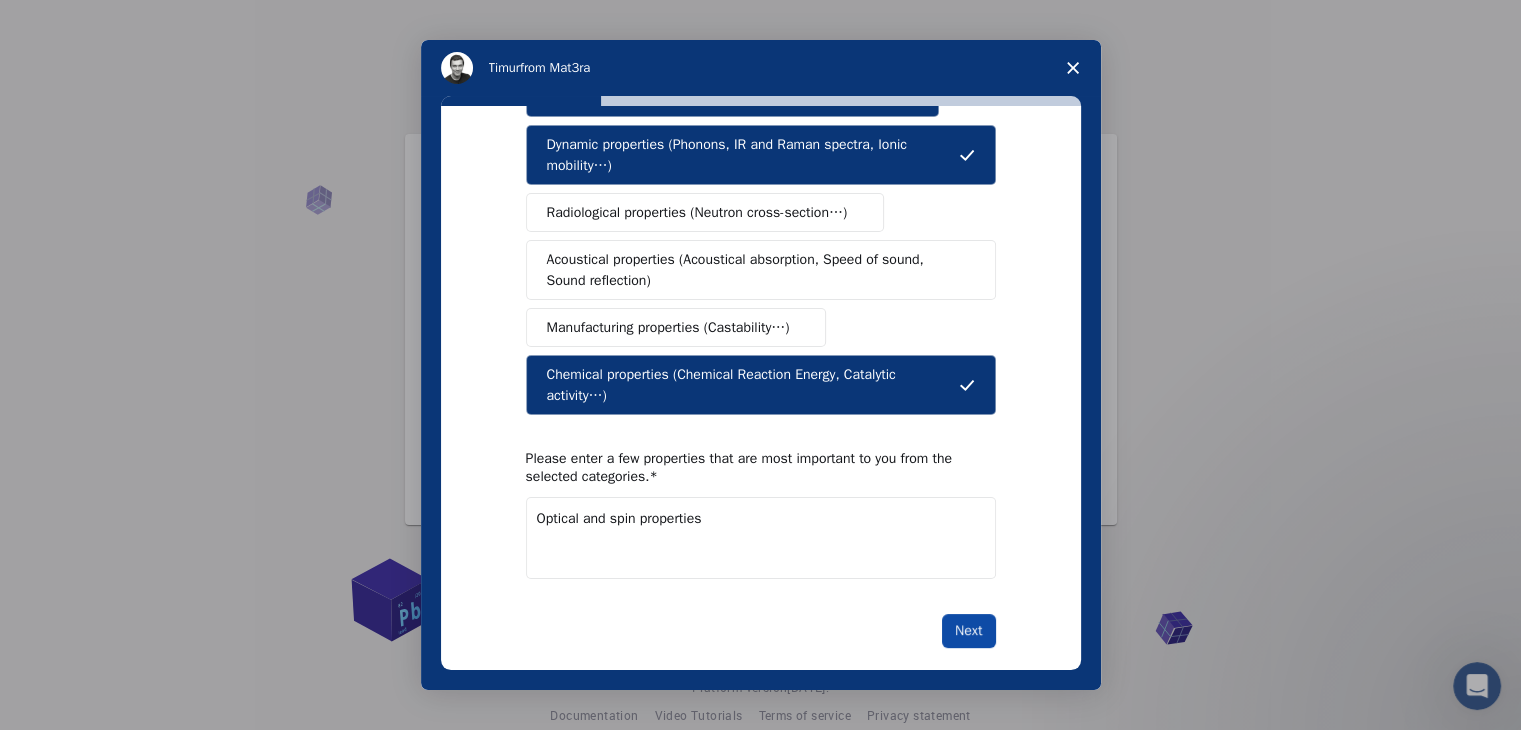type on "Optical and spin properties" 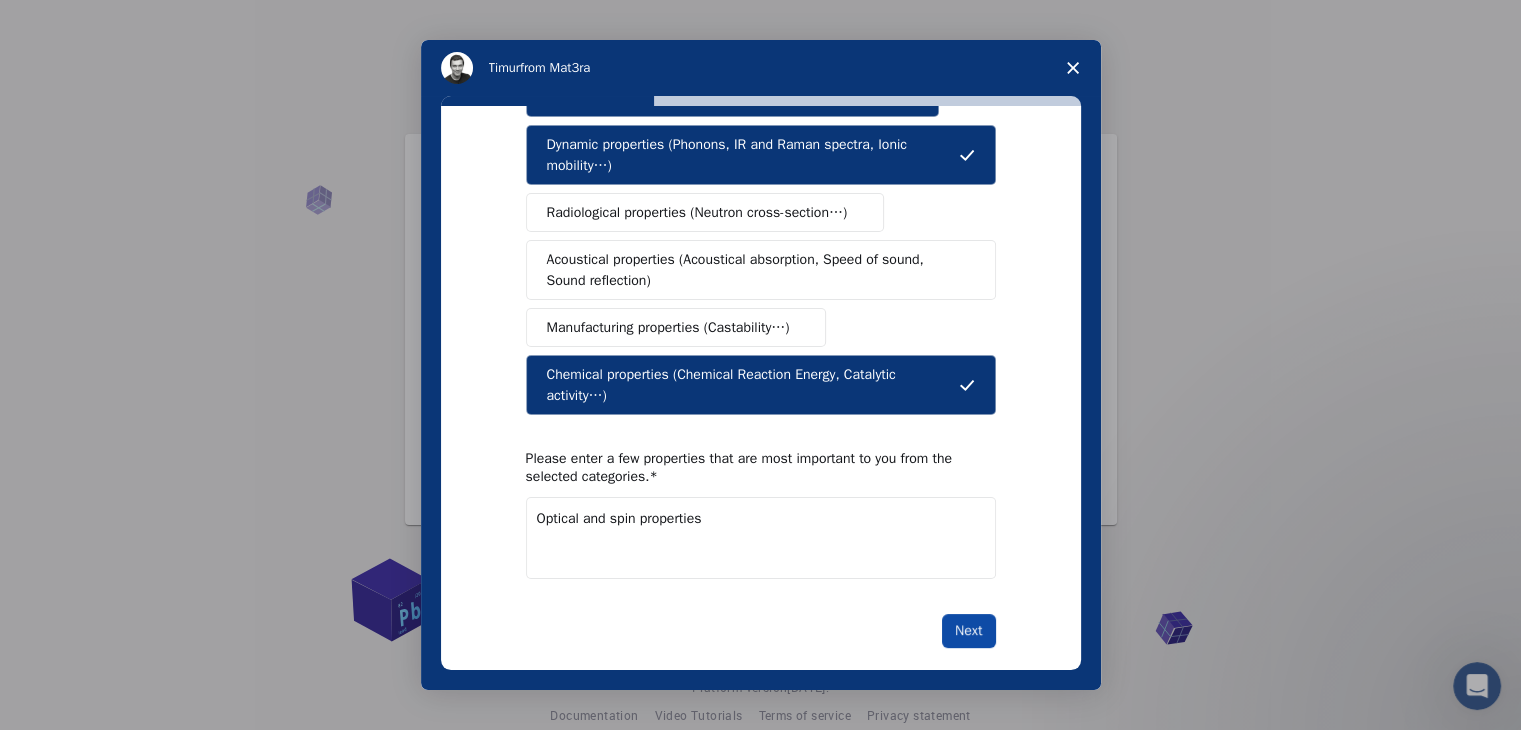 click on "Next" at bounding box center [968, 631] 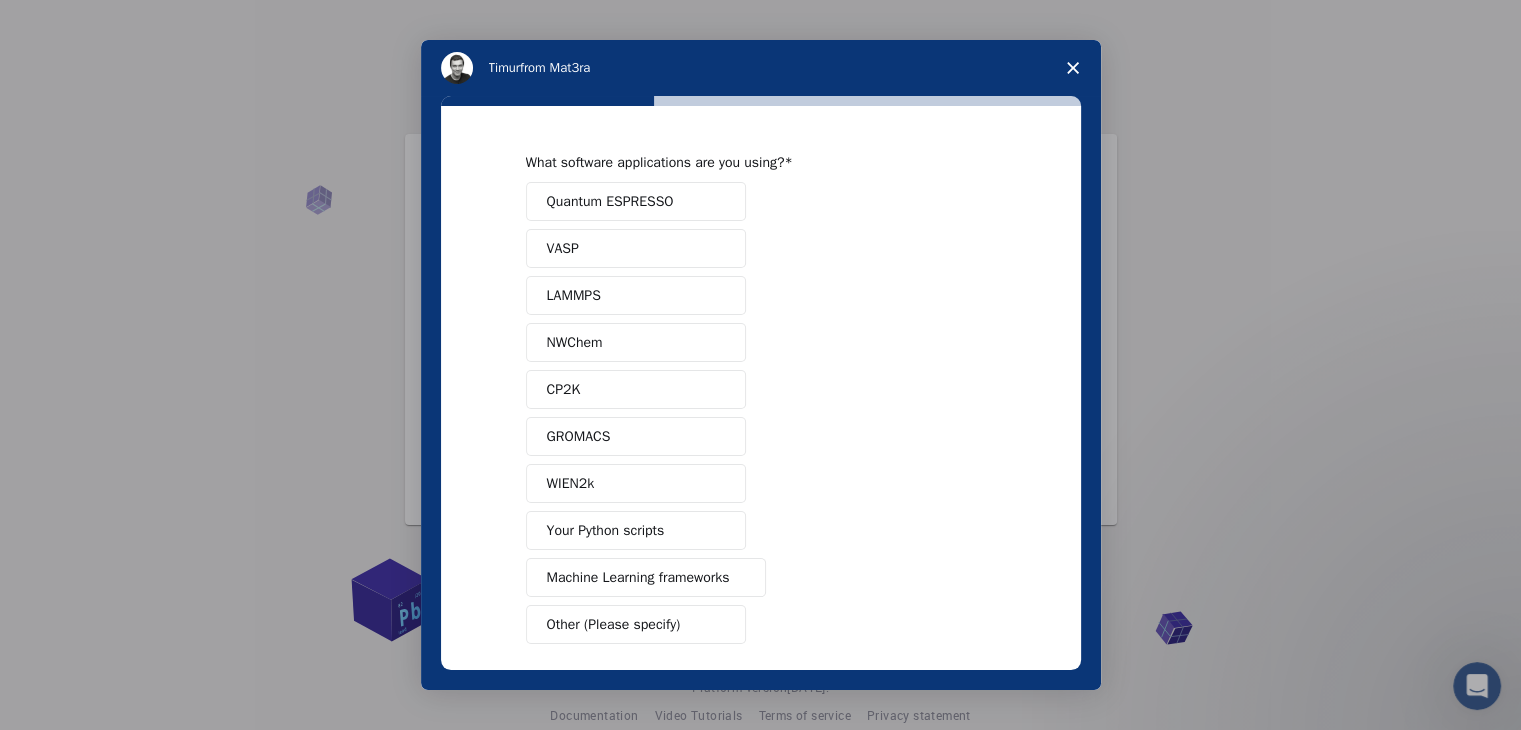 scroll, scrollTop: 87, scrollLeft: 0, axis: vertical 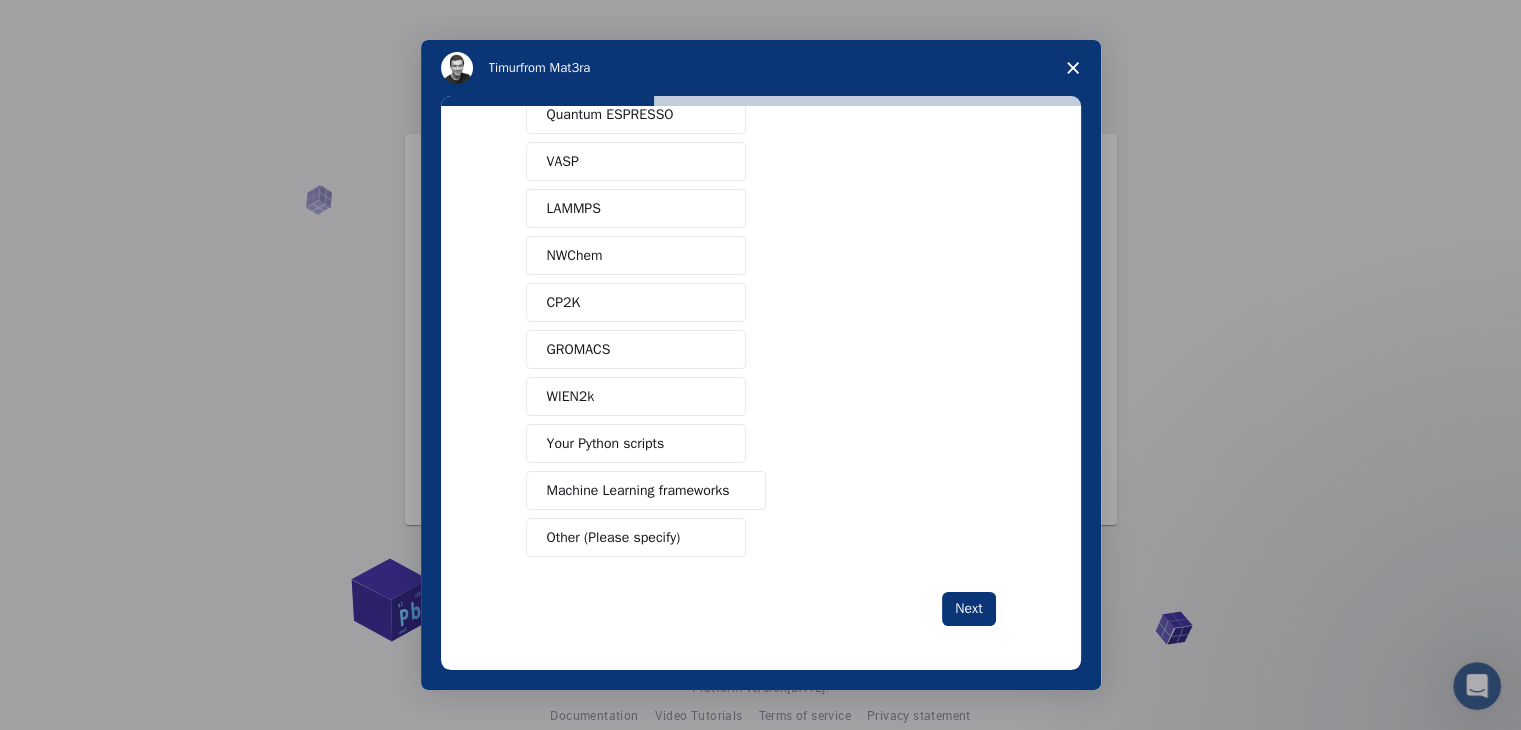 click on "Machine Learning frameworks" at bounding box center (646, 490) 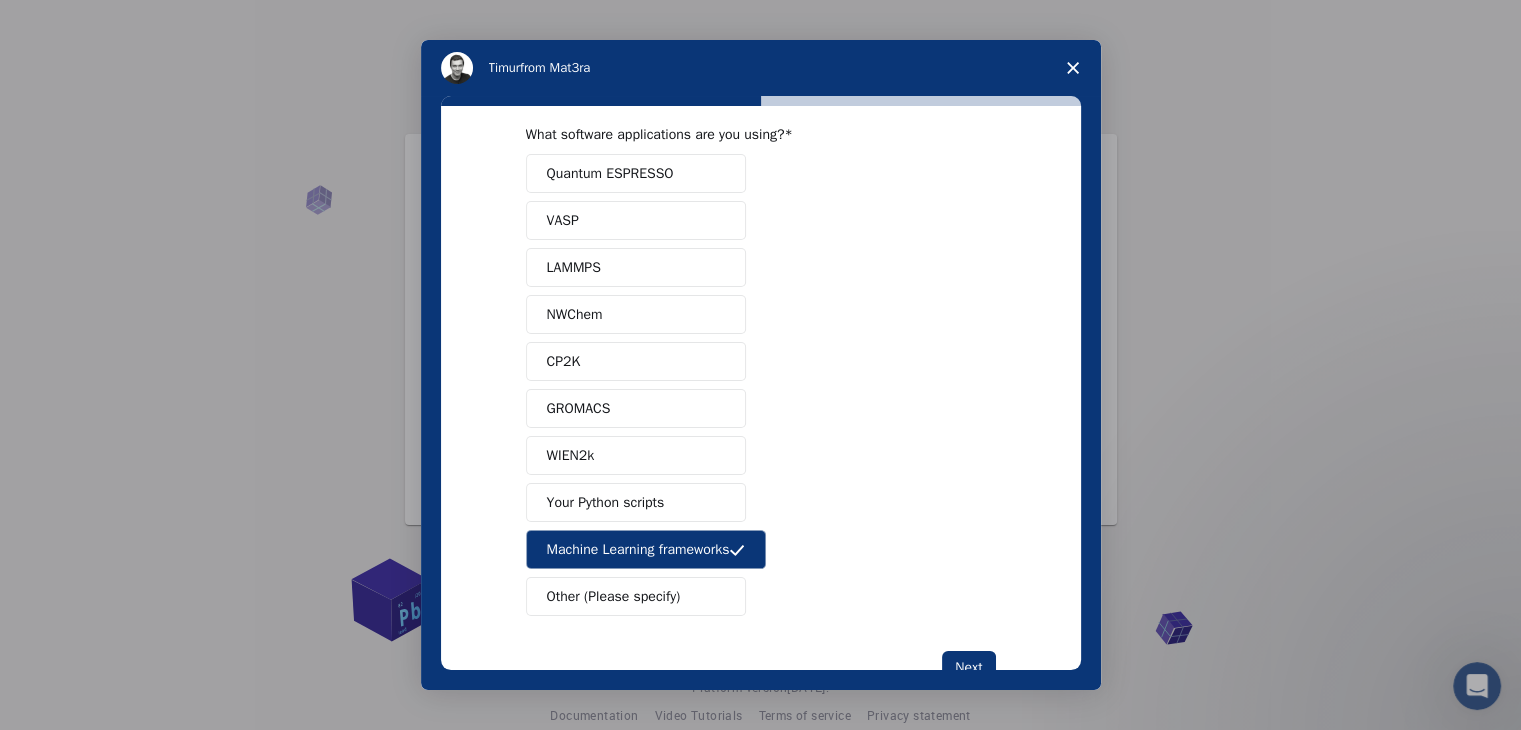 scroll, scrollTop: 0, scrollLeft: 0, axis: both 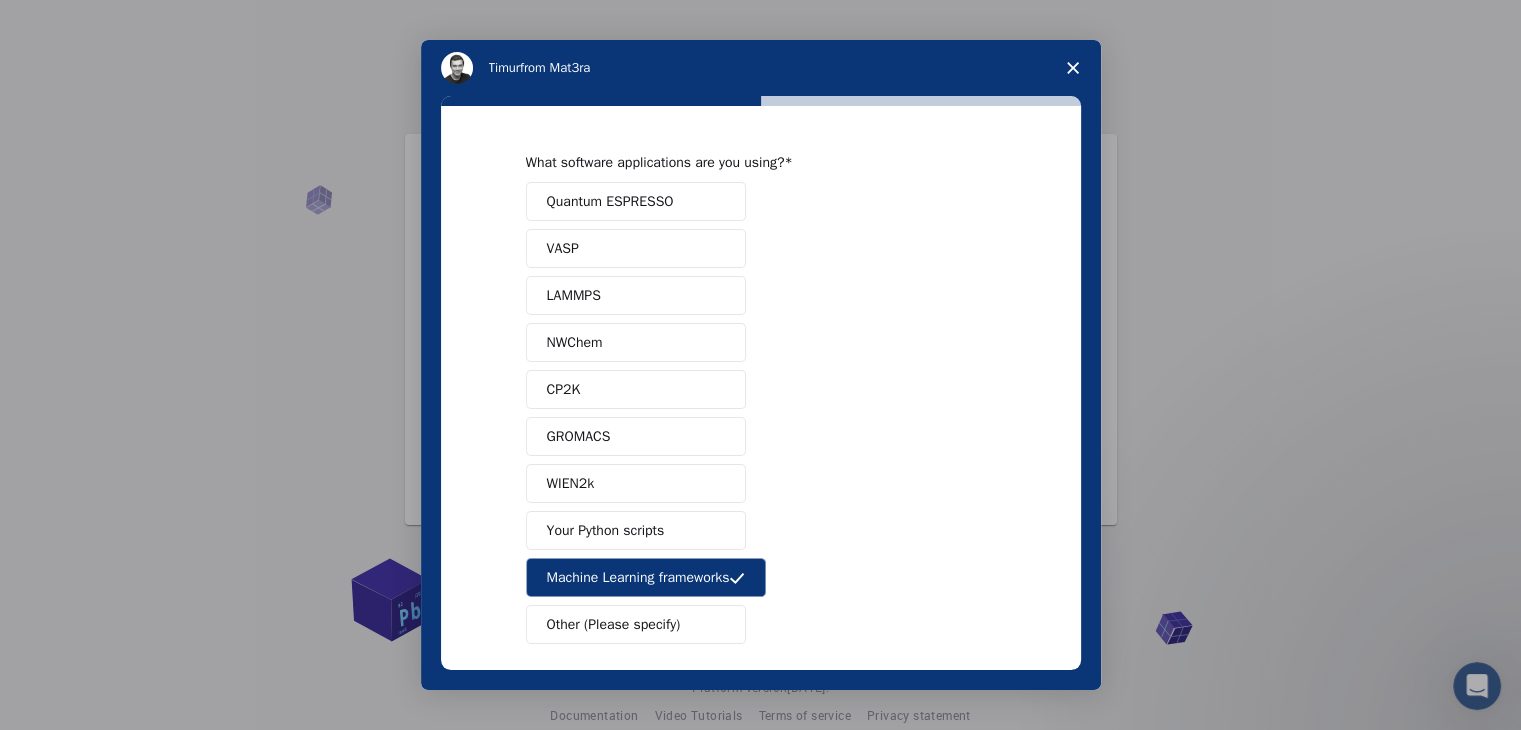 click on "Quantum ESPRESSO" at bounding box center (610, 201) 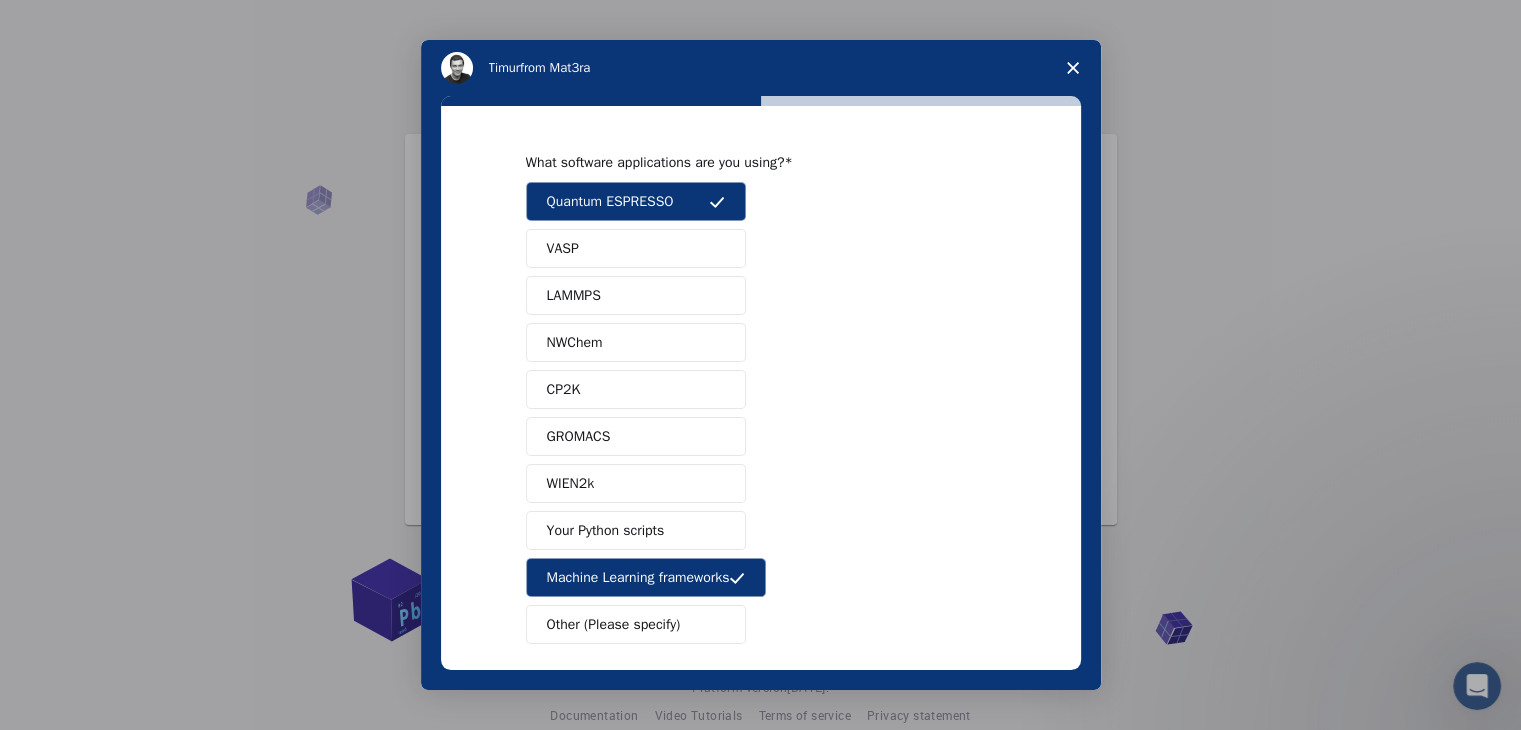click on "LAMMPS" at bounding box center (636, 295) 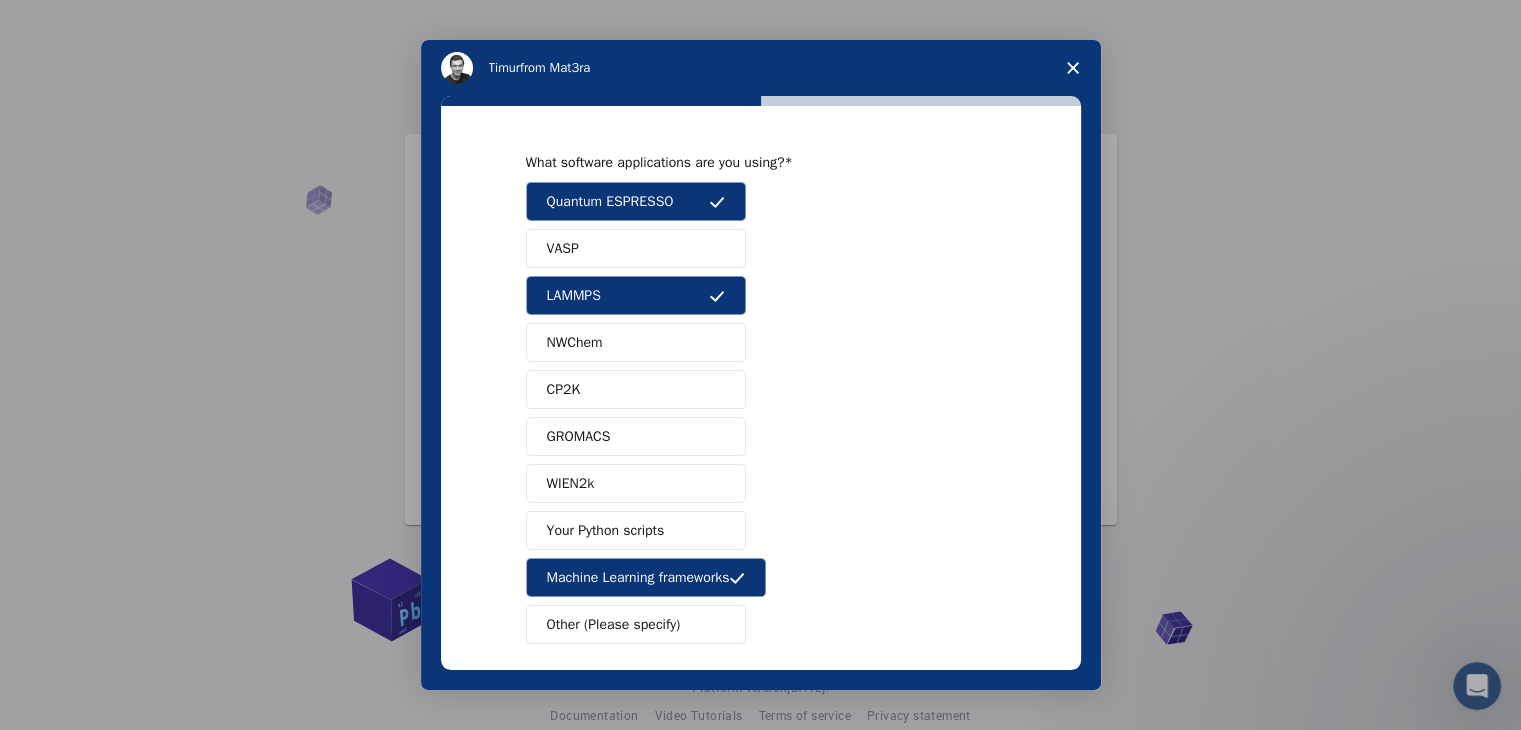click on "GROMACS" at bounding box center (636, 436) 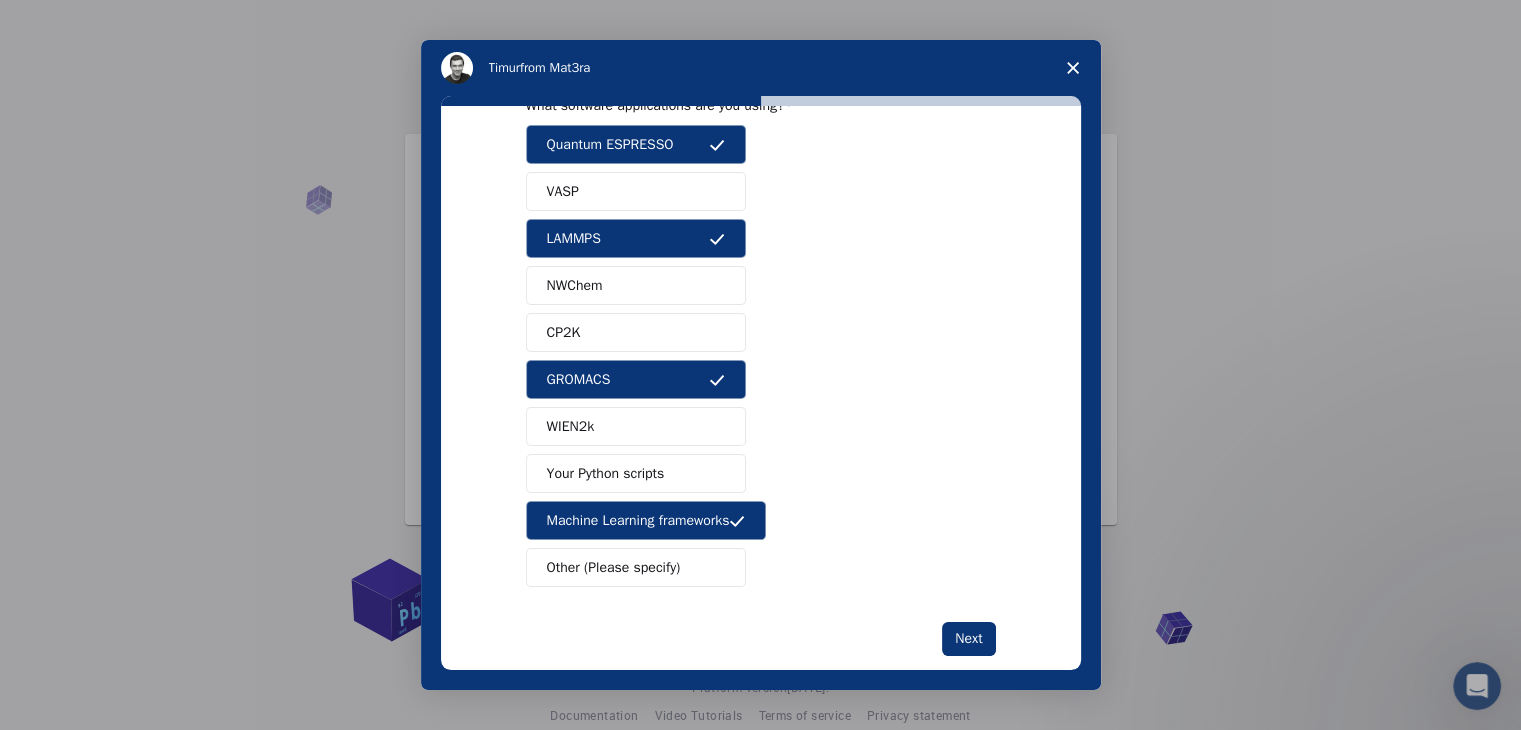 scroll, scrollTop: 87, scrollLeft: 0, axis: vertical 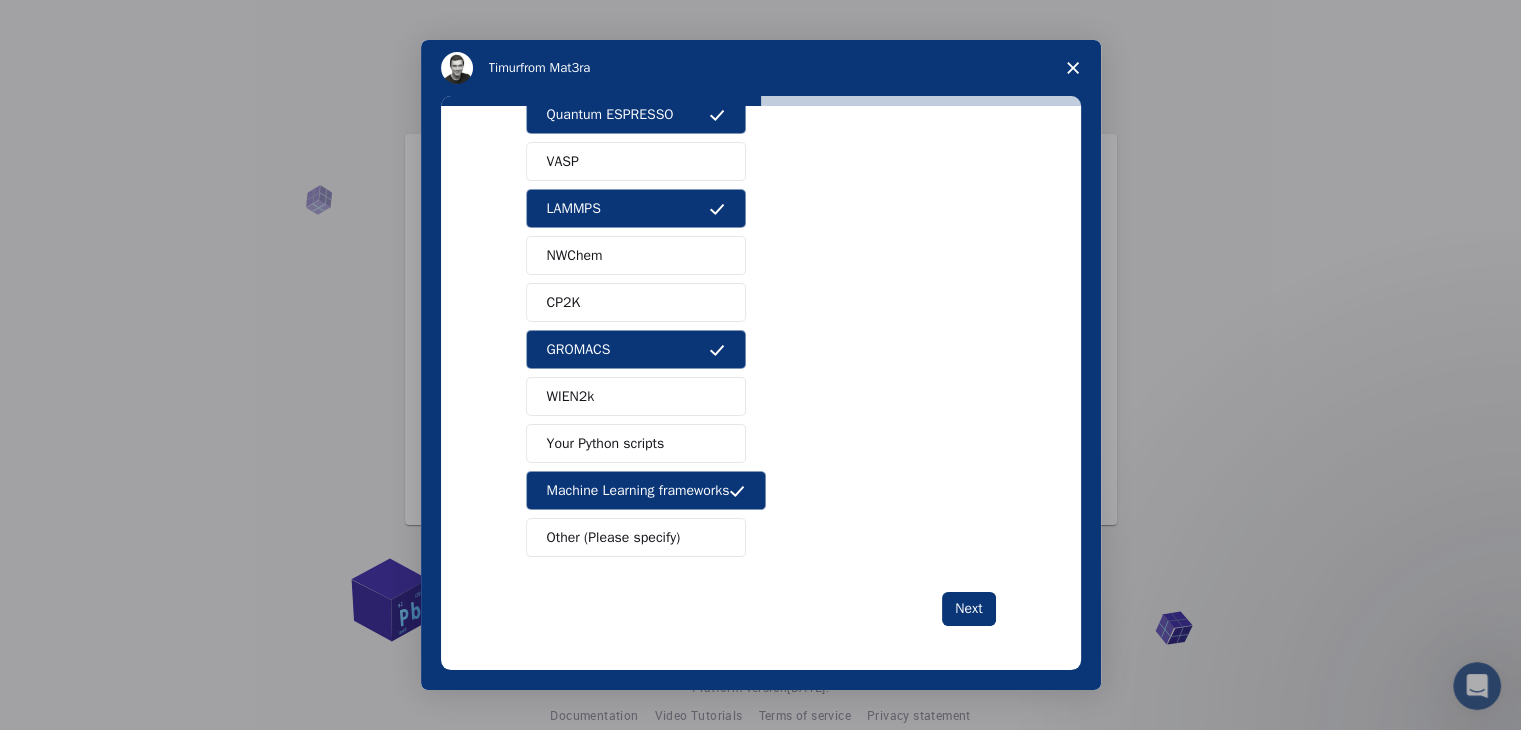 click on "Your Python scripts" at bounding box center (606, 443) 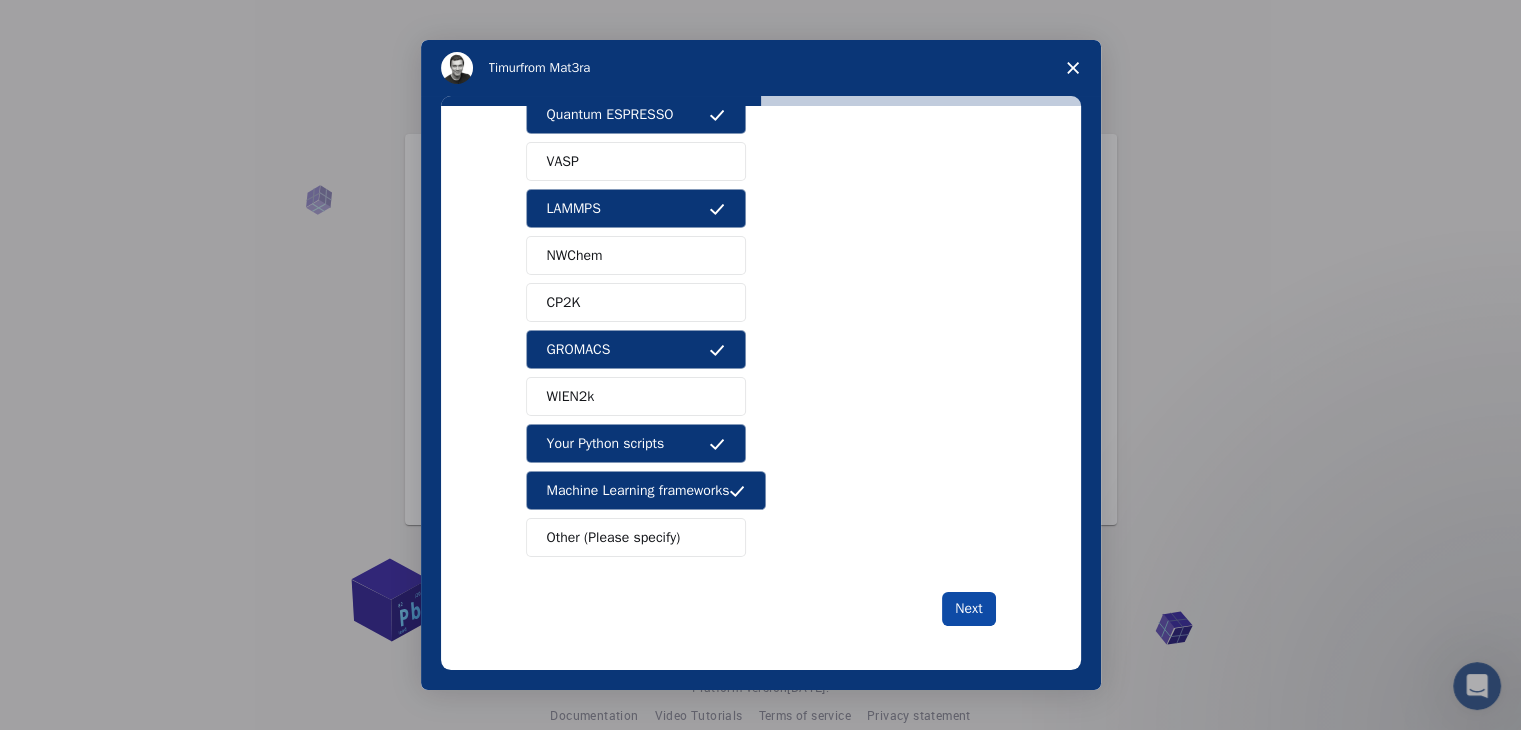 click on "Next" at bounding box center (968, 609) 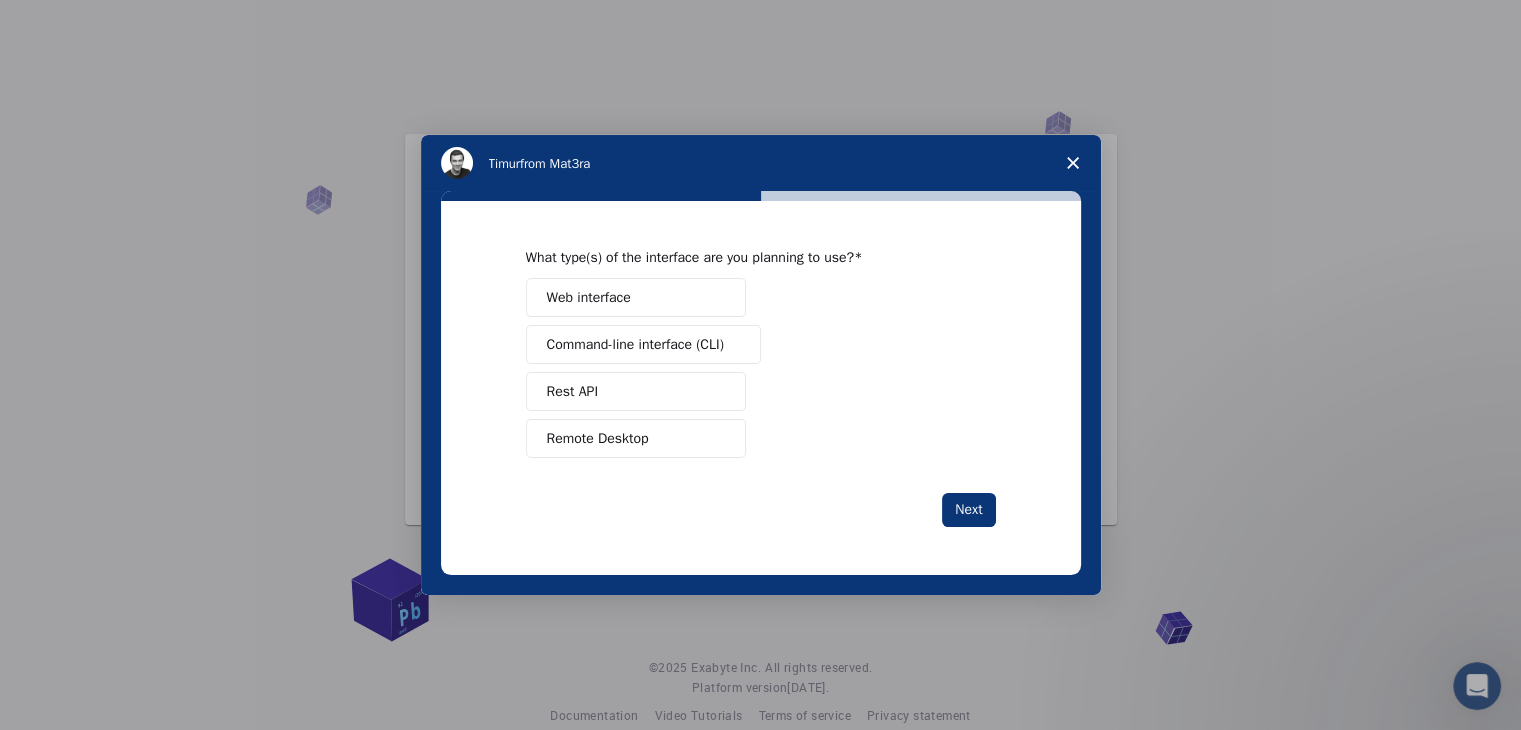 scroll, scrollTop: 0, scrollLeft: 0, axis: both 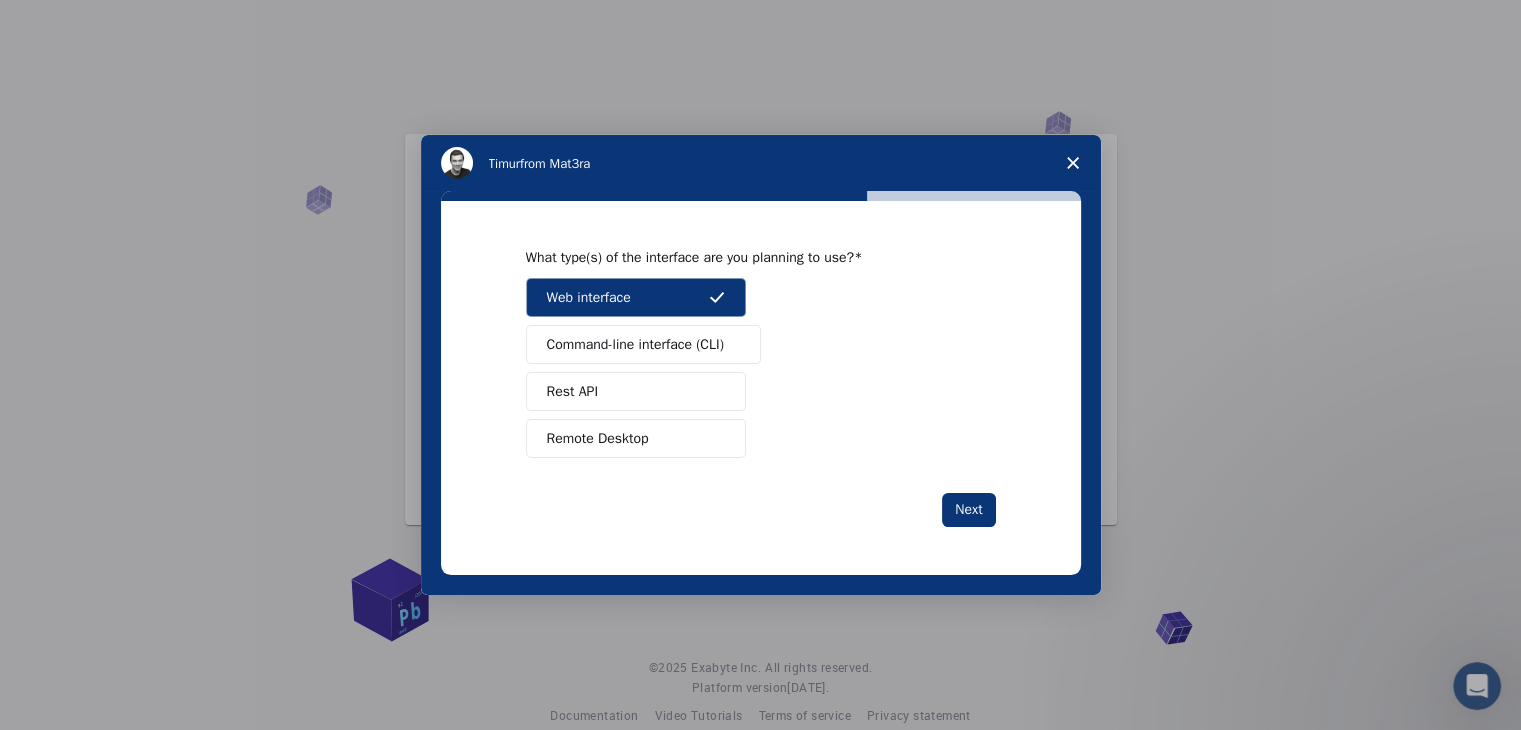 click on "Remote Desktop" at bounding box center (636, 438) 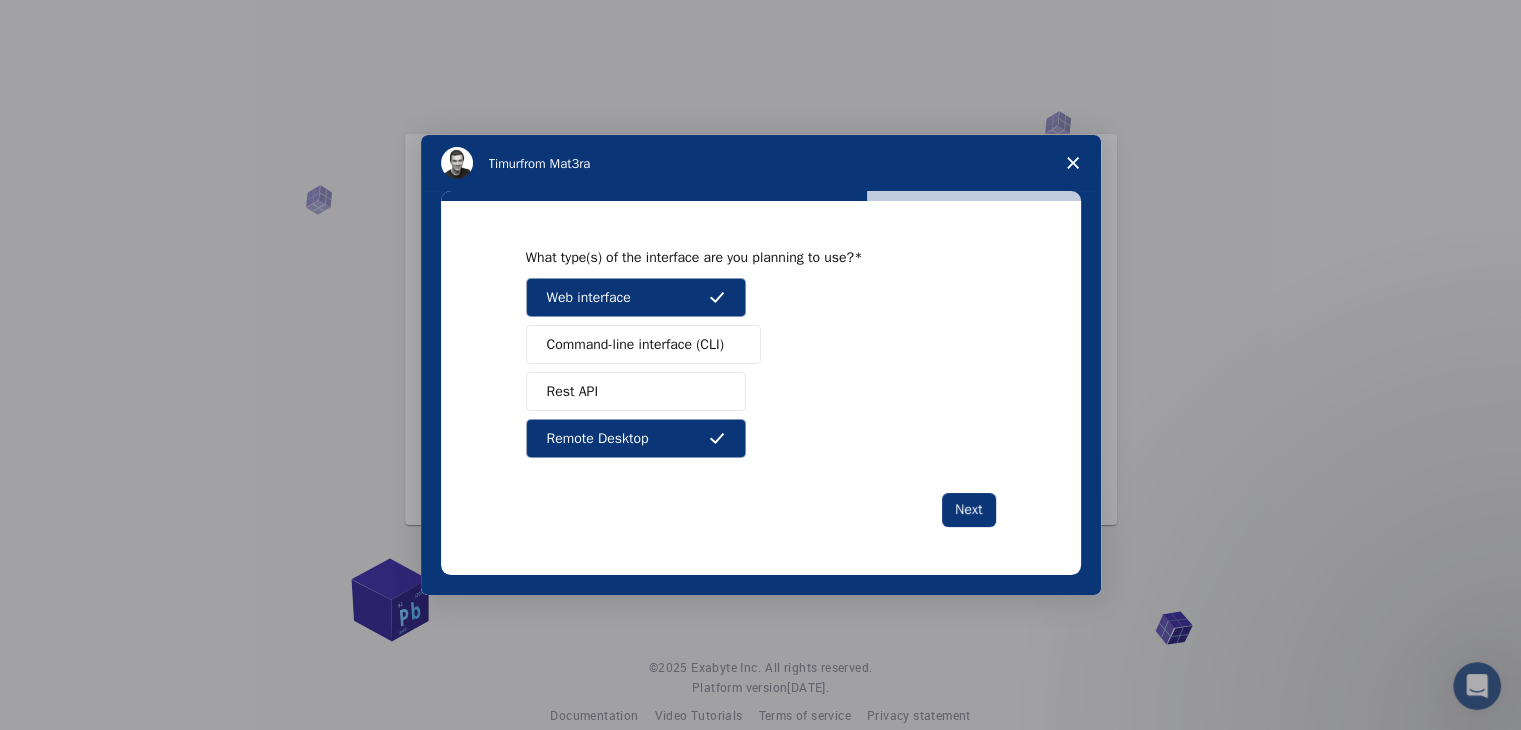 click on "Rest API" at bounding box center [636, 391] 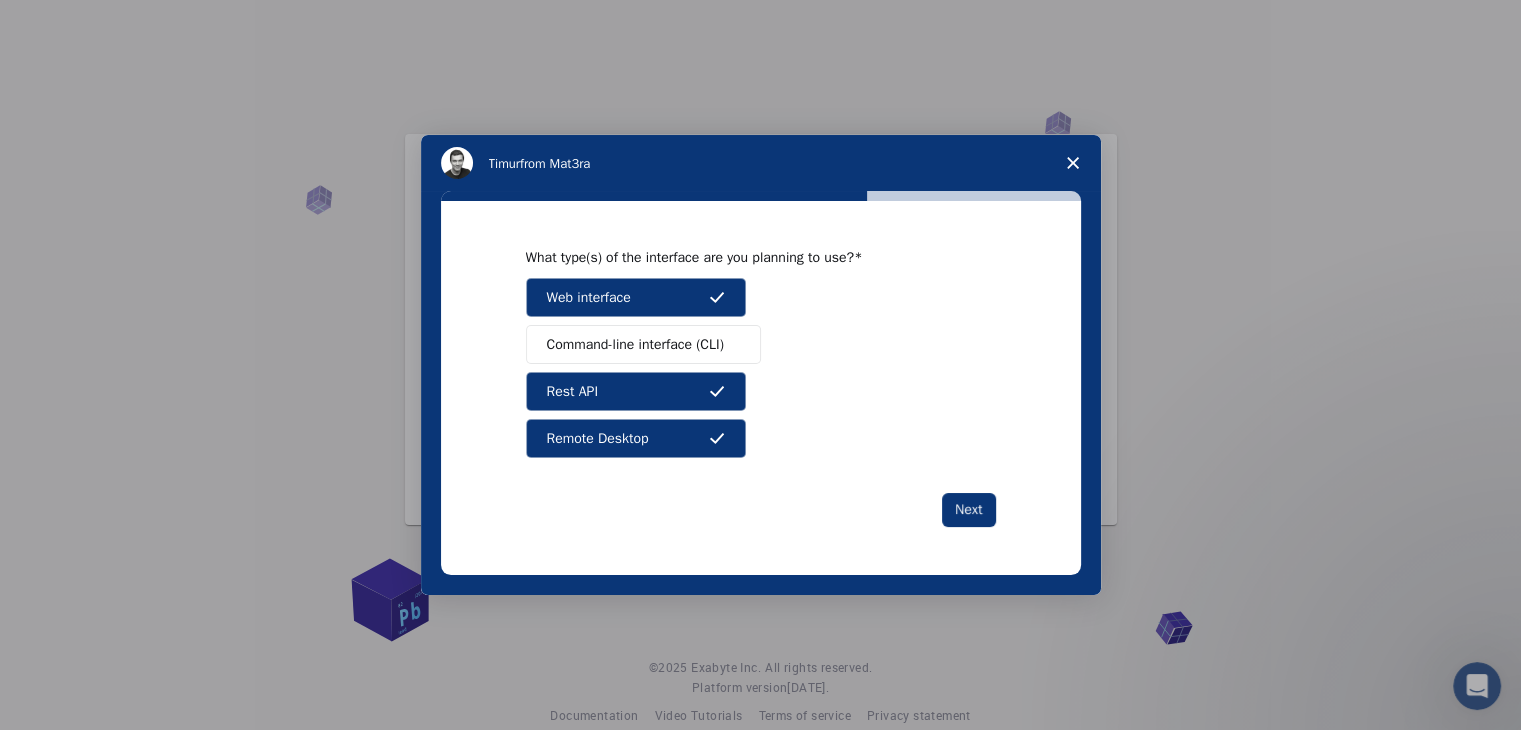 click on "Command-line interface (CLI)" at bounding box center [643, 344] 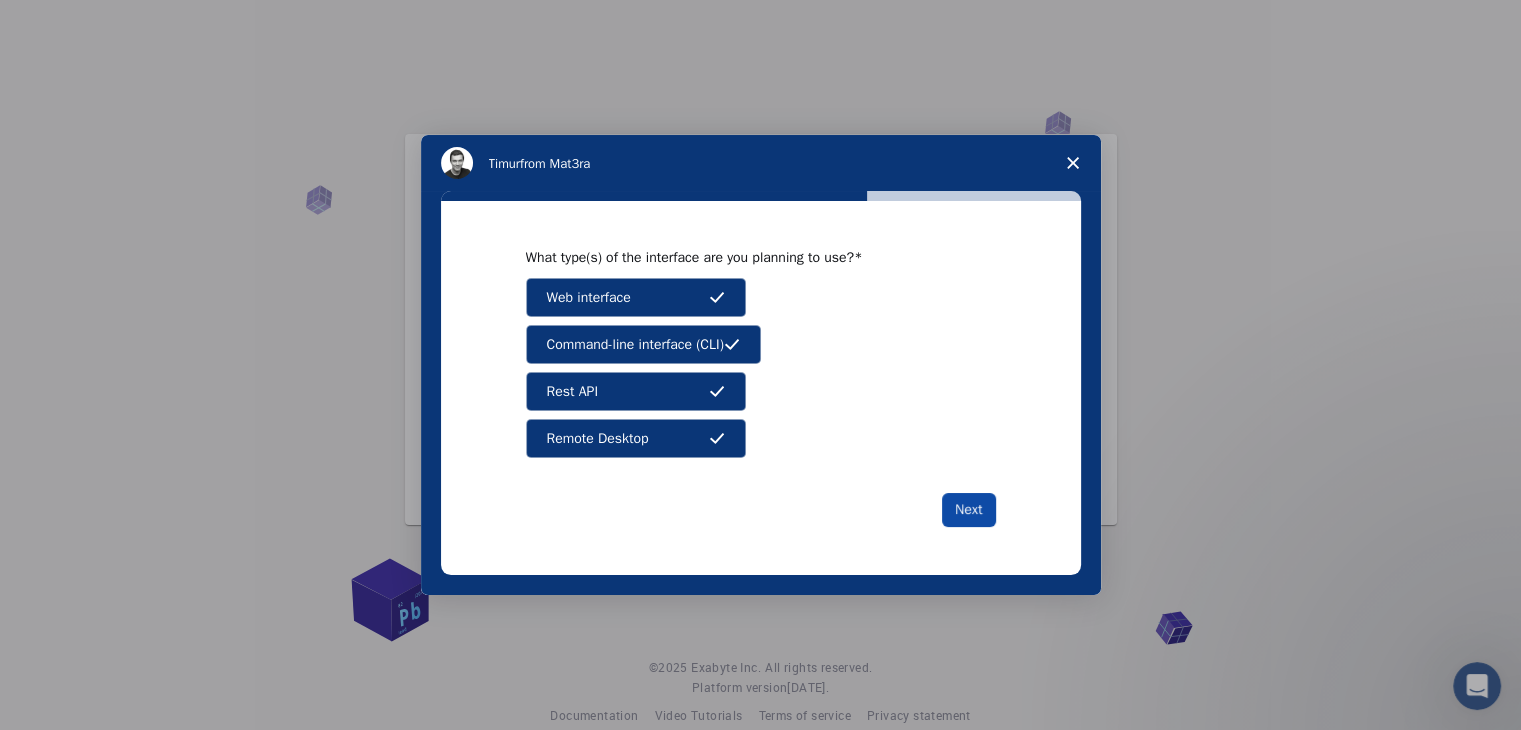 click on "Next" at bounding box center (968, 510) 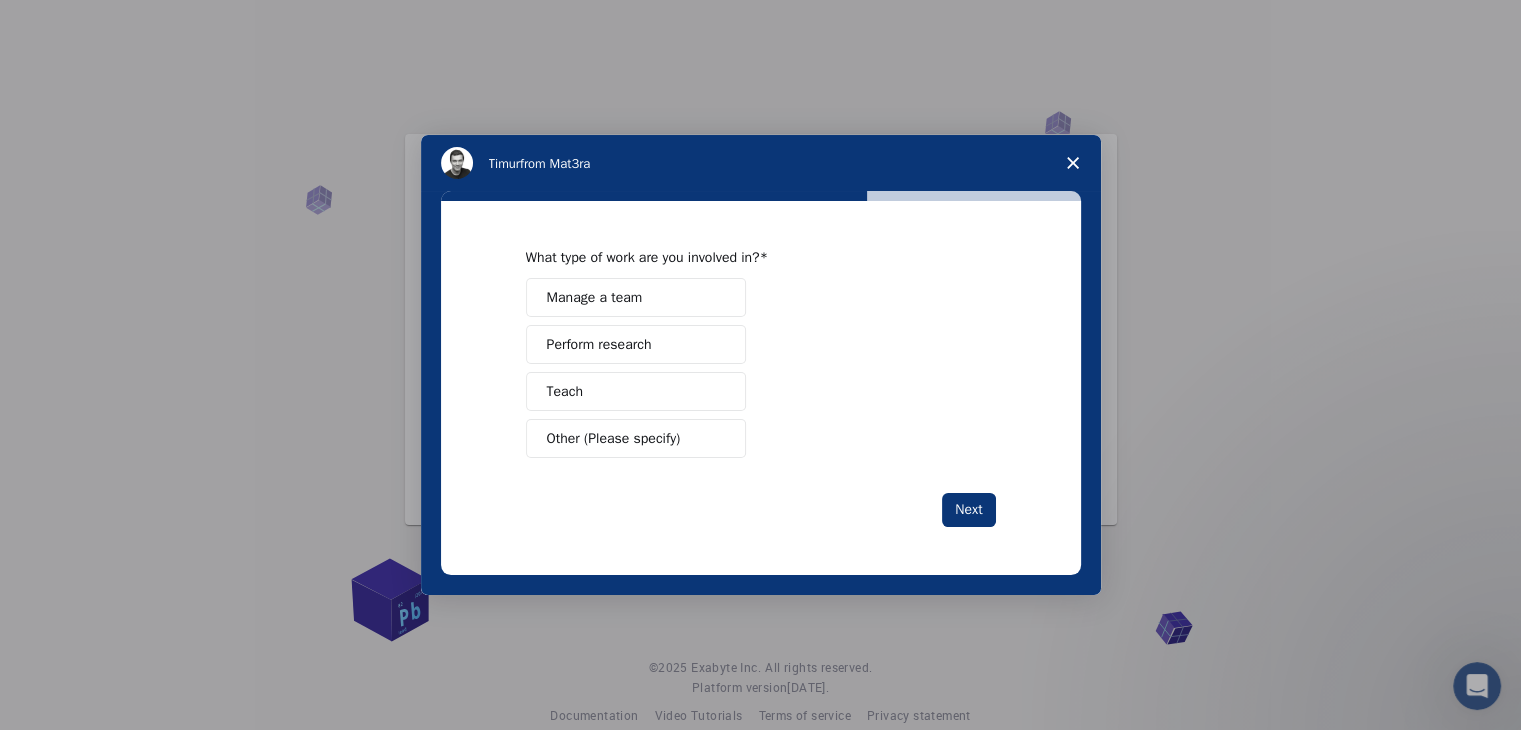 click on "Perform research" at bounding box center (636, 344) 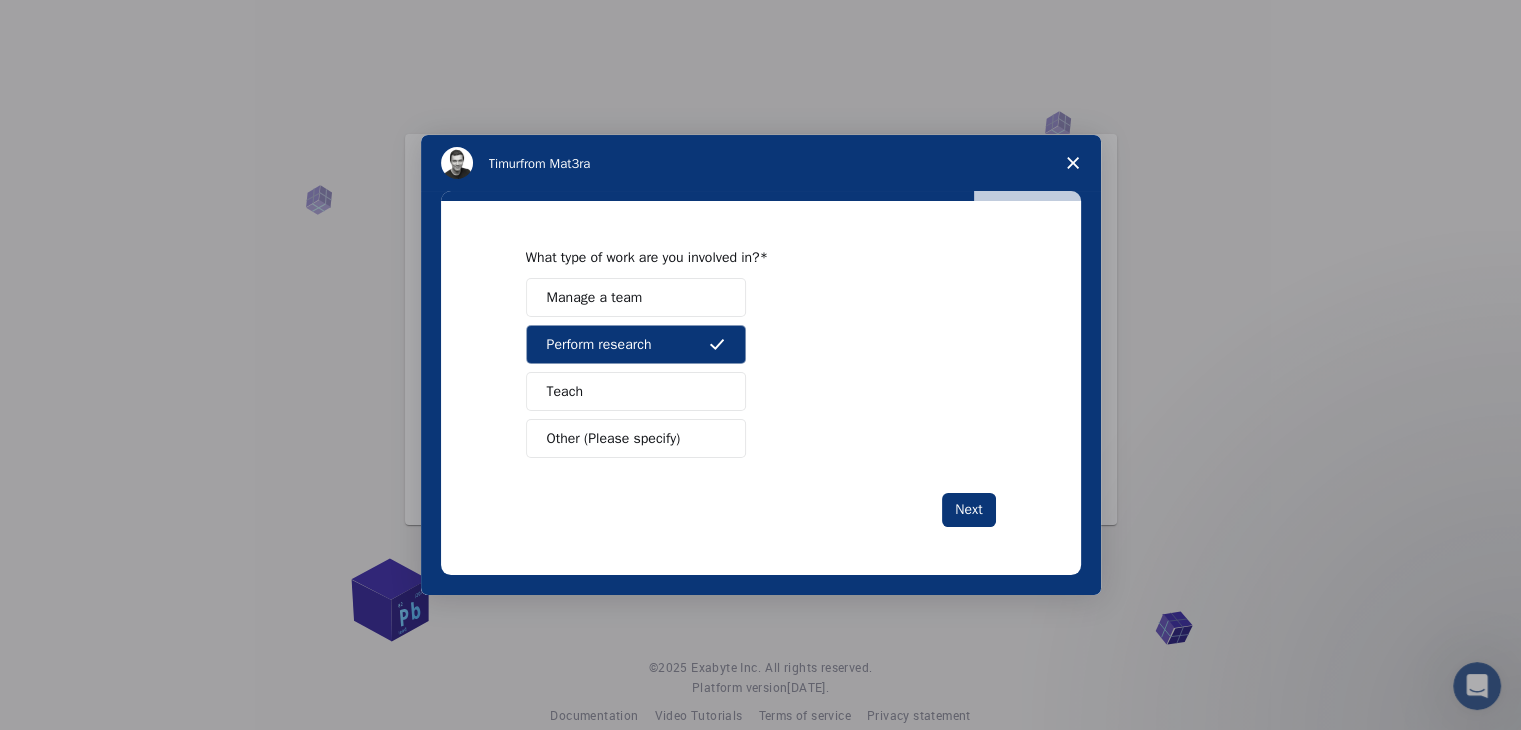 click on "Teach" at bounding box center [636, 391] 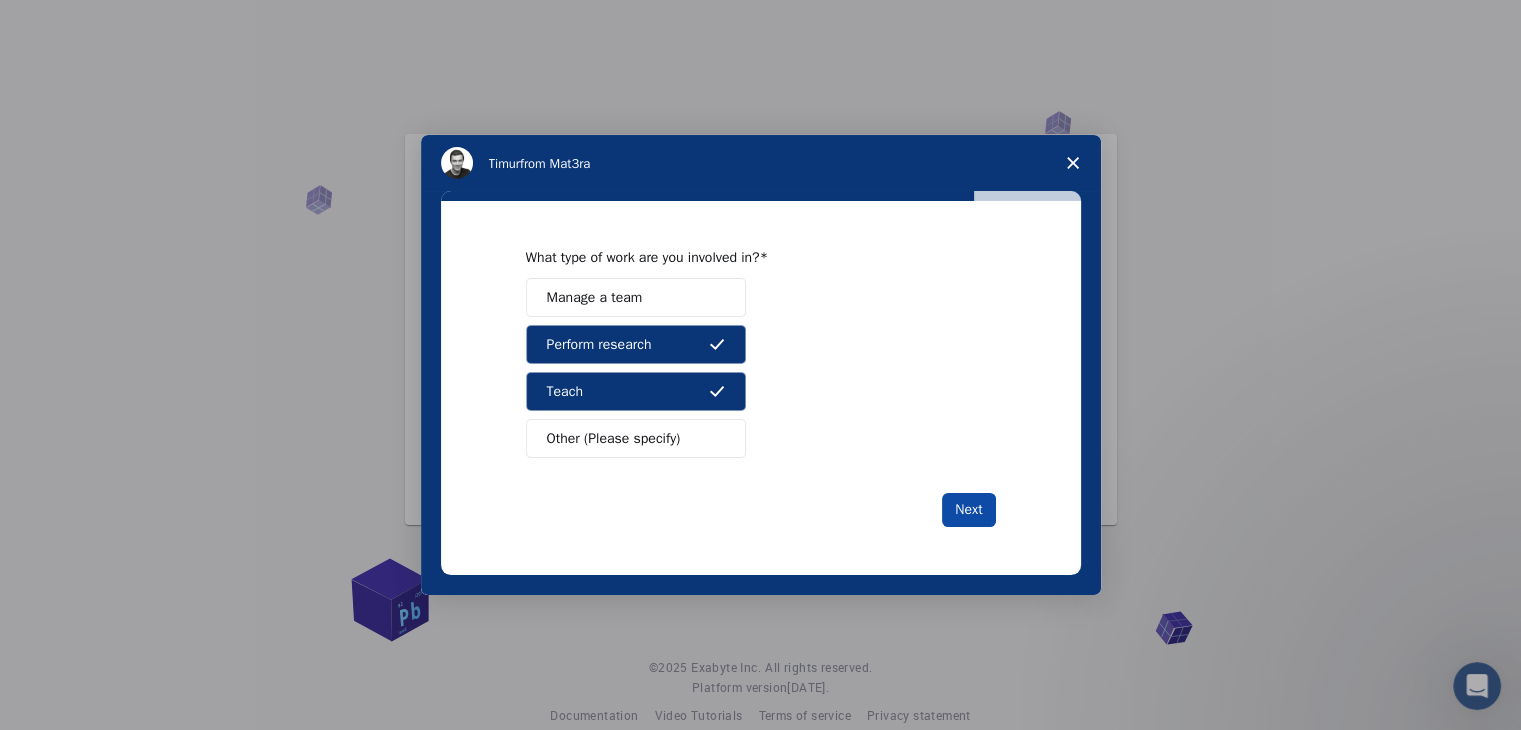 click on "Next" at bounding box center [968, 510] 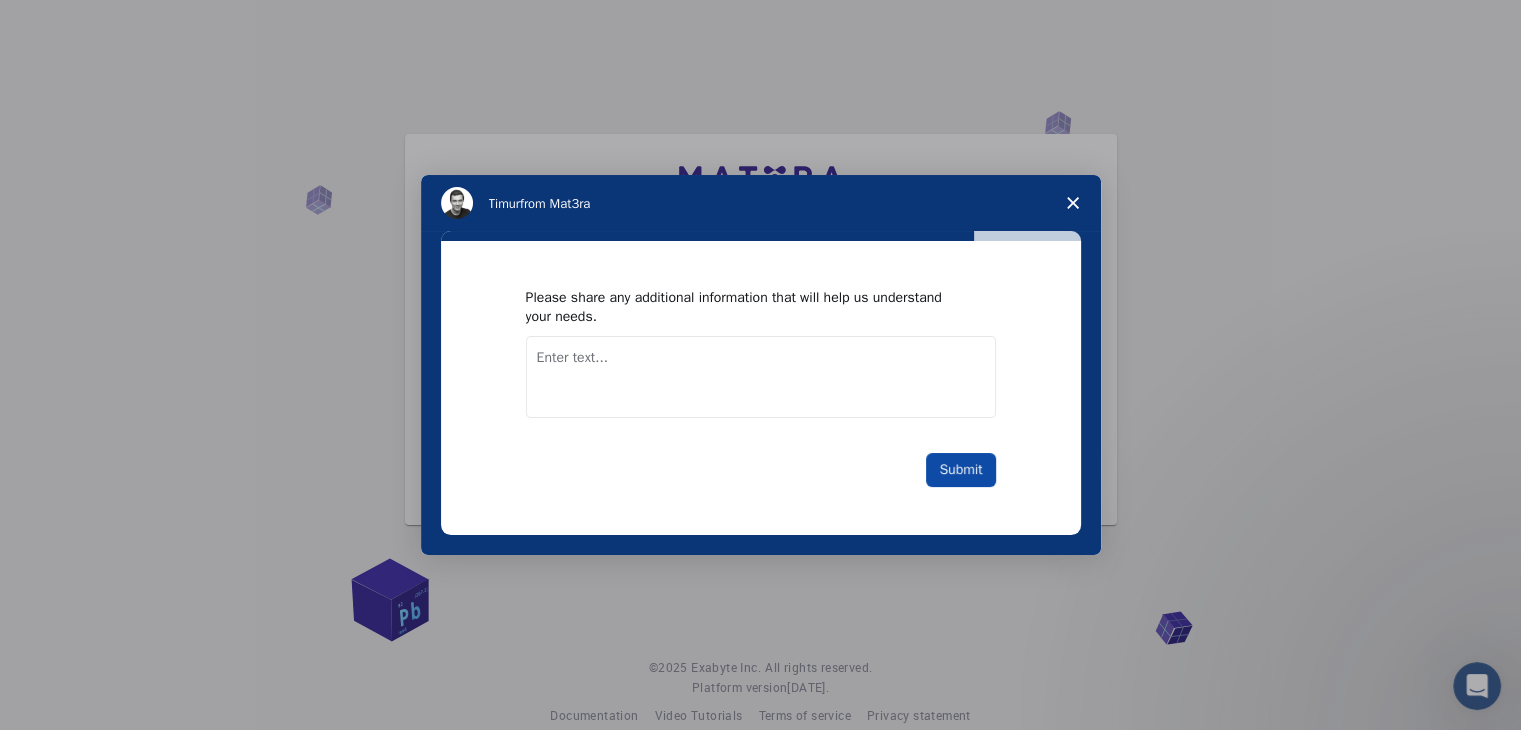 click on "Submit" at bounding box center [960, 470] 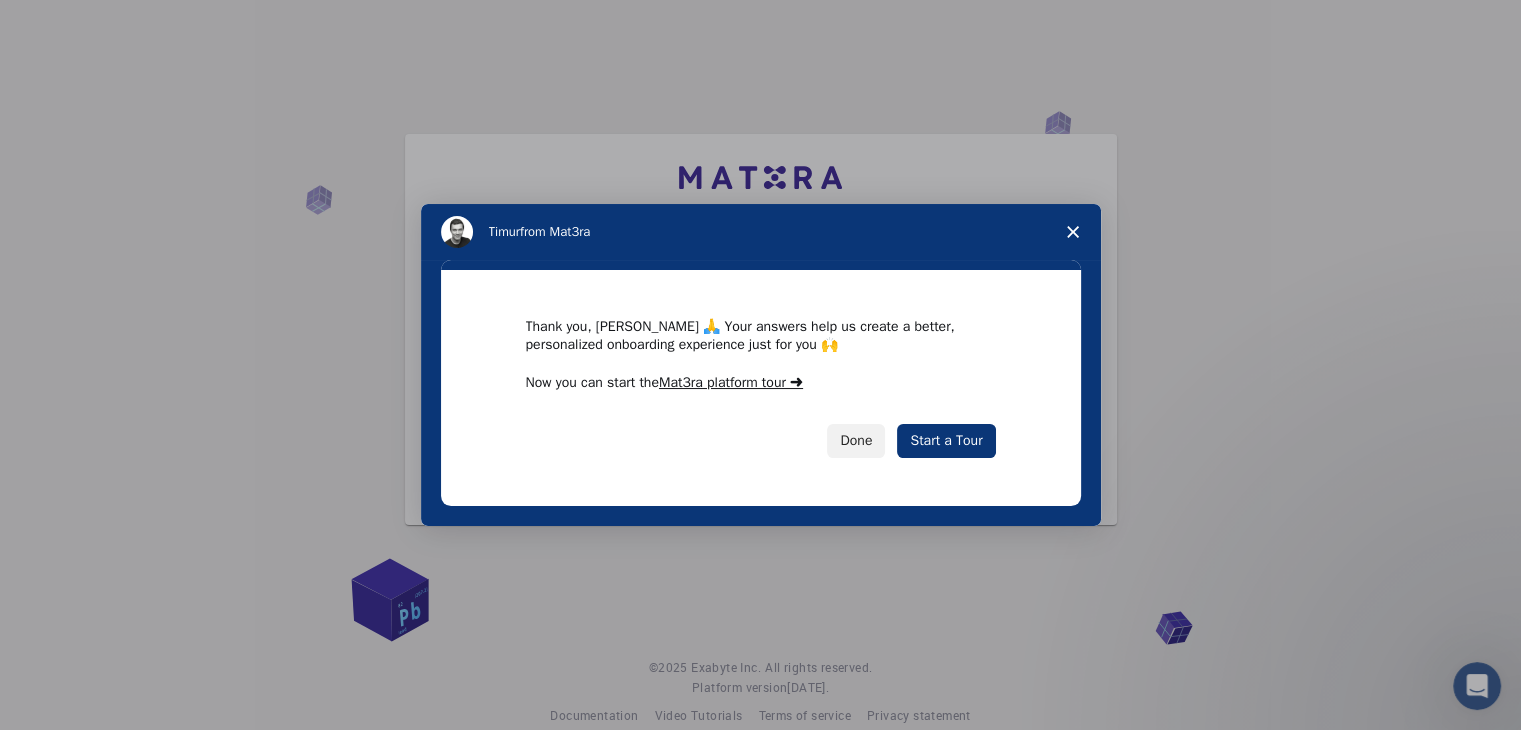 click on "Thank you, Fathima 🙏 Your answers help us create a better, personalized onboarding experience just for you 🙌   Now you can start the  Mat3ra platform tour ➜ Done Start a Tour" at bounding box center (761, 388) 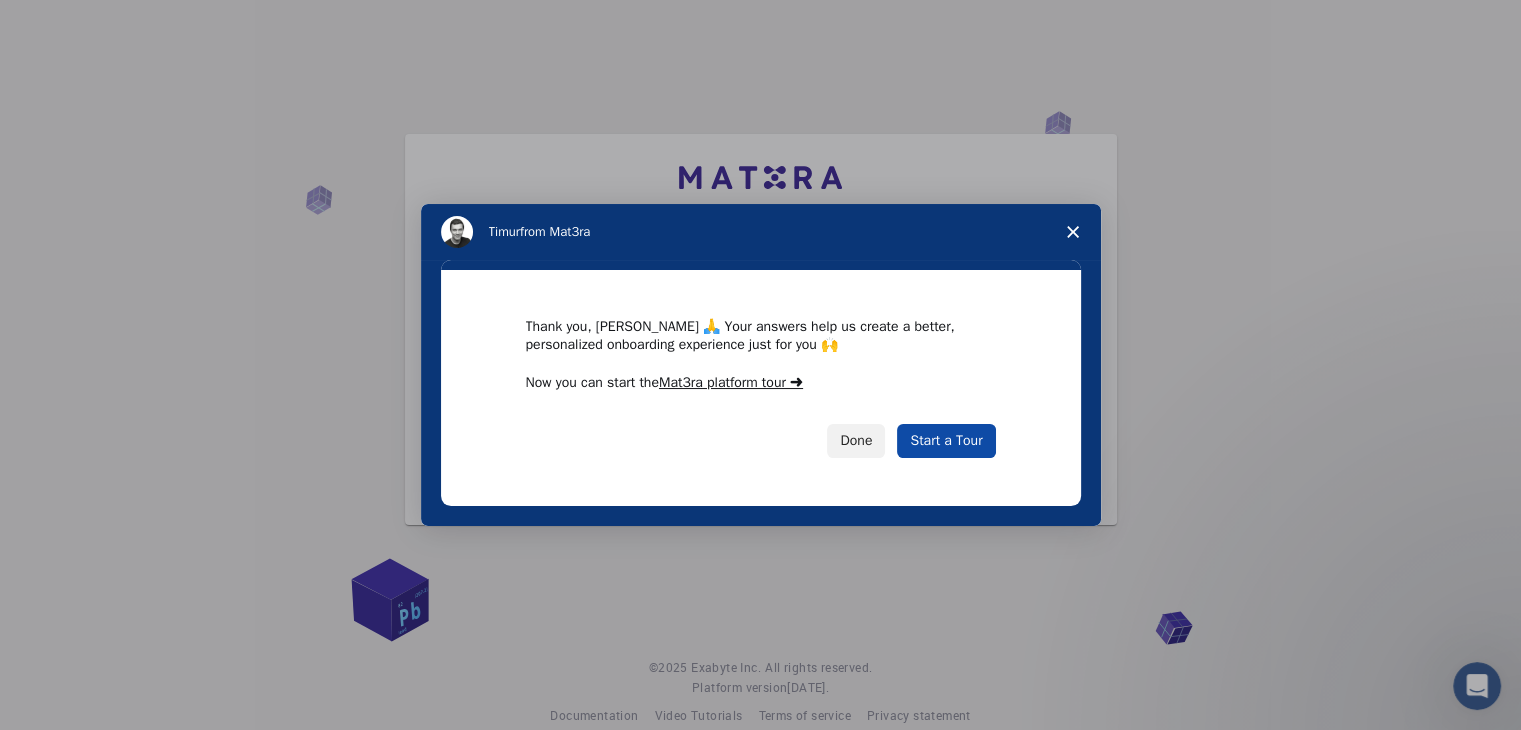 click on "Start a Tour" at bounding box center (946, 441) 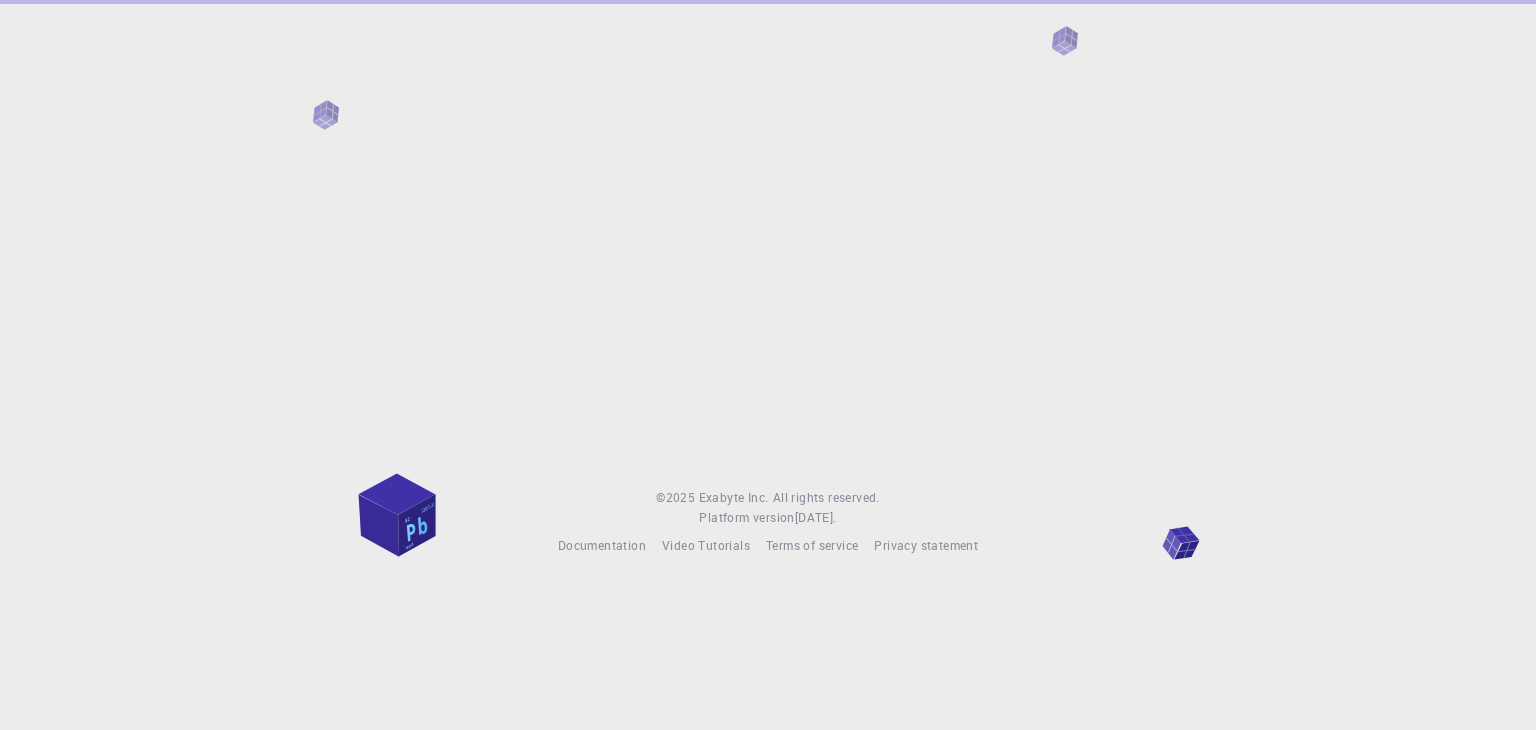 scroll, scrollTop: 0, scrollLeft: 0, axis: both 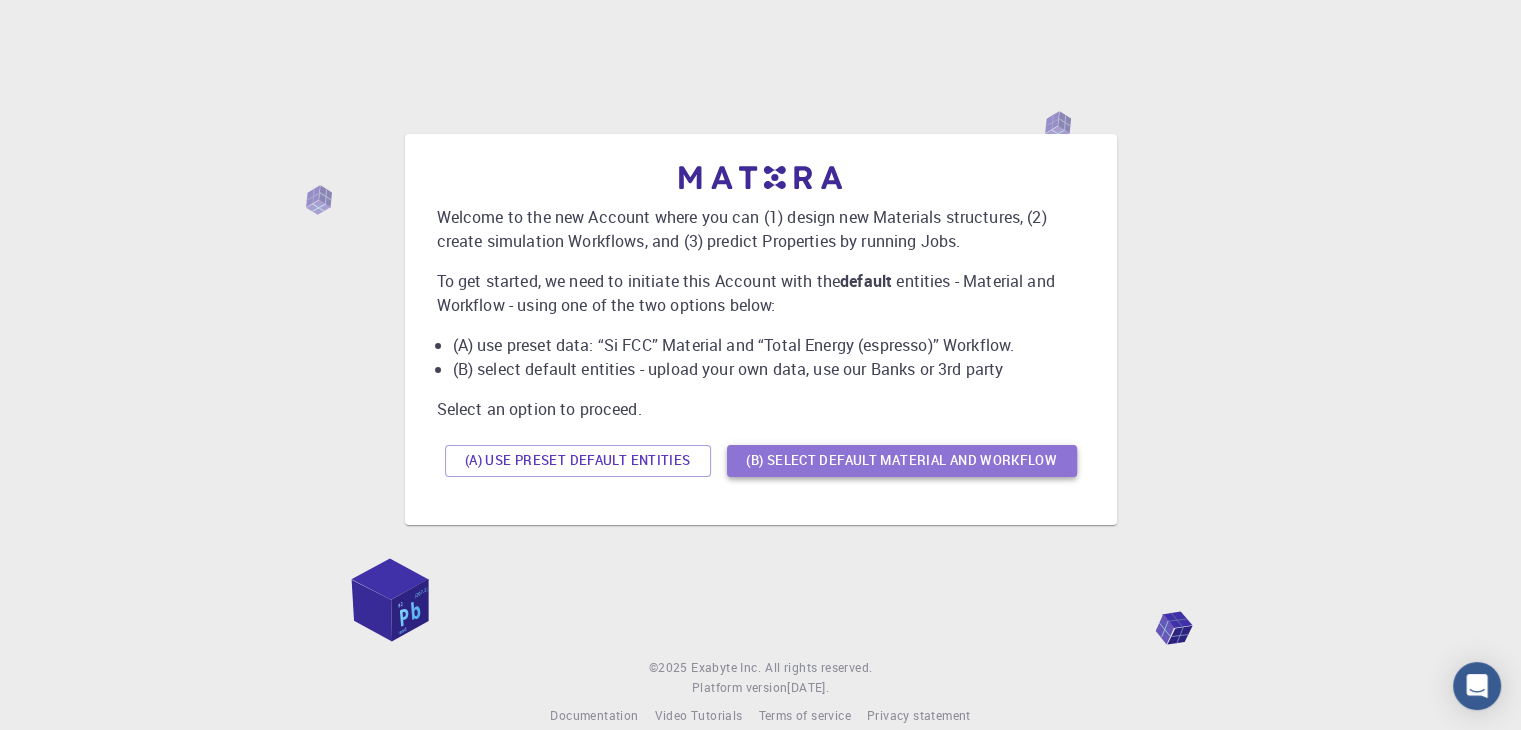click on "(B) Select default material and workflow" at bounding box center [902, 461] 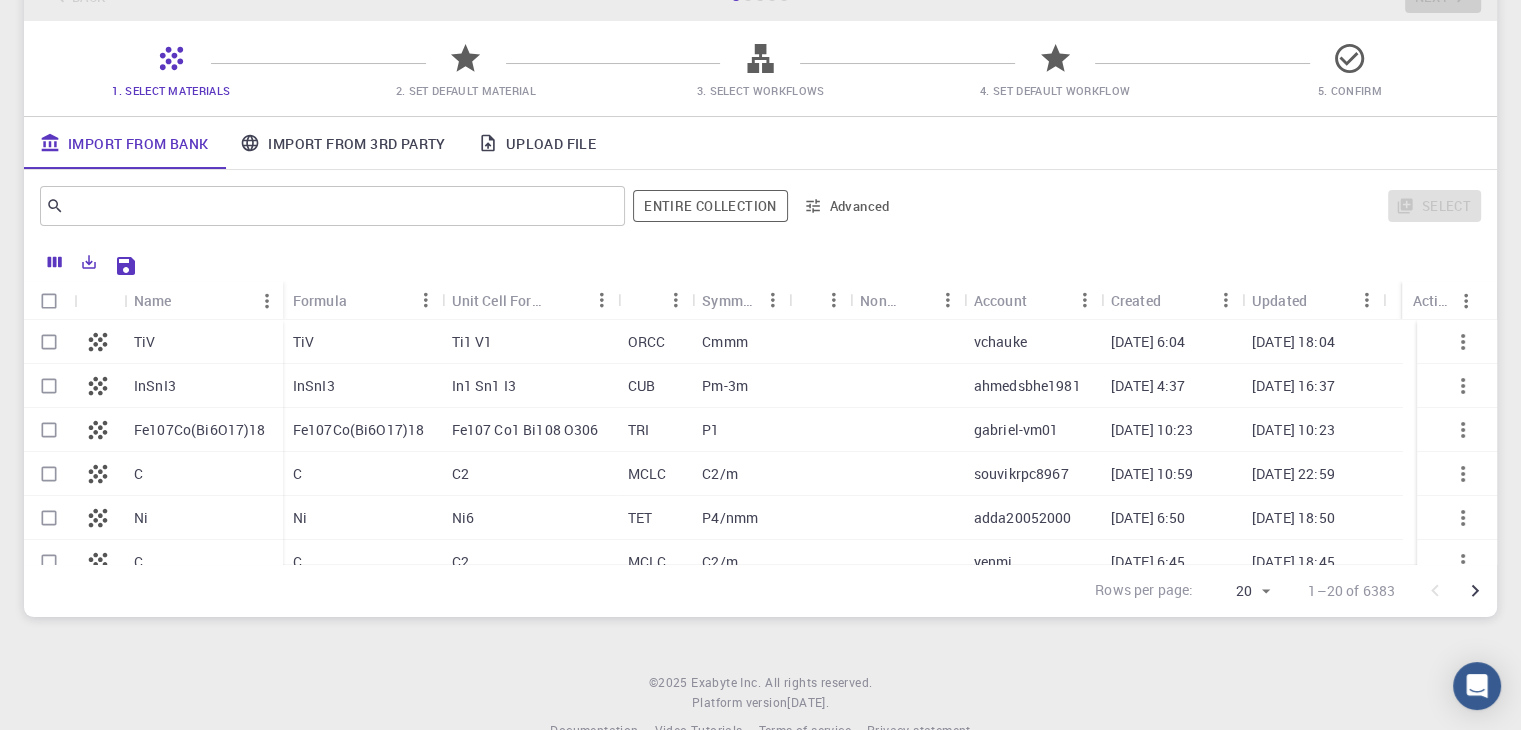 scroll, scrollTop: 166, scrollLeft: 0, axis: vertical 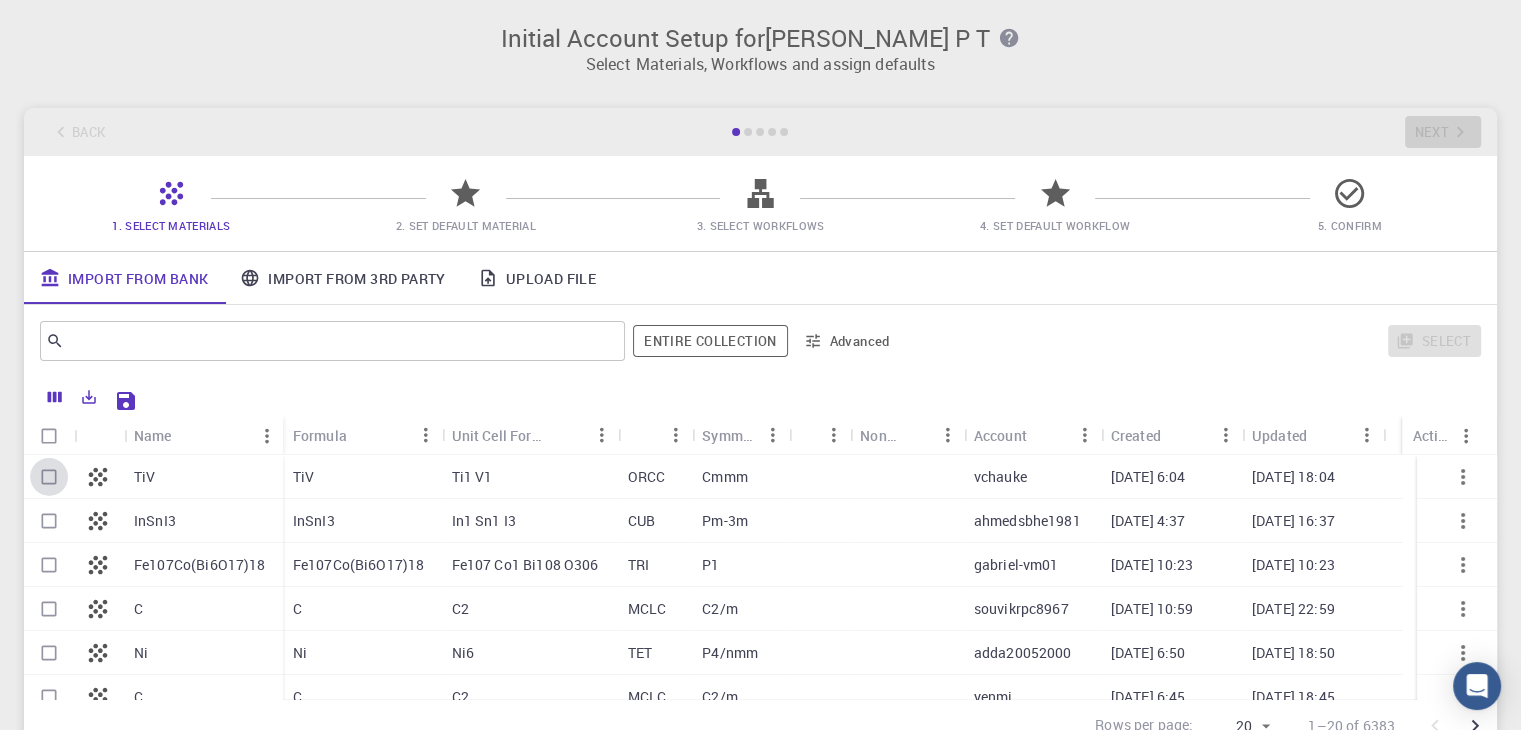 click at bounding box center [49, 477] 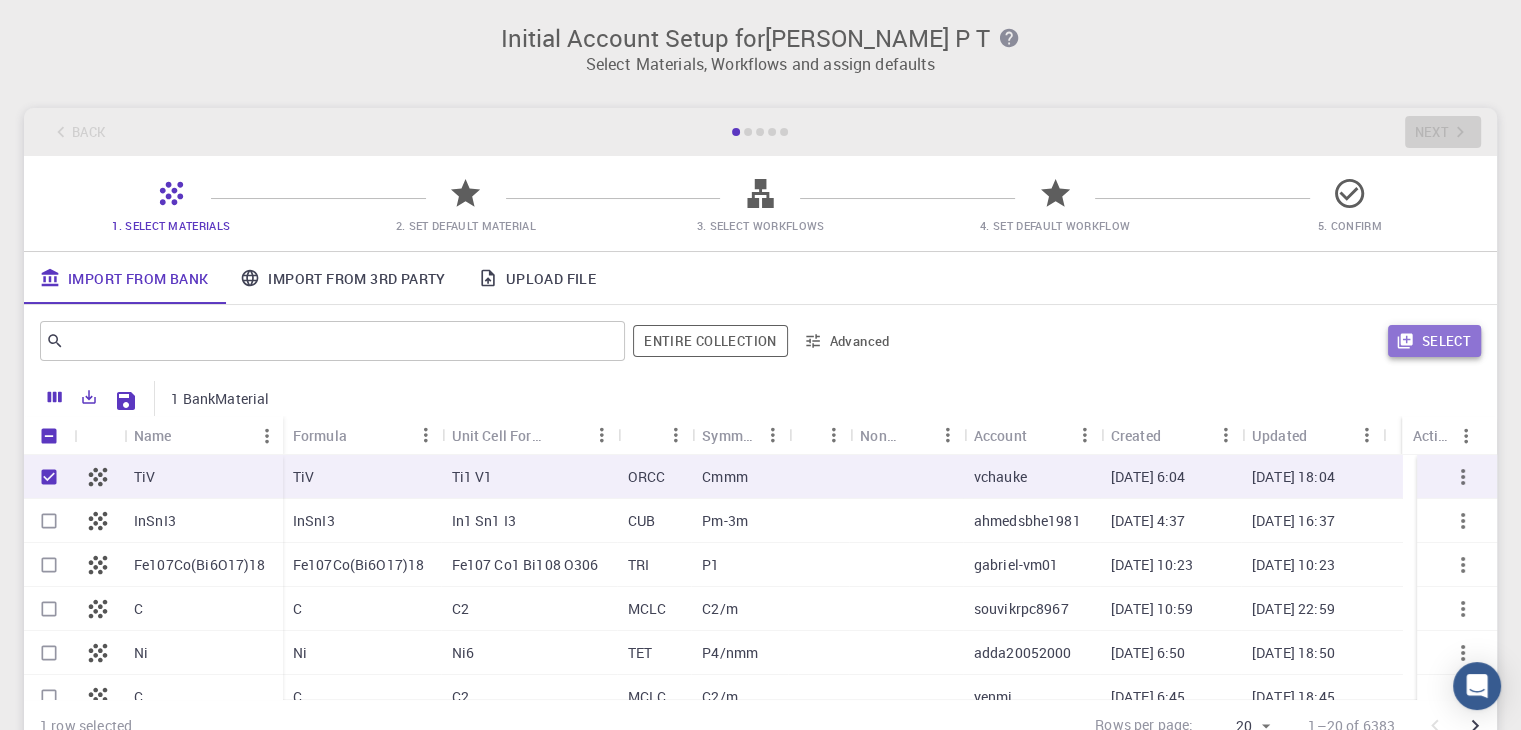 click on "Select" at bounding box center [1434, 341] 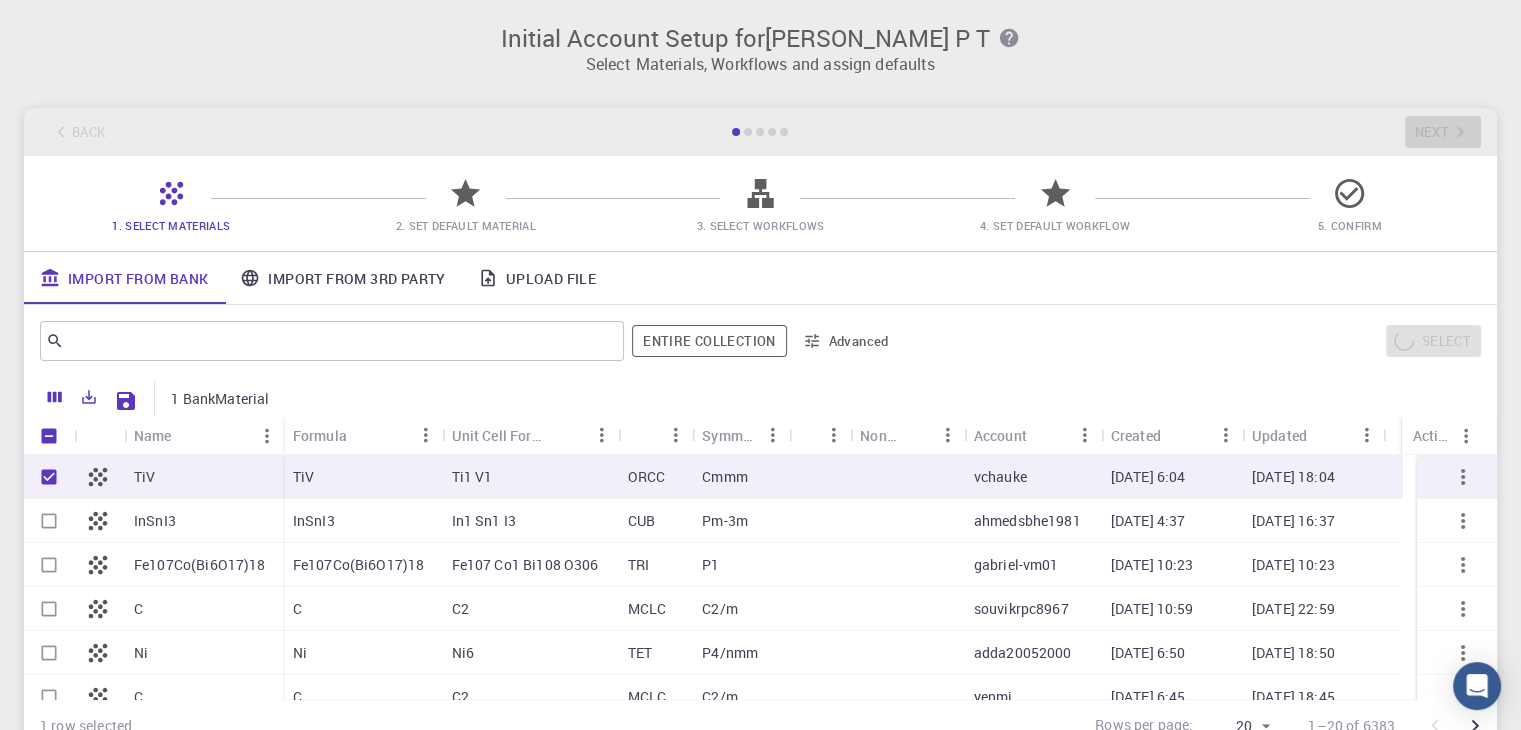 click at bounding box center [49, 521] 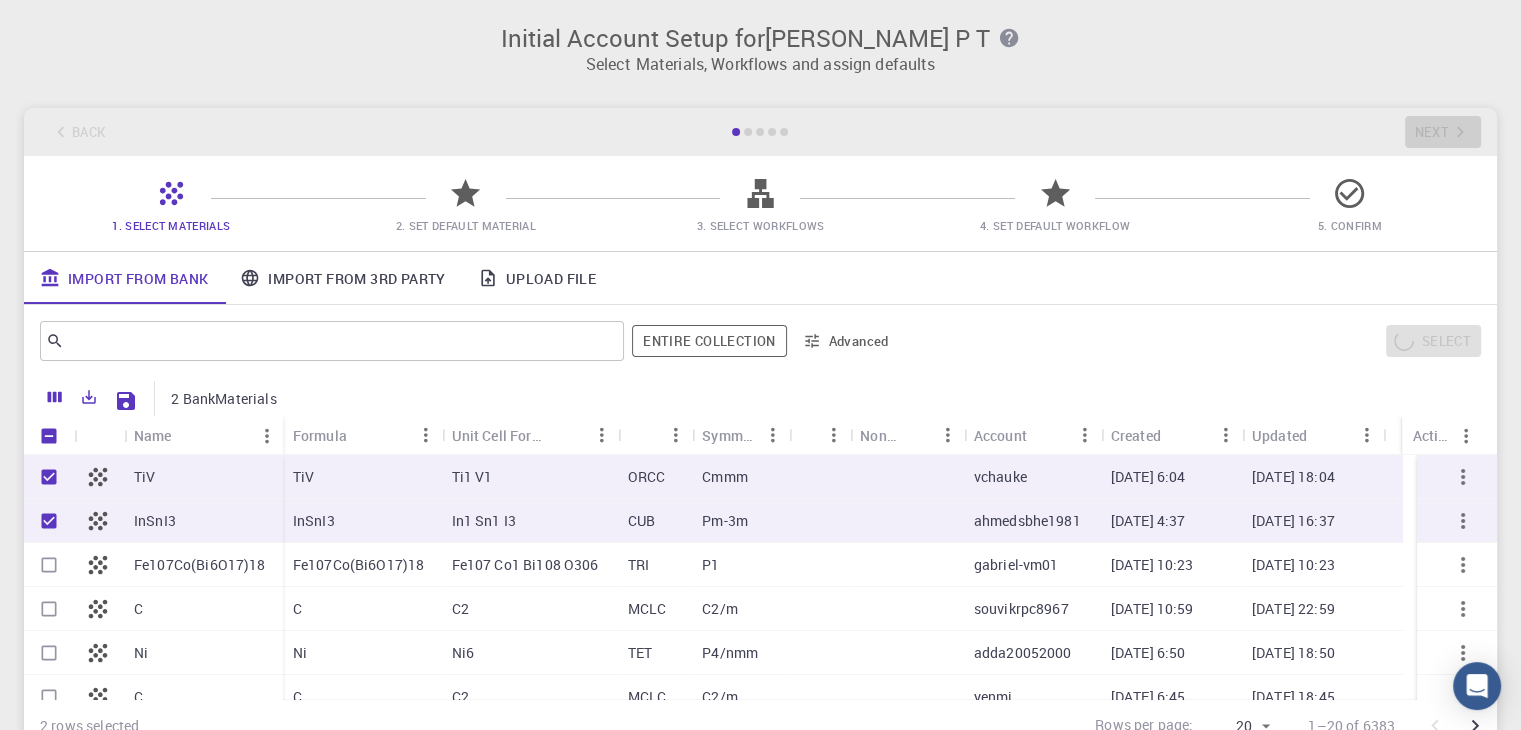 click at bounding box center (49, 477) 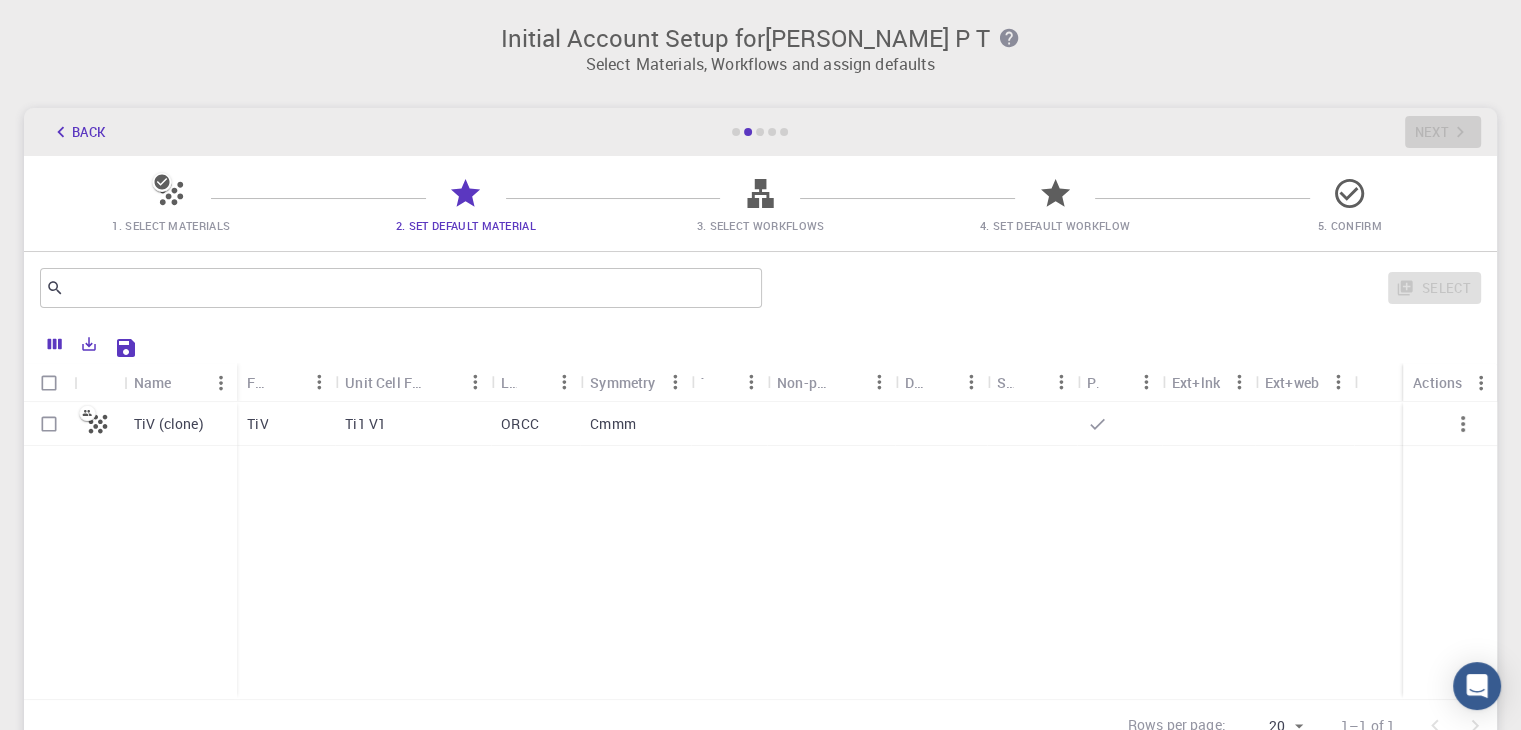click 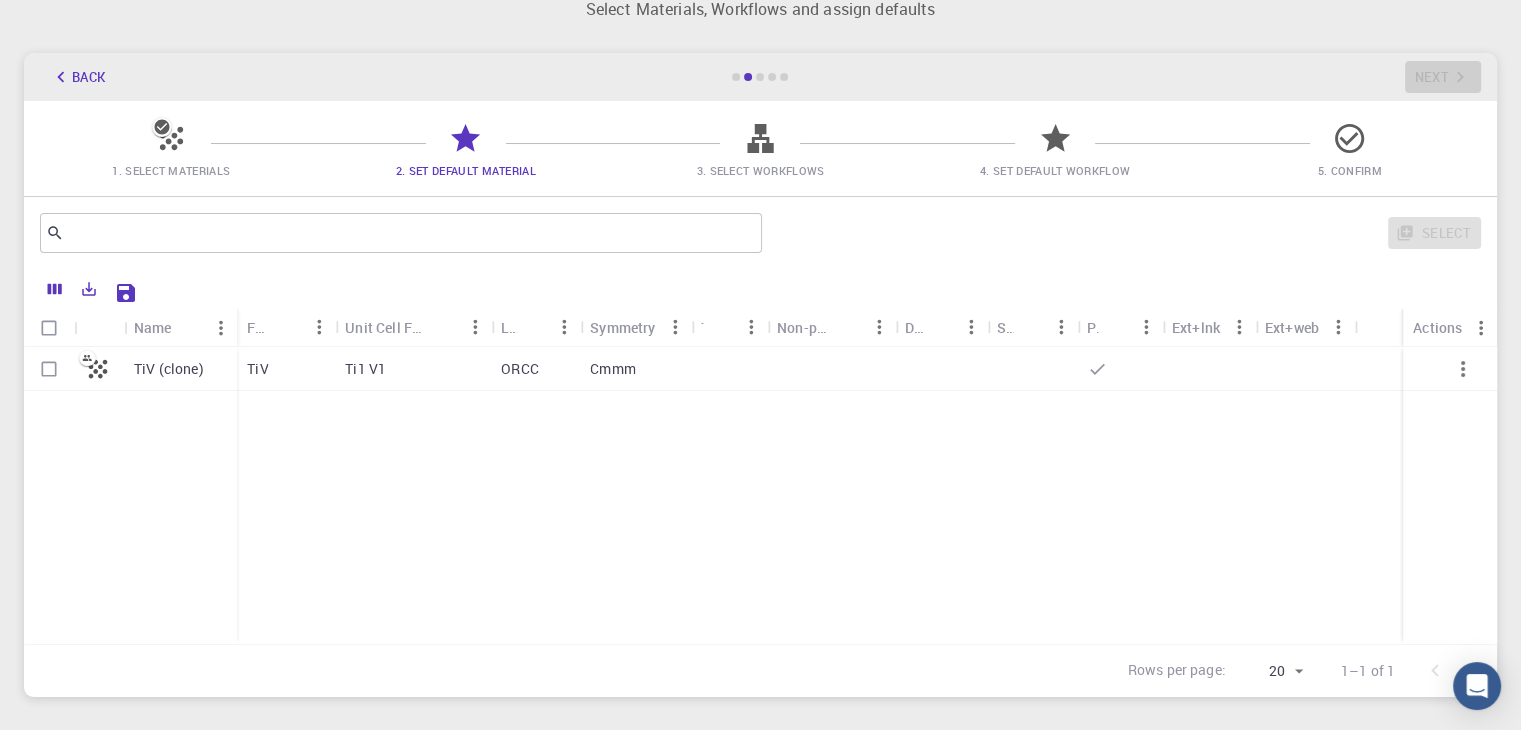 scroll, scrollTop: 0, scrollLeft: 0, axis: both 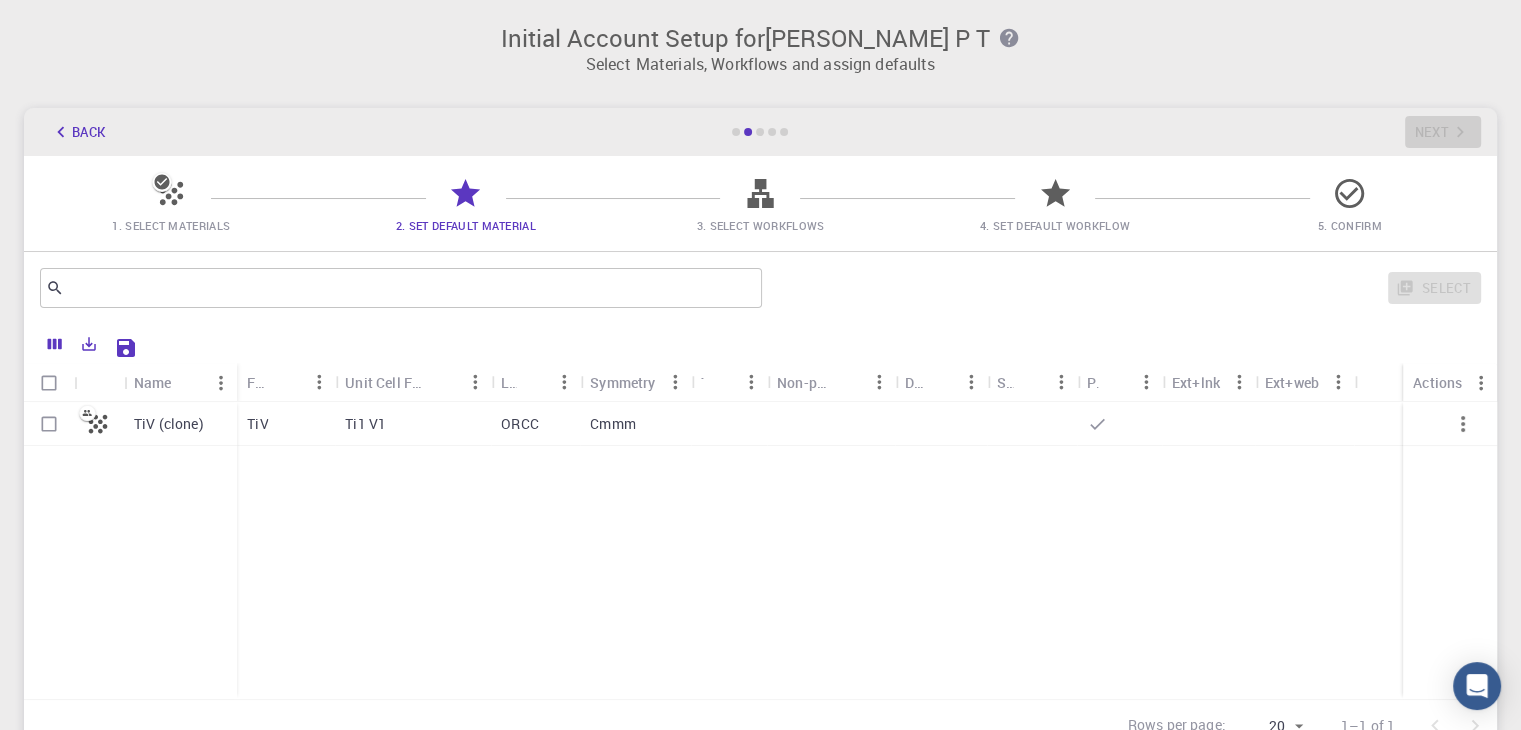 click 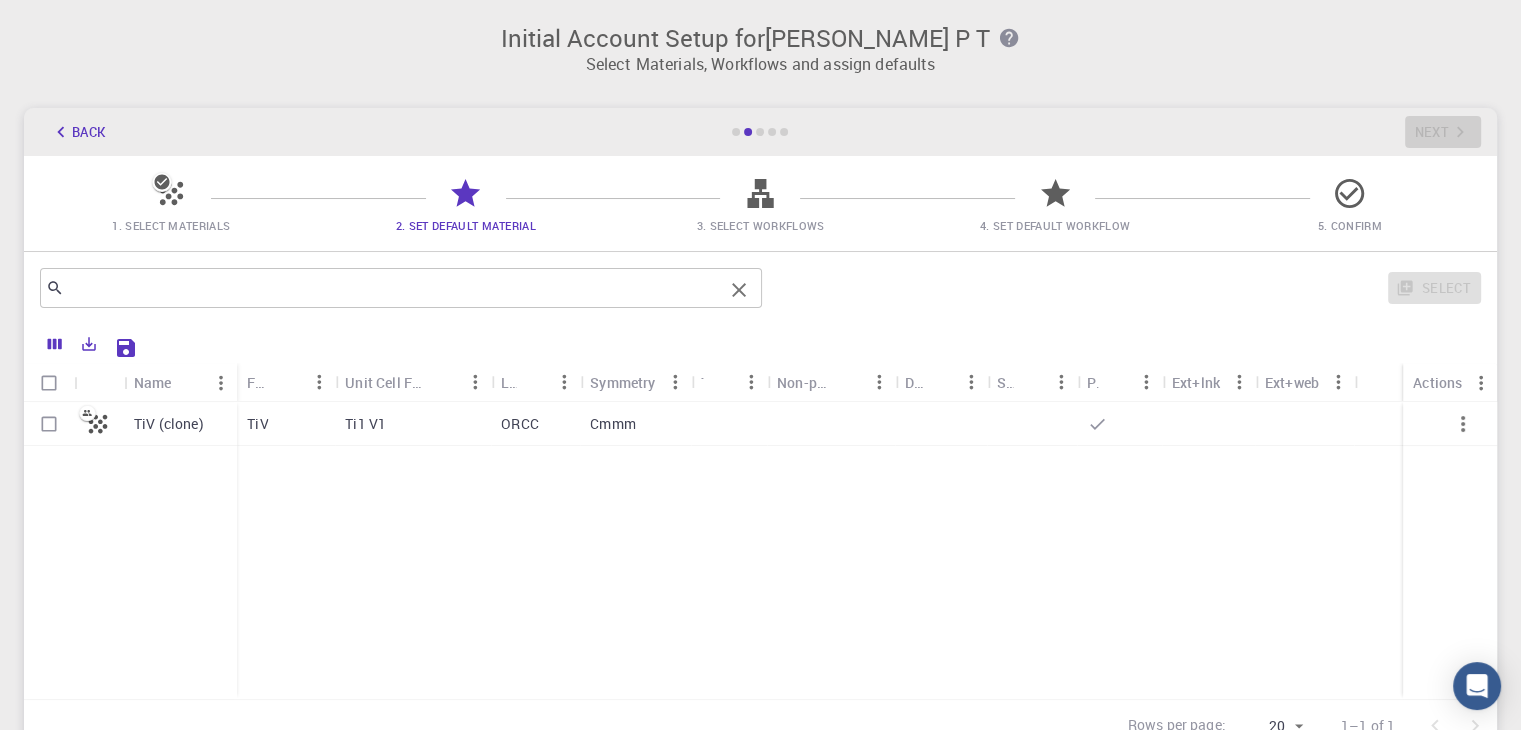 click at bounding box center (393, 288) 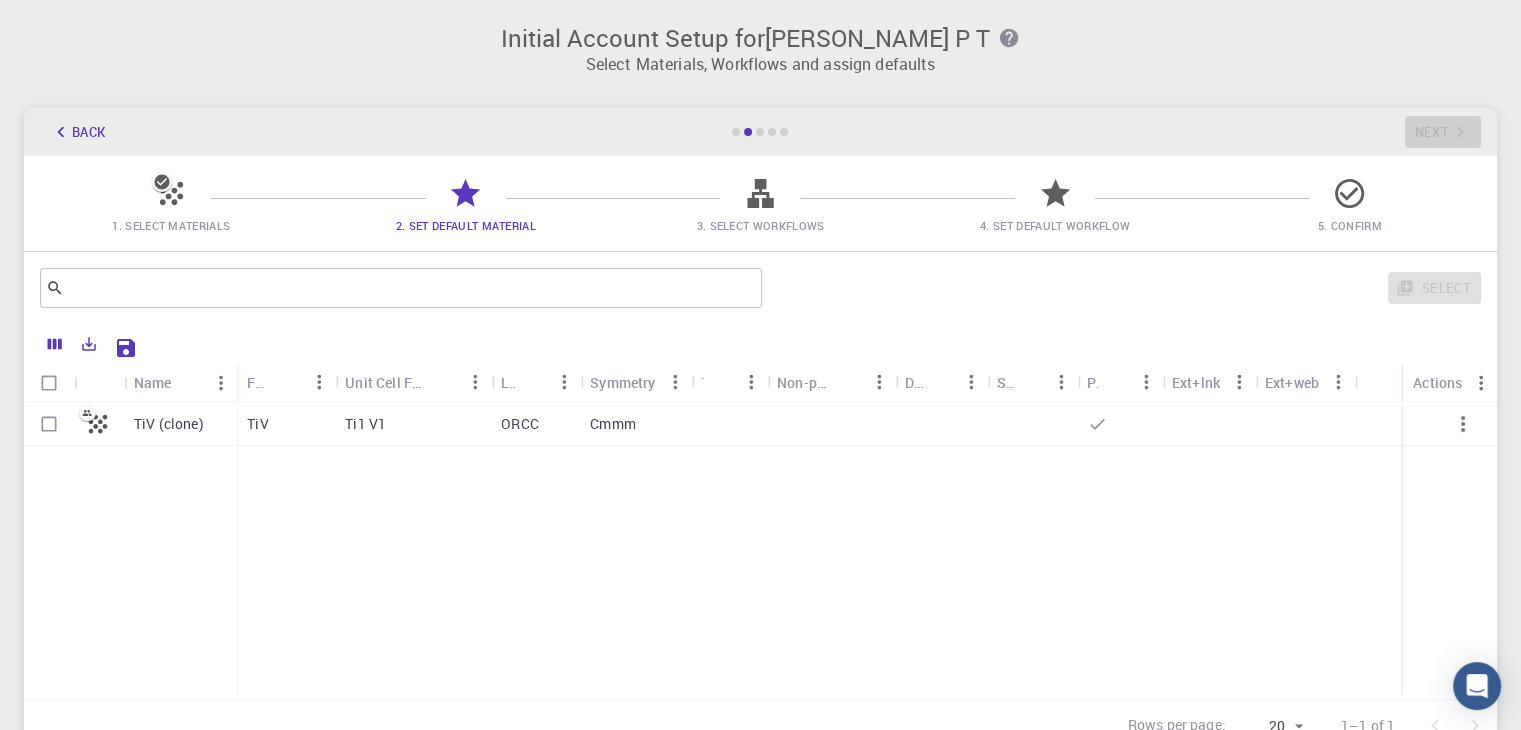 click at bounding box center [729, 424] 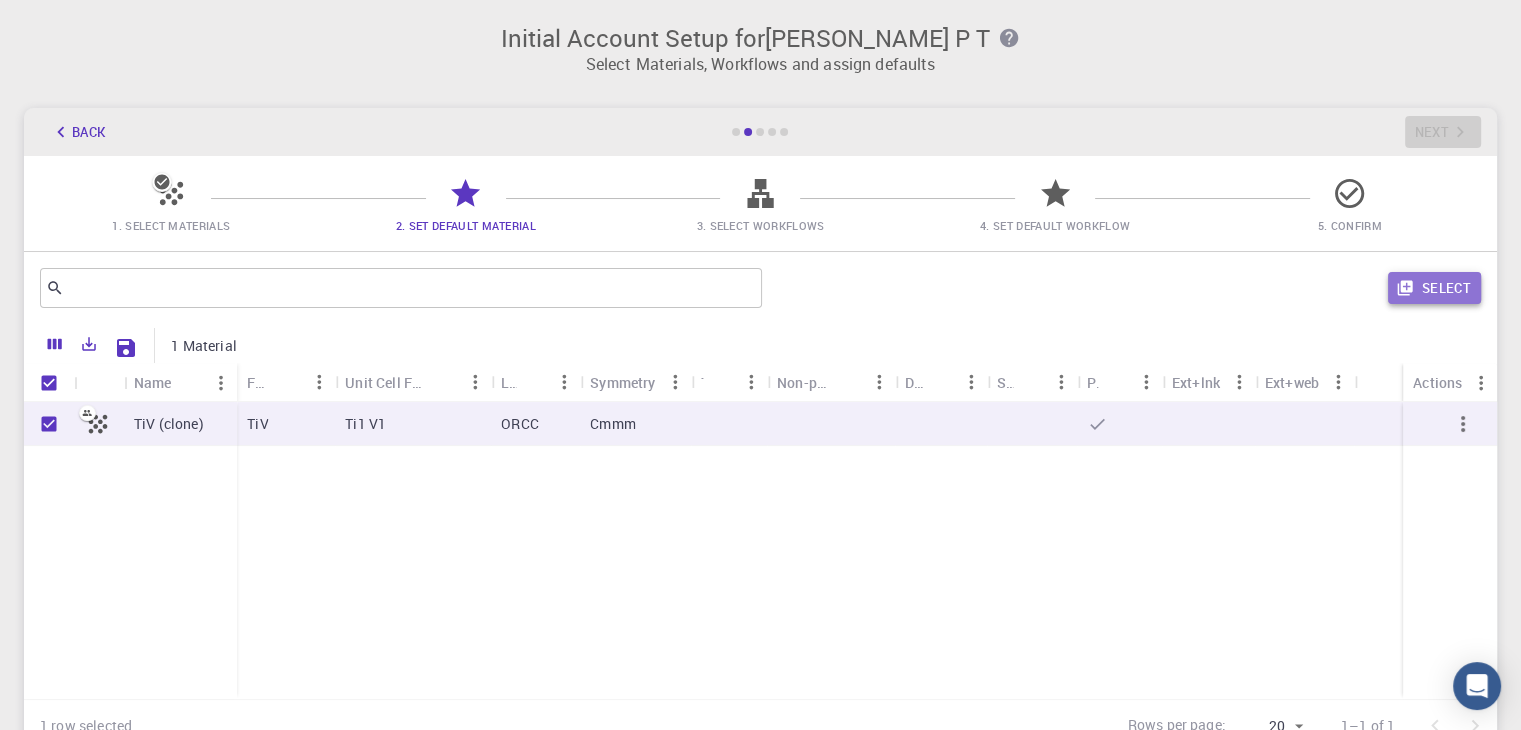 click on "Select" at bounding box center [1434, 288] 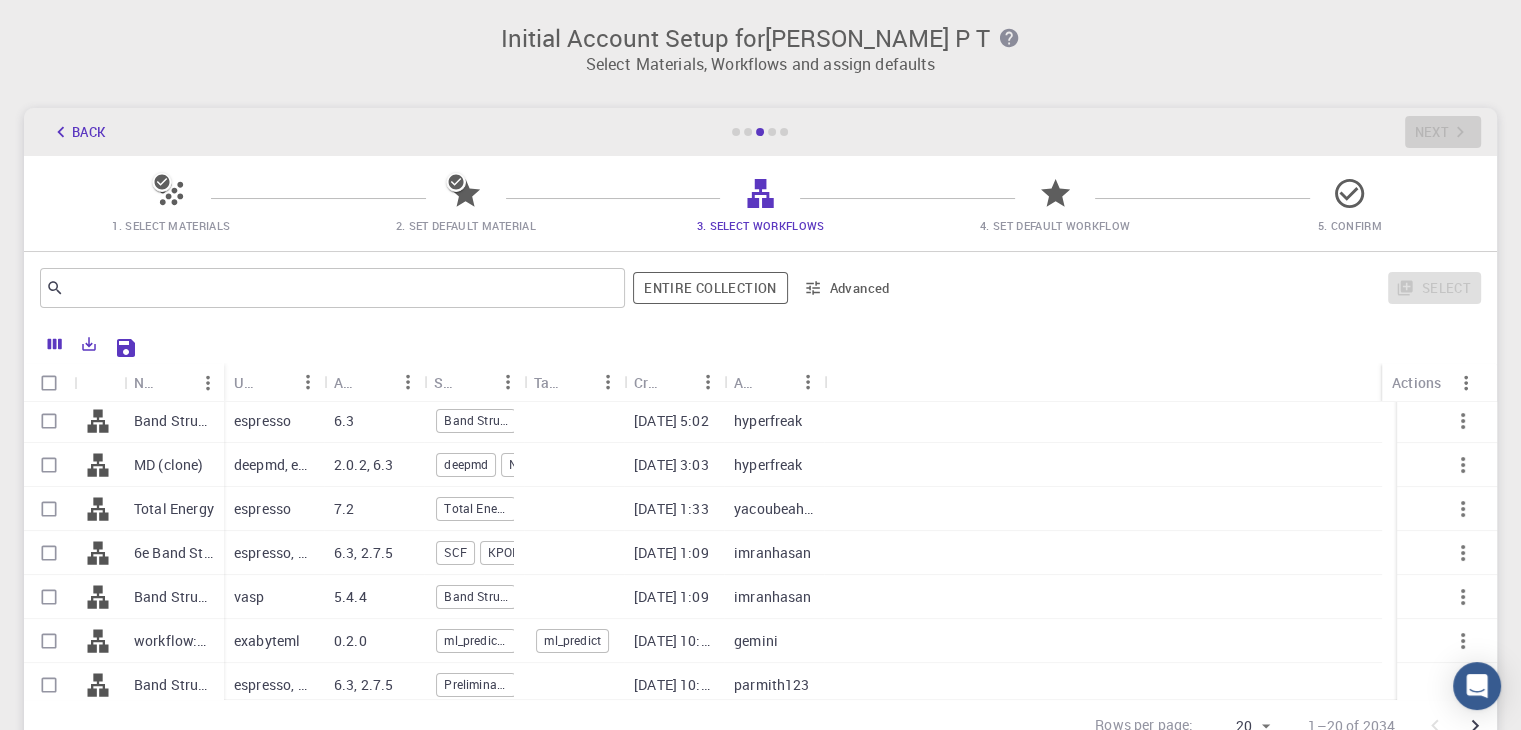 scroll, scrollTop: 500, scrollLeft: 0, axis: vertical 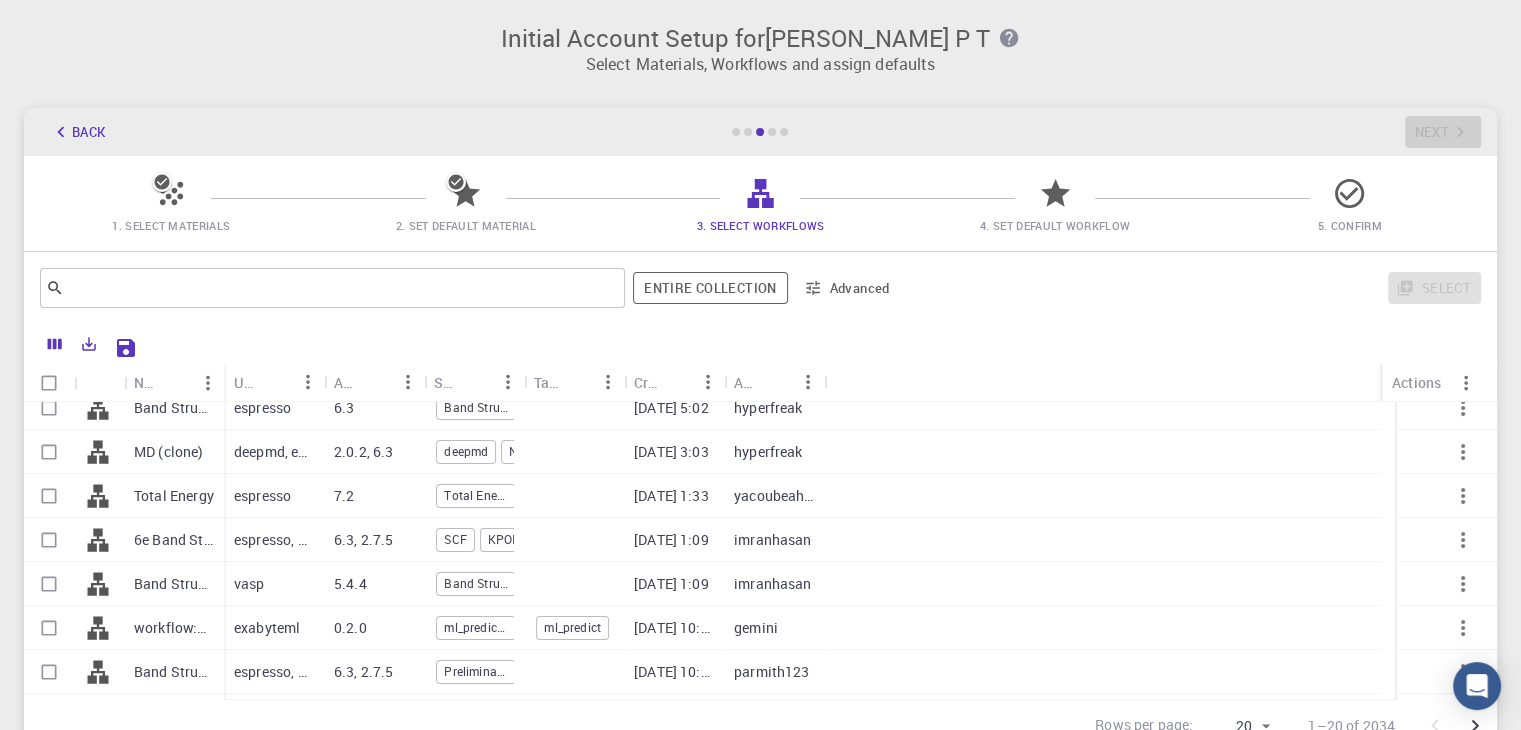 click on "MD (clone)" at bounding box center [174, 452] 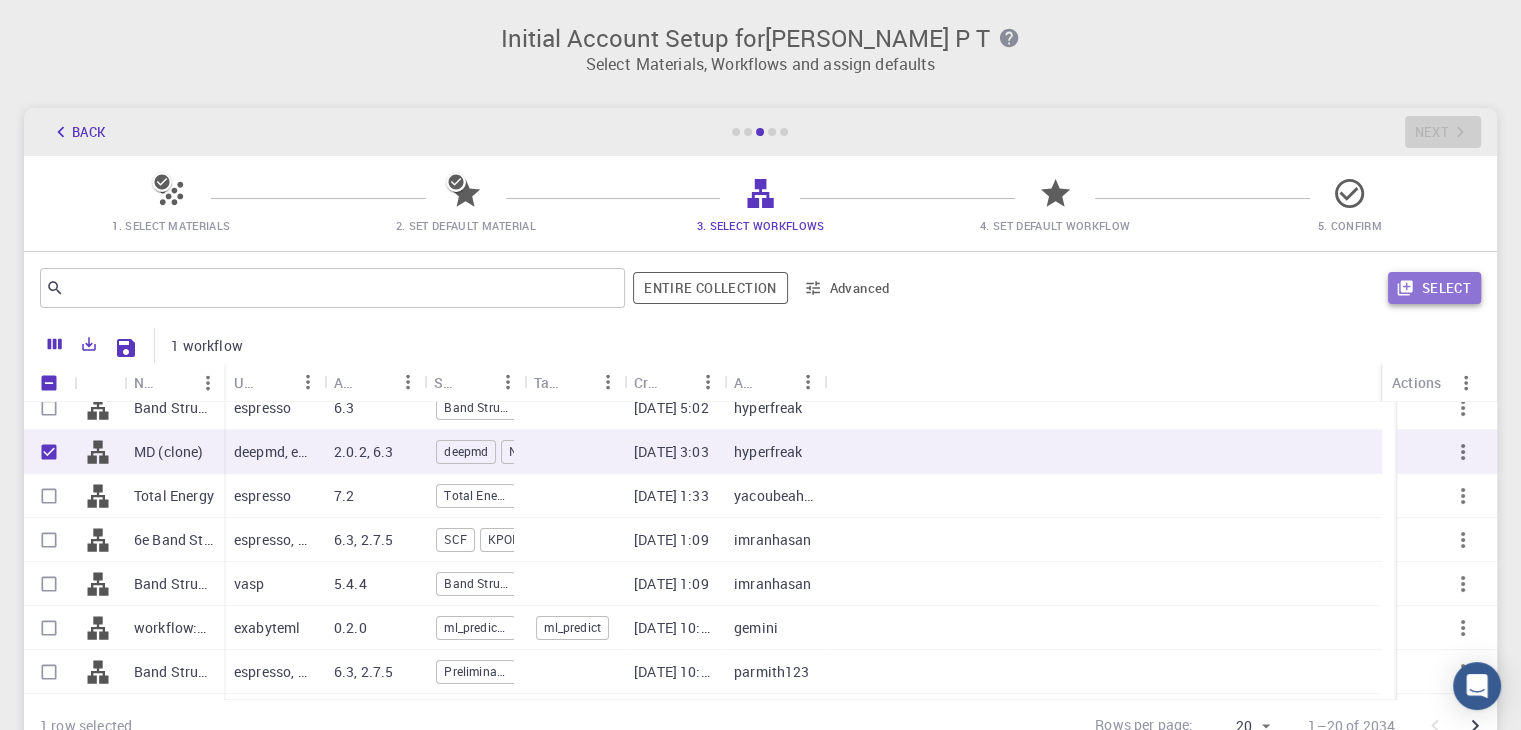 click on "Select" at bounding box center (1434, 288) 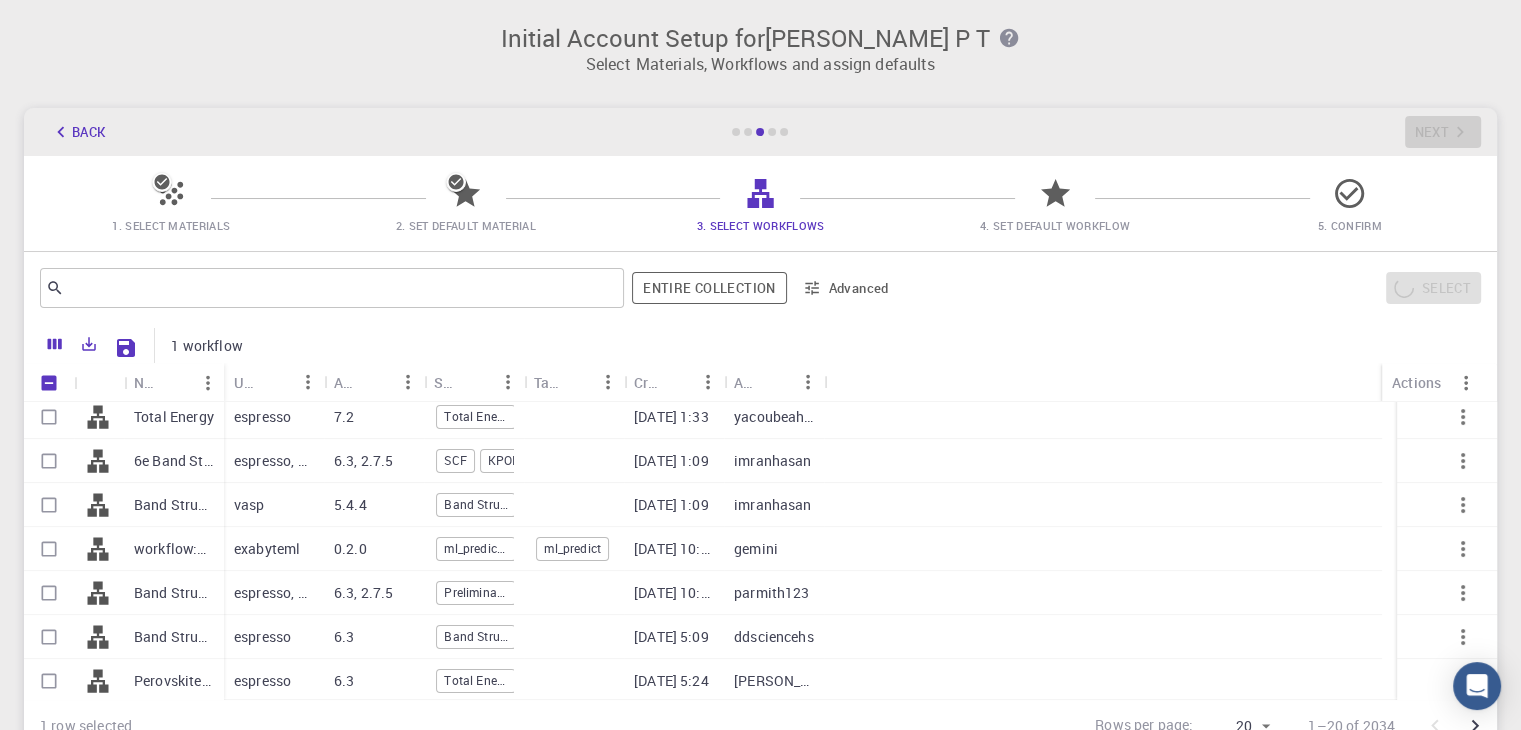 scroll, scrollTop: 582, scrollLeft: 0, axis: vertical 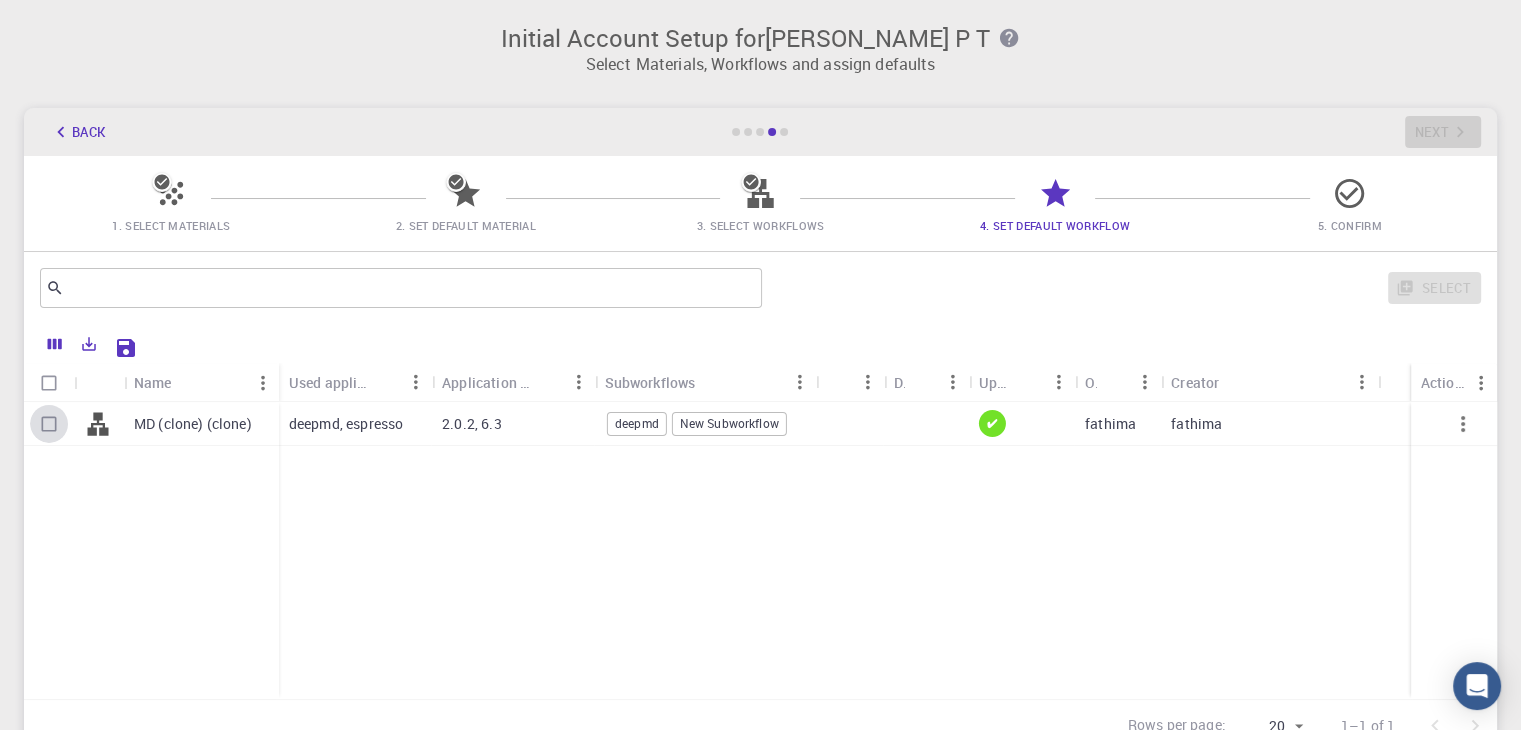 click at bounding box center [49, 424] 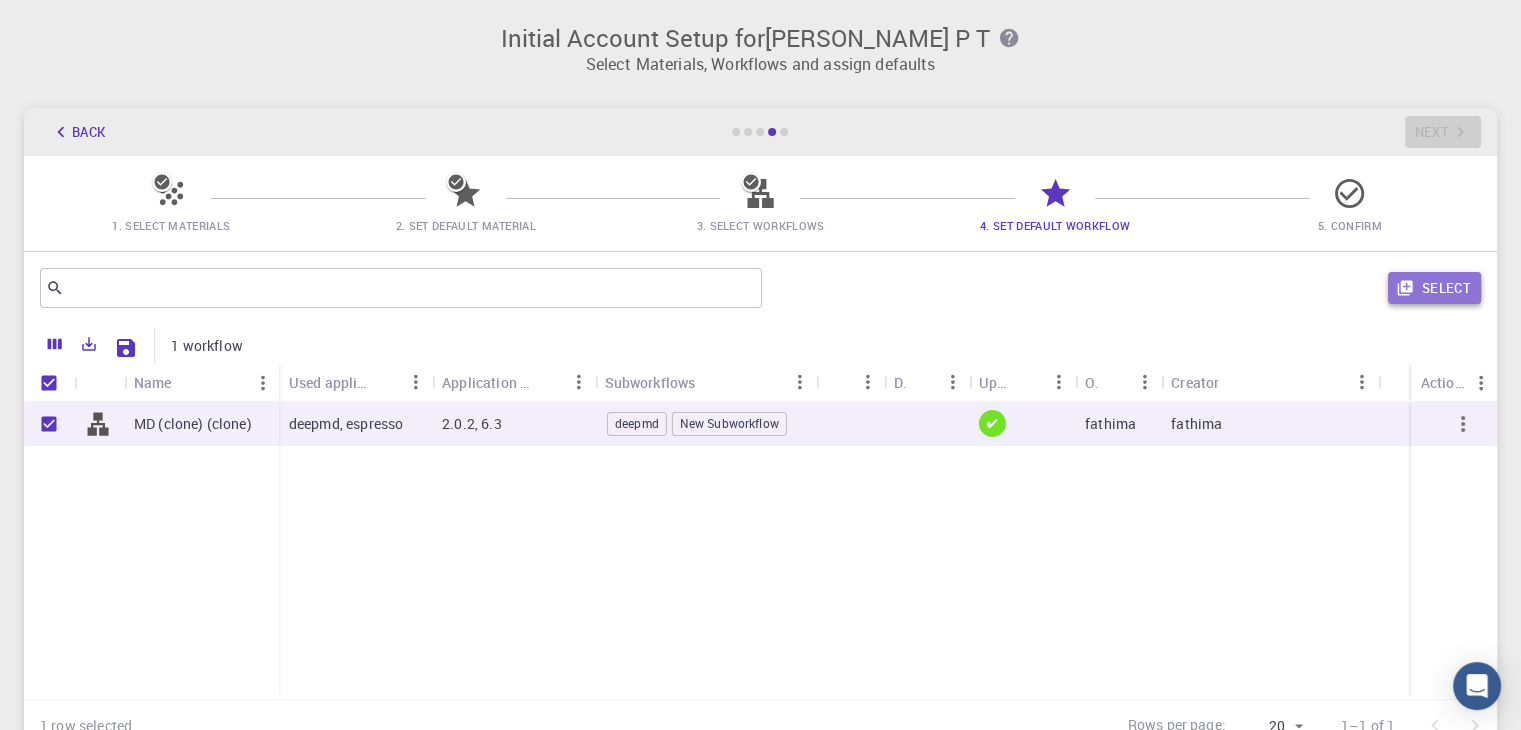 click on "Select" at bounding box center (1434, 288) 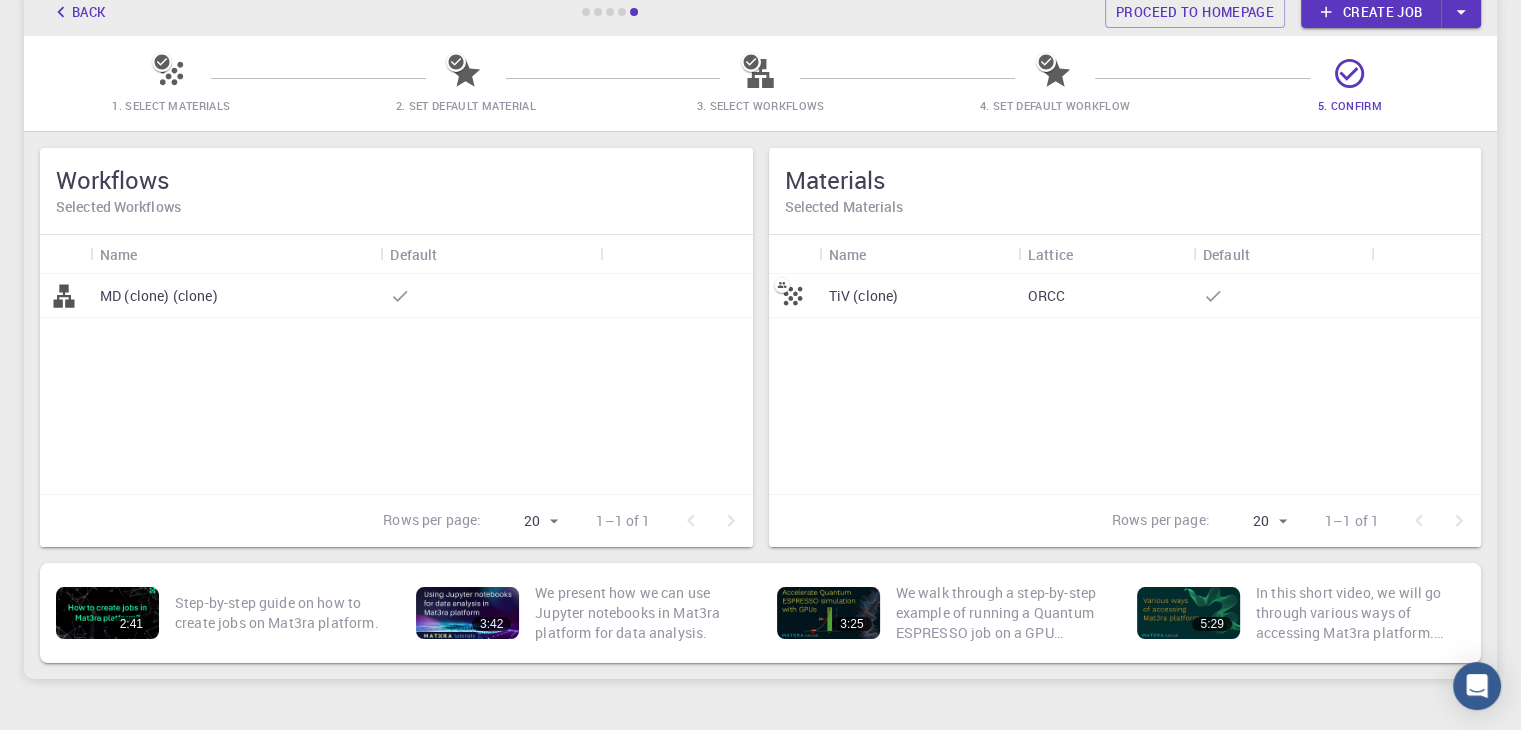 scroll, scrollTop: 0, scrollLeft: 0, axis: both 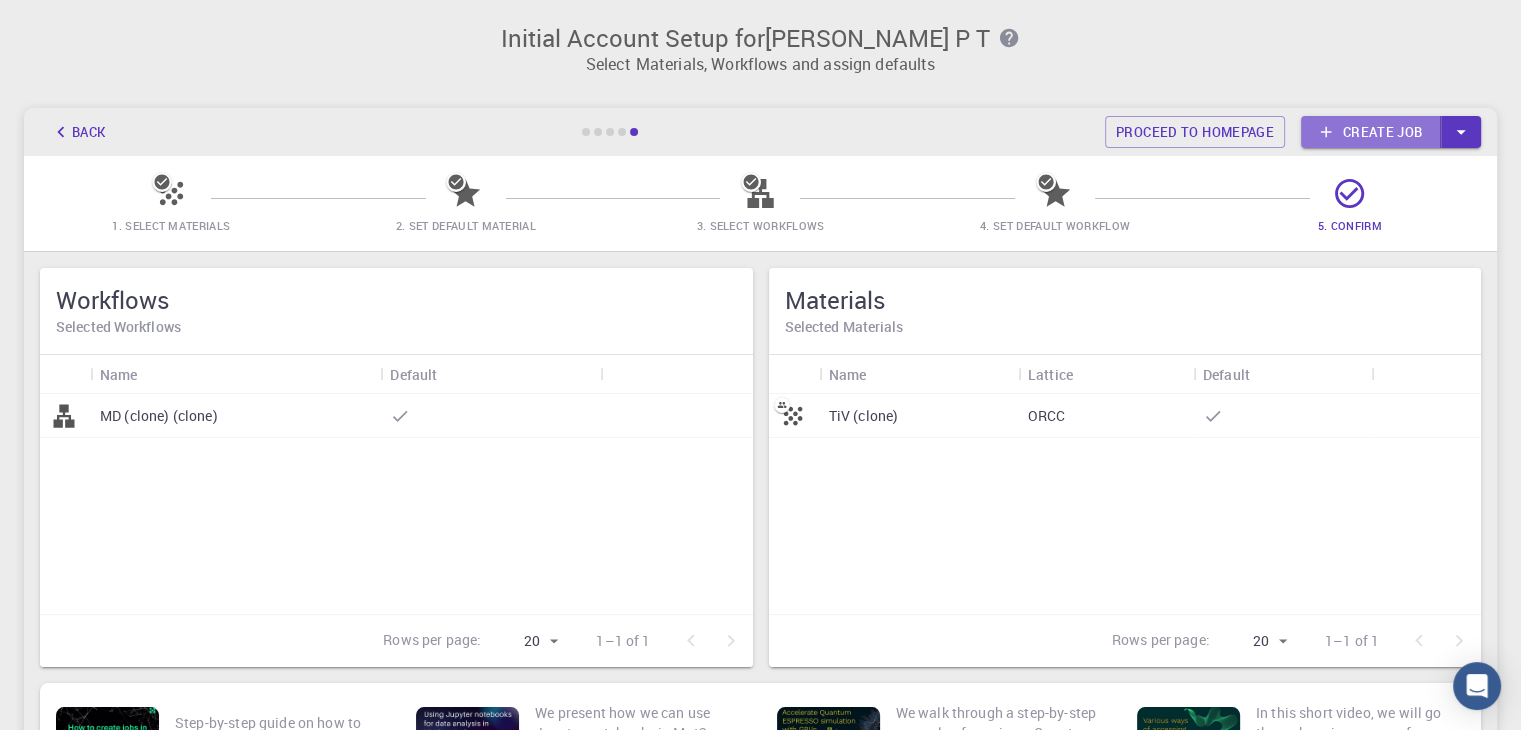 click 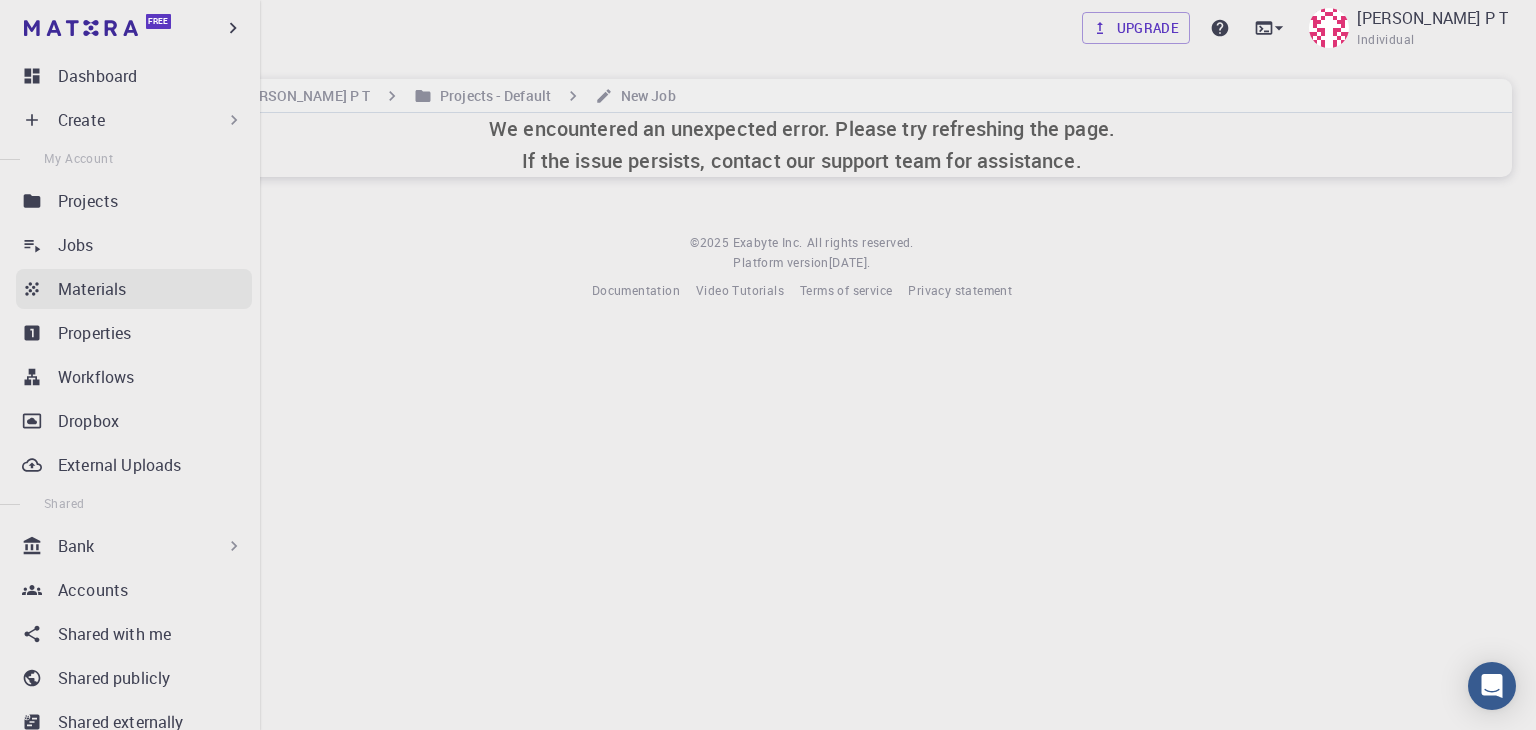 click on "Materials" at bounding box center [92, 289] 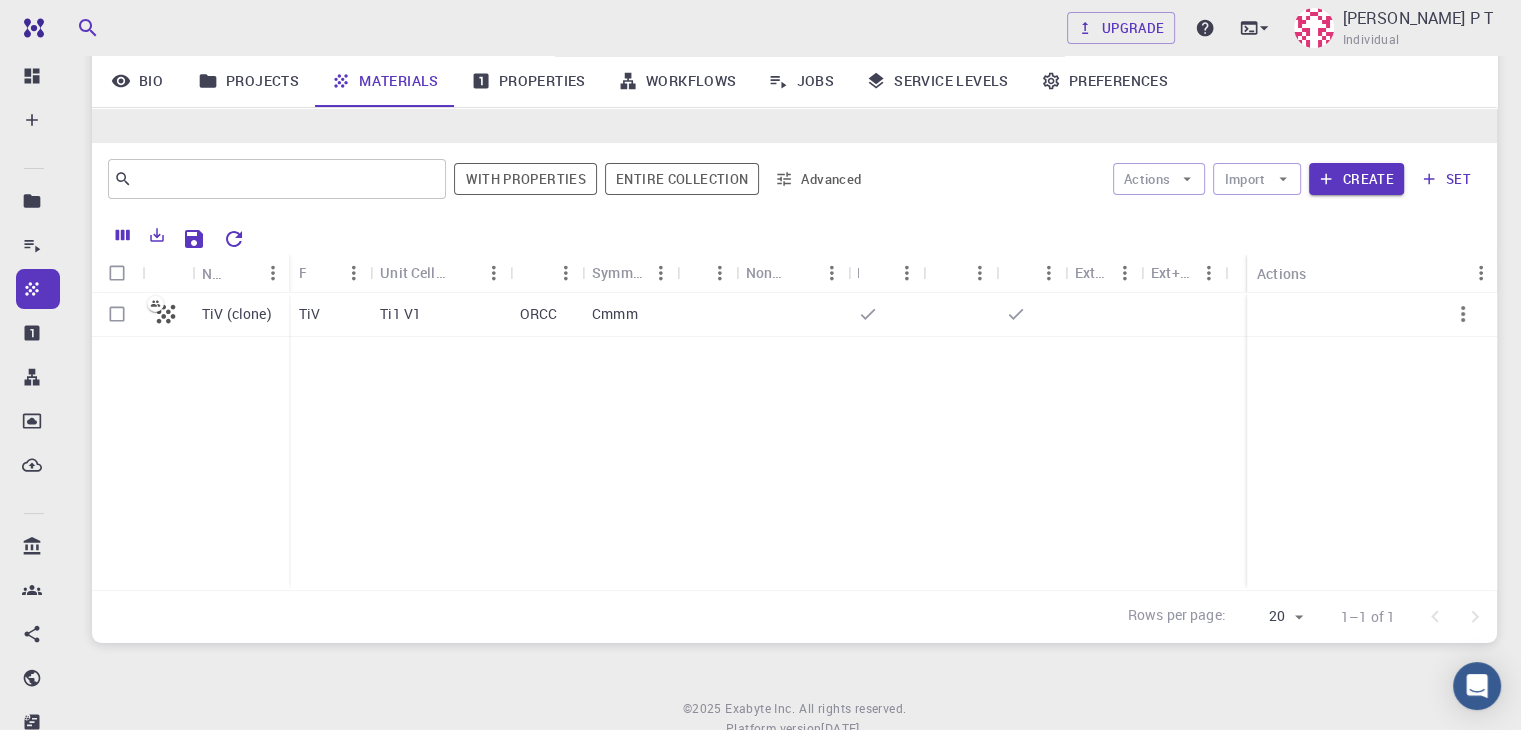 scroll, scrollTop: 188, scrollLeft: 0, axis: vertical 